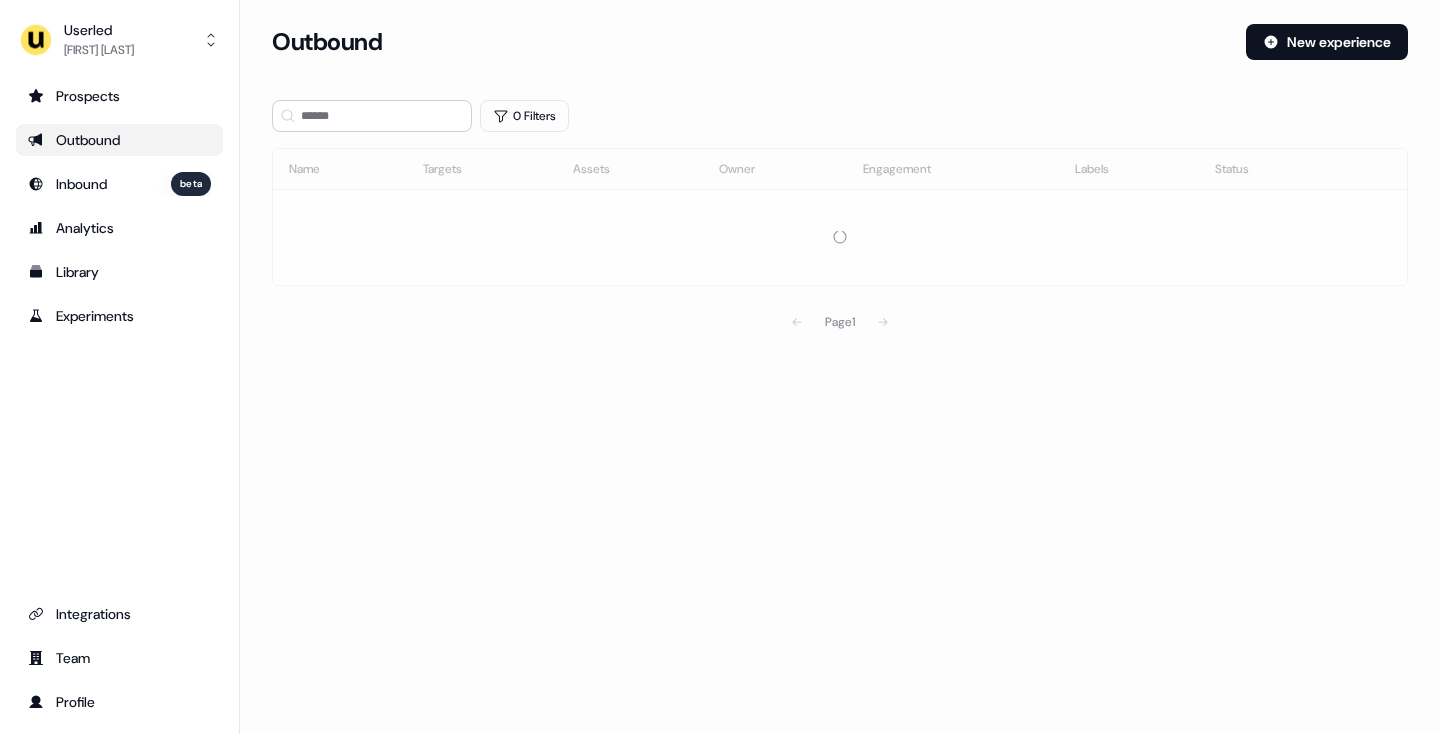 scroll, scrollTop: 0, scrollLeft: 0, axis: both 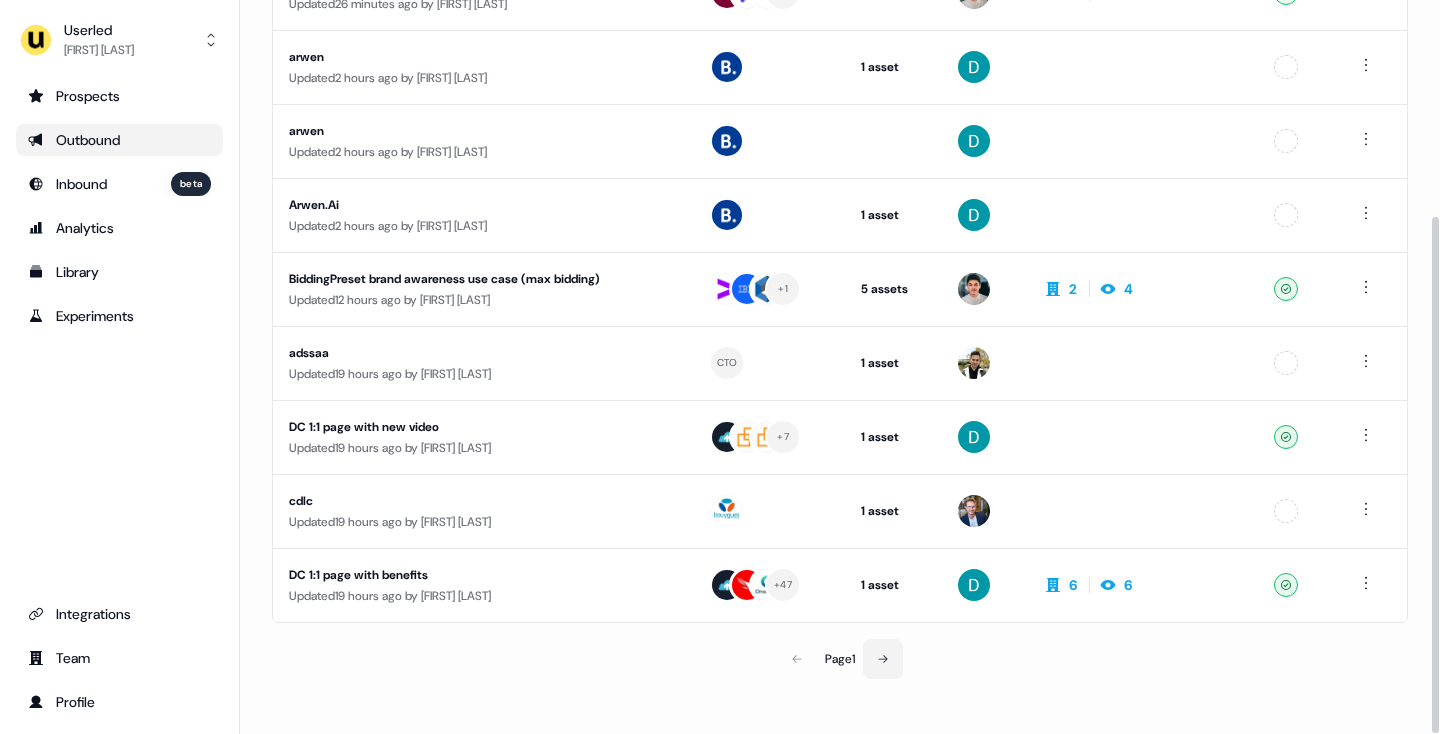 click at bounding box center (883, 659) 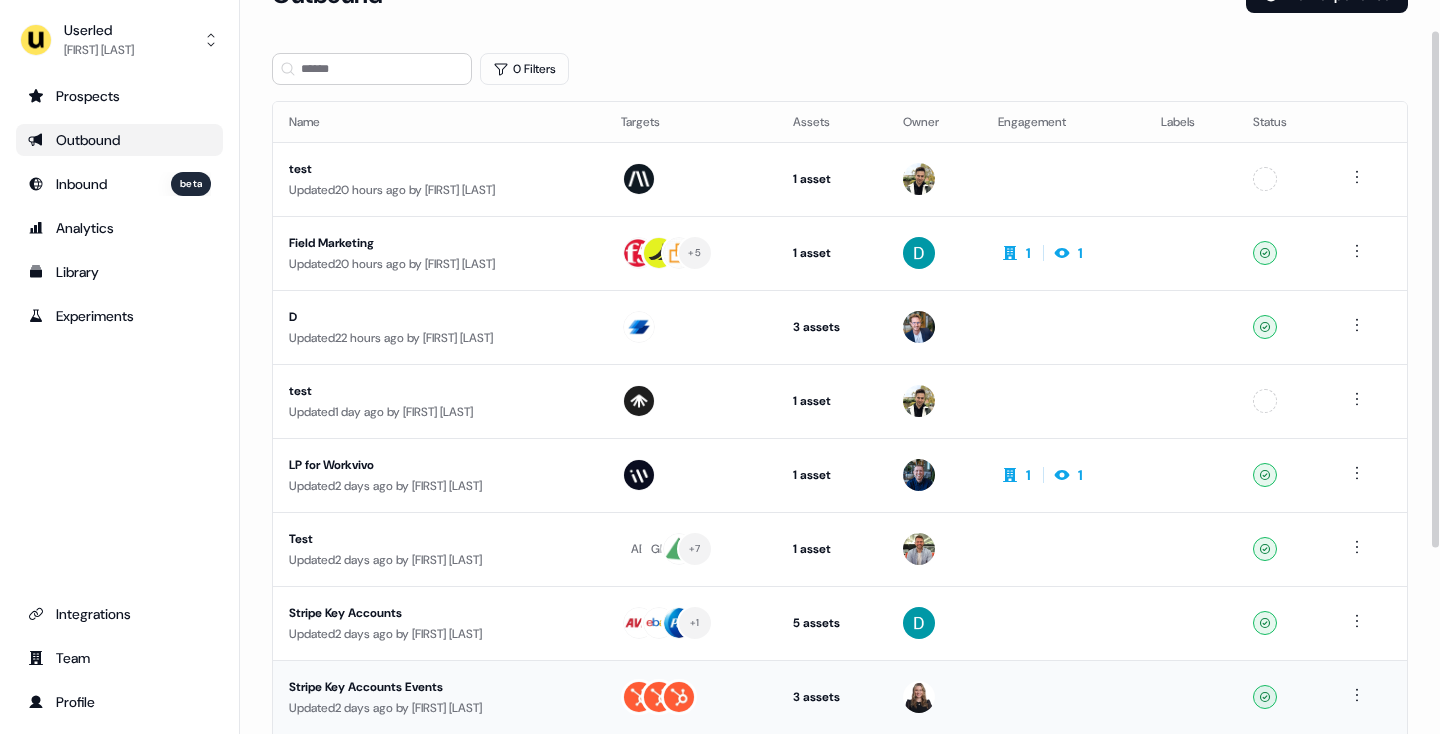 scroll, scrollTop: 41, scrollLeft: 0, axis: vertical 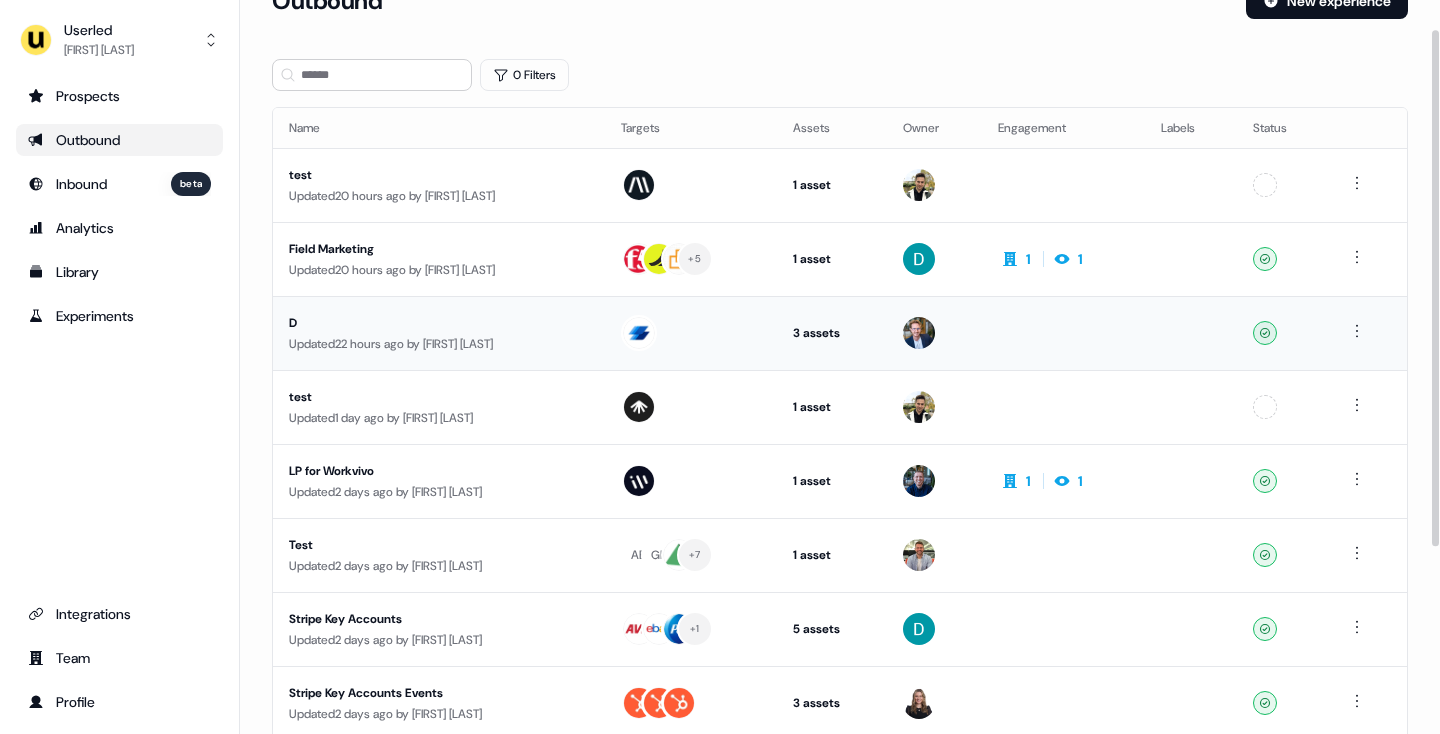 click on "Updated 22 hours ago by [FIRST] [LAST]" at bounding box center [439, 344] 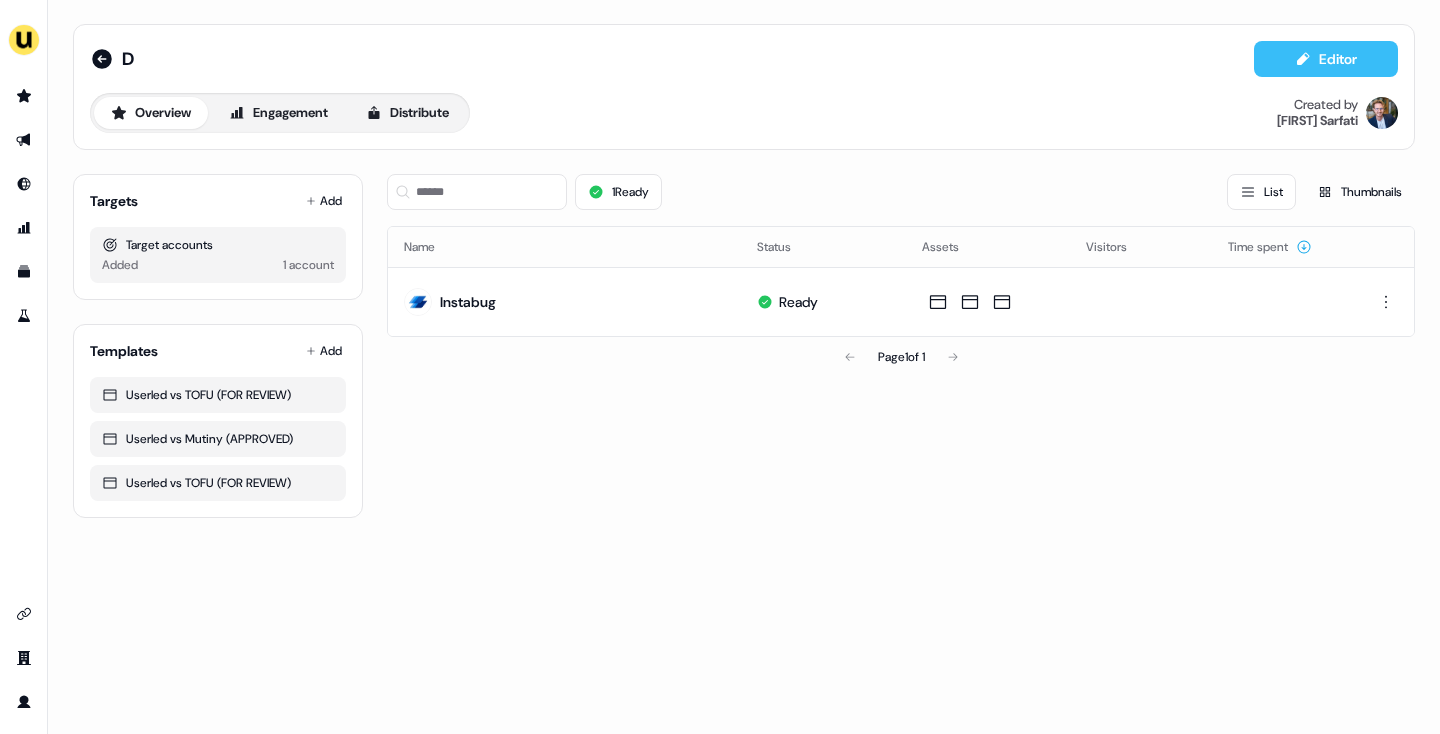 click 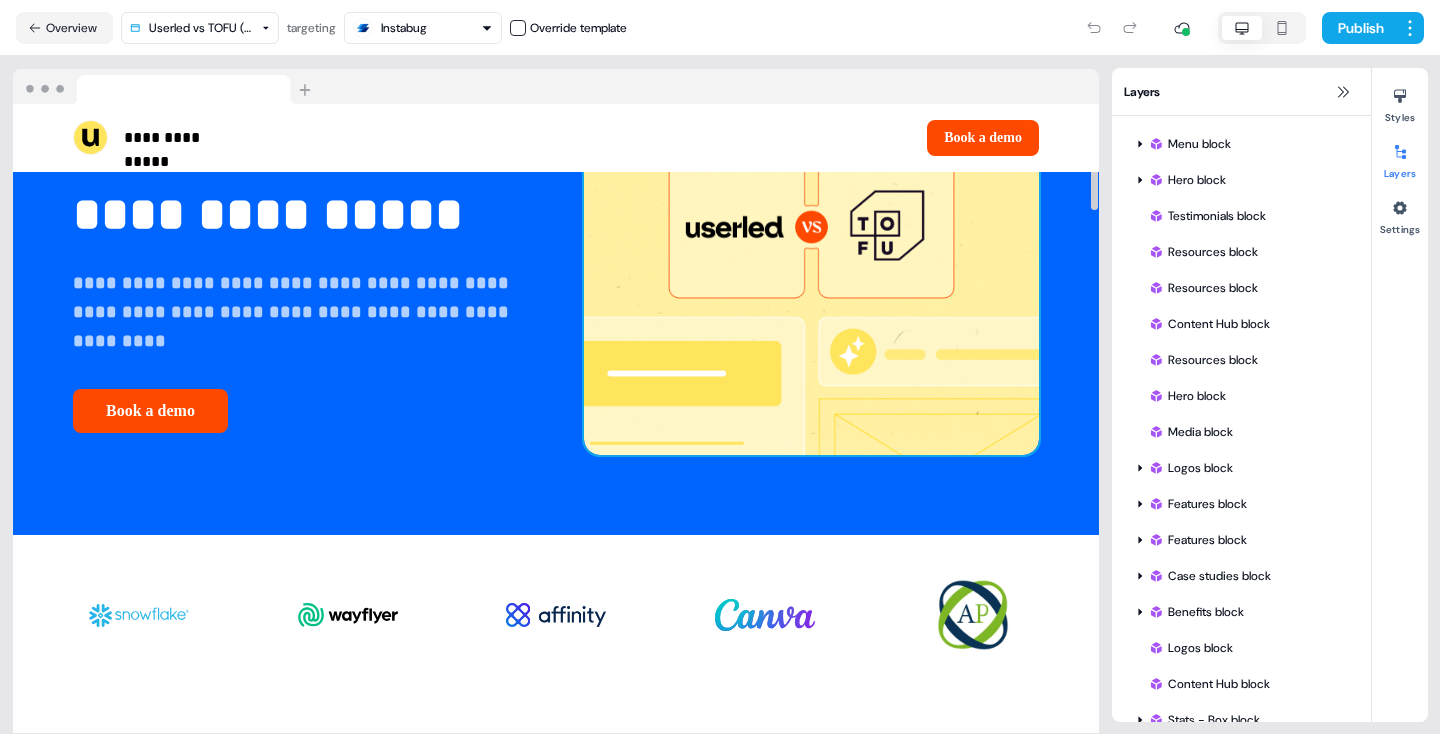 scroll, scrollTop: 511, scrollLeft: 0, axis: vertical 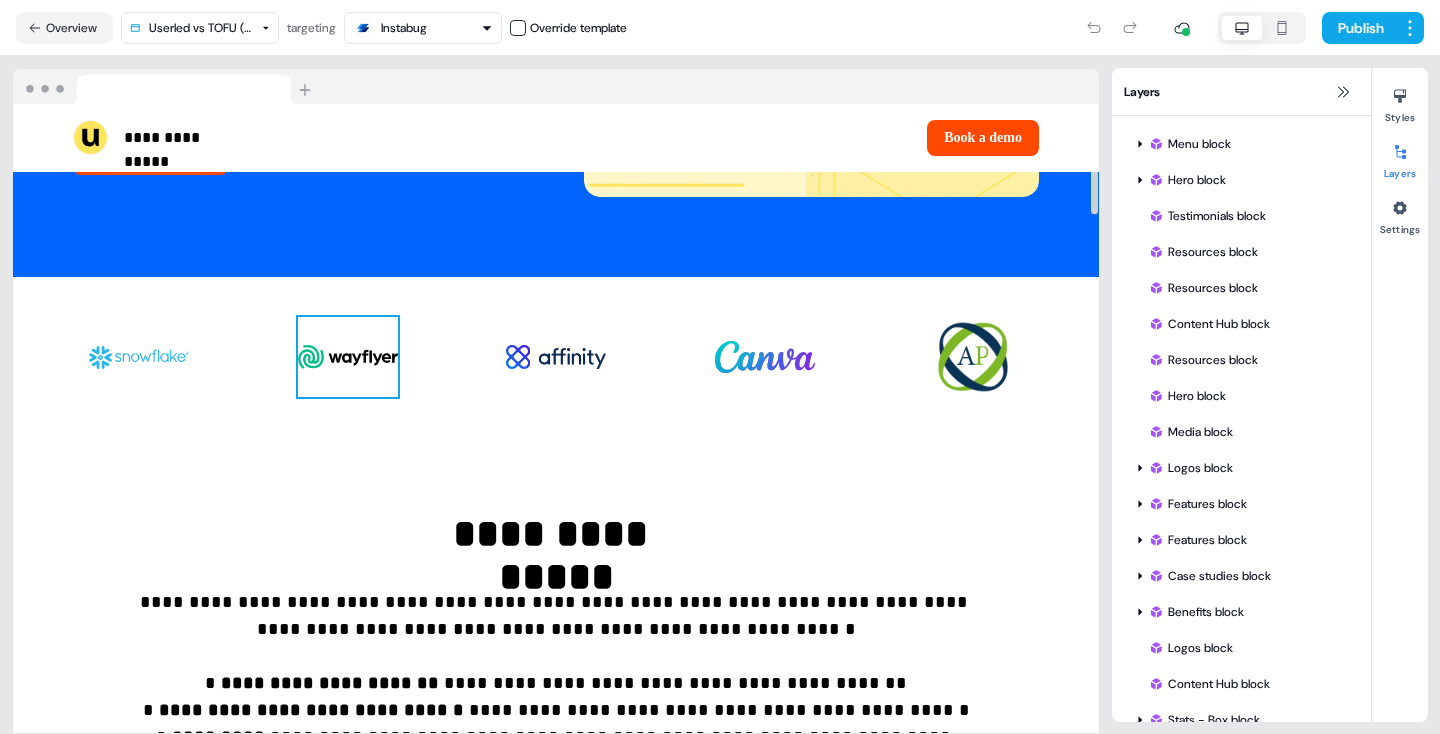 click at bounding box center (348, 357) 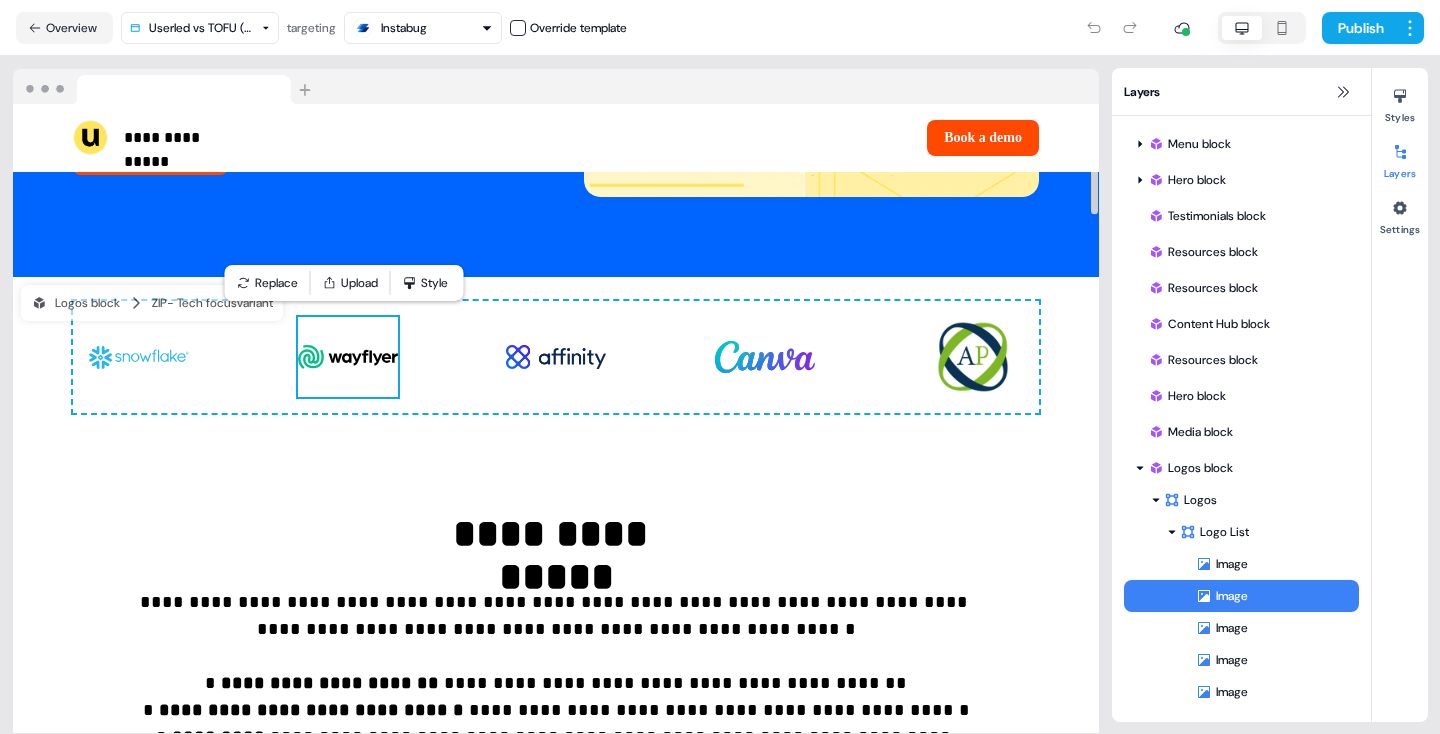 click at bounding box center (348, 357) 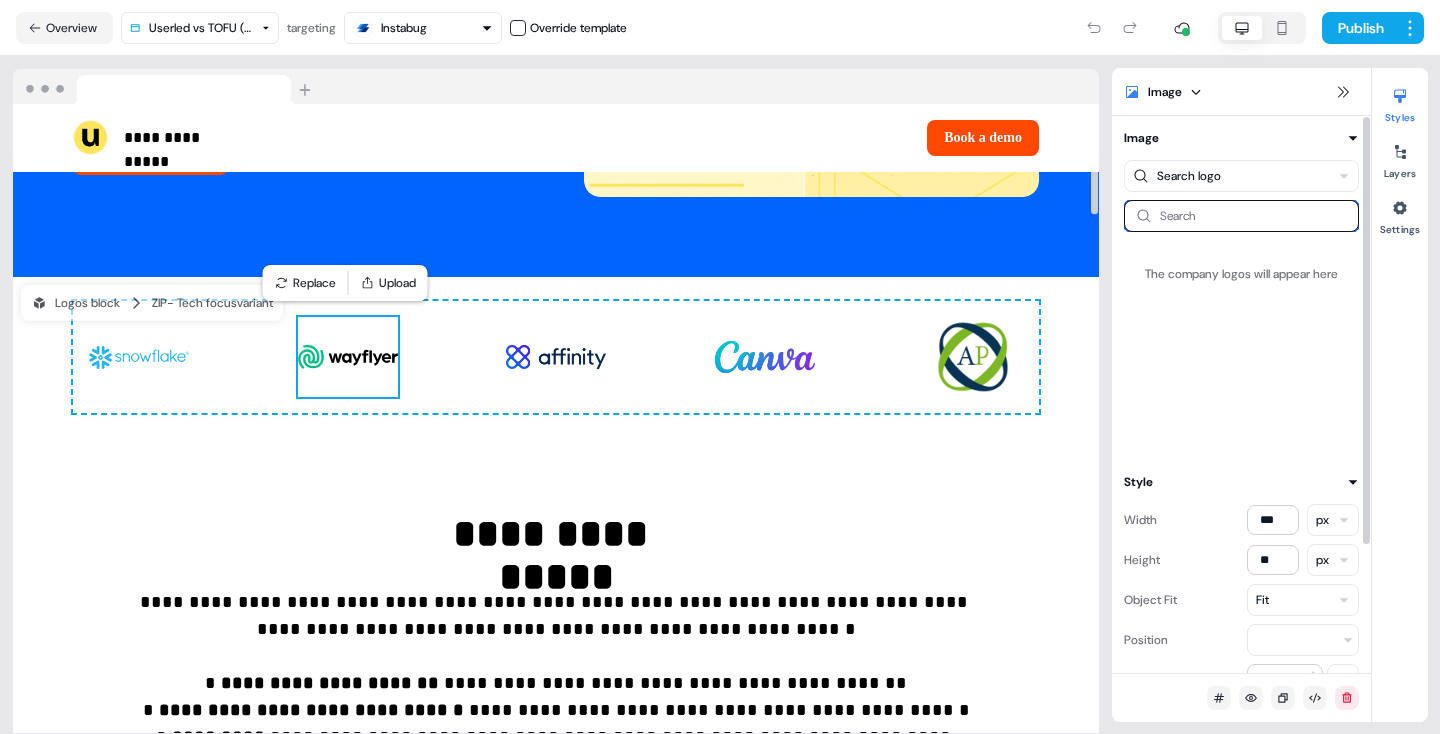 click at bounding box center (1241, 216) 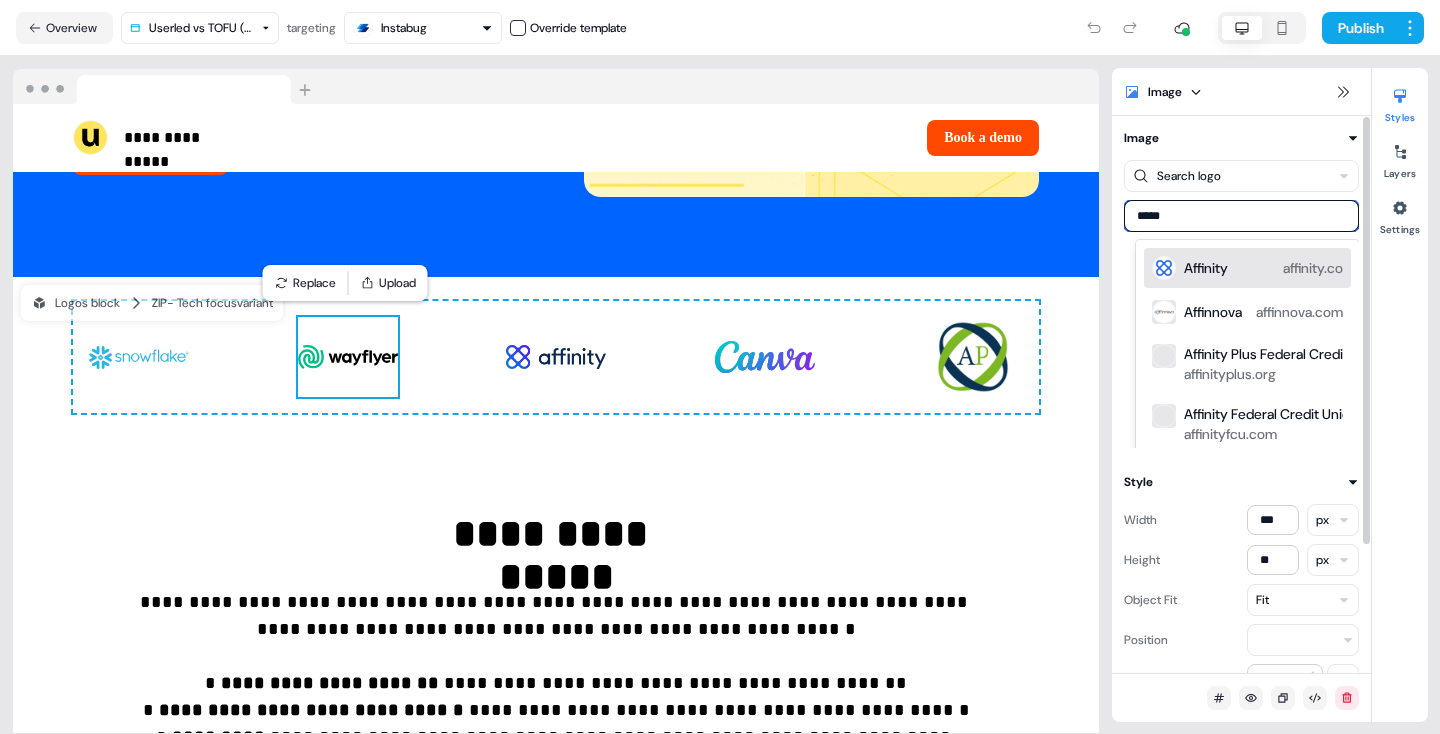 type on "******" 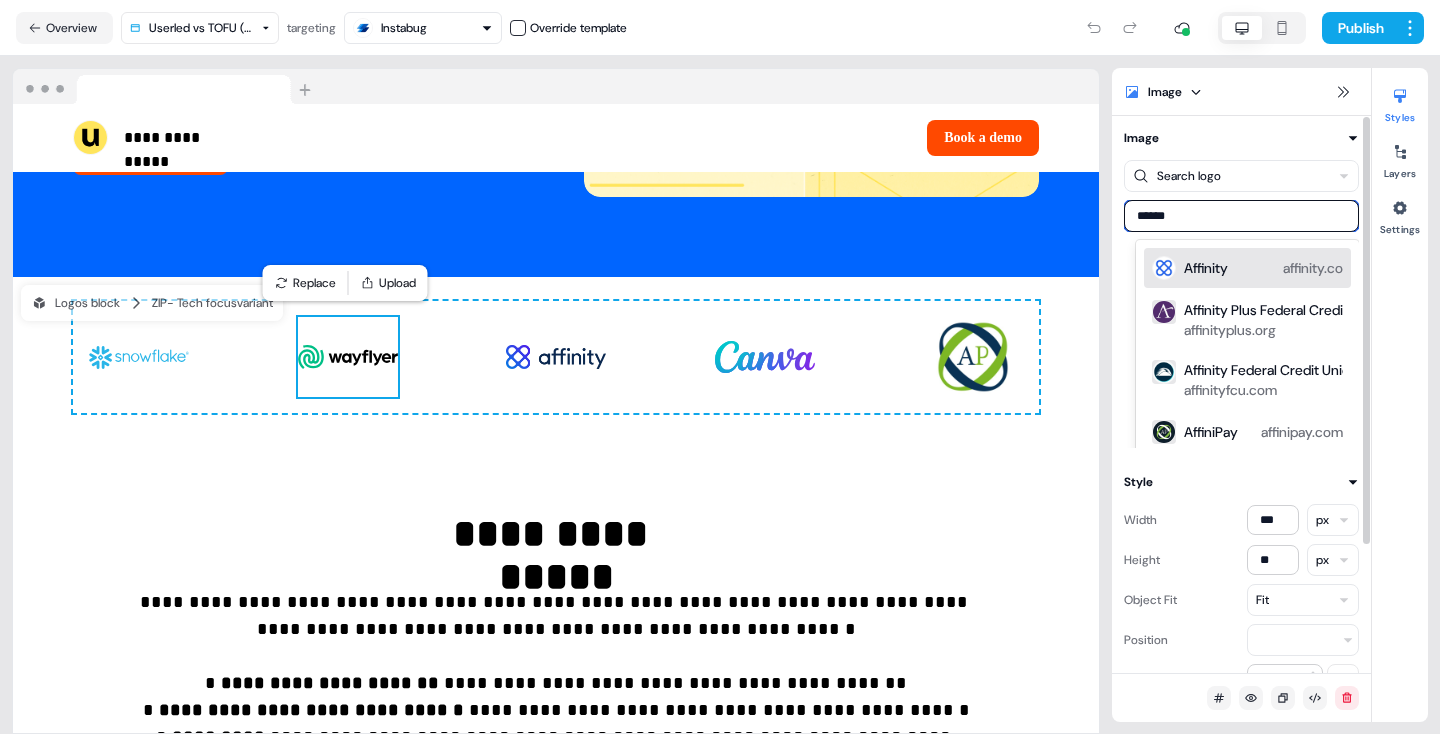 click on "Affinity affinity.co" at bounding box center [1263, 268] 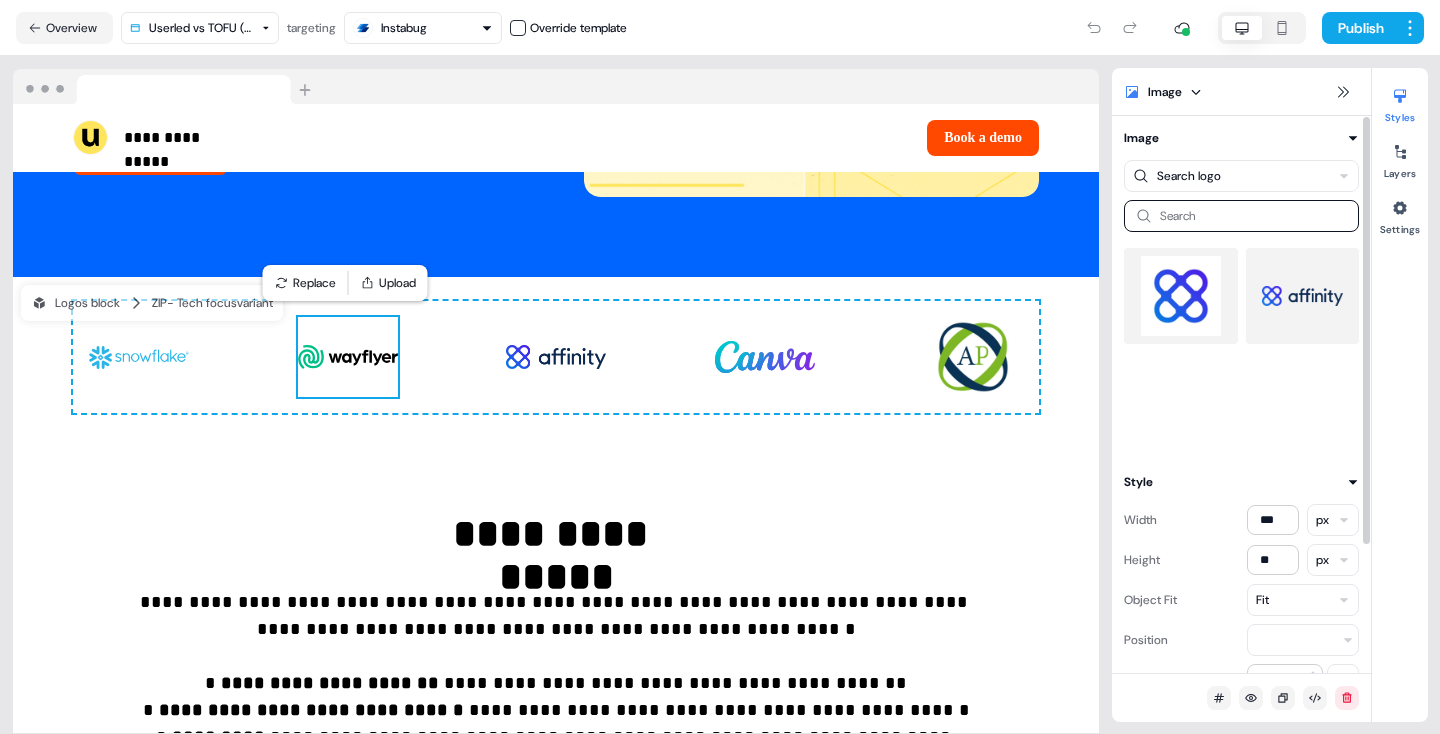 click at bounding box center (1303, 296) 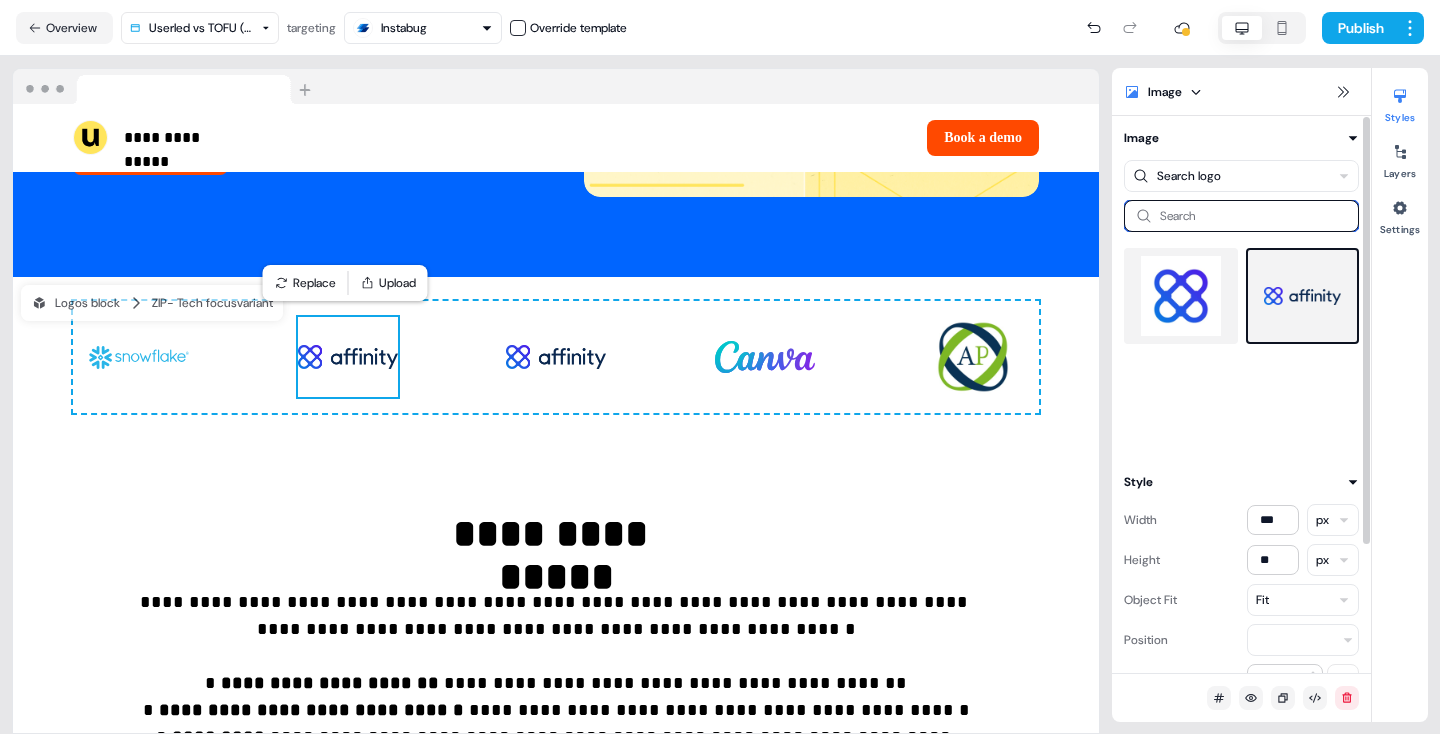 click at bounding box center (1241, 216) 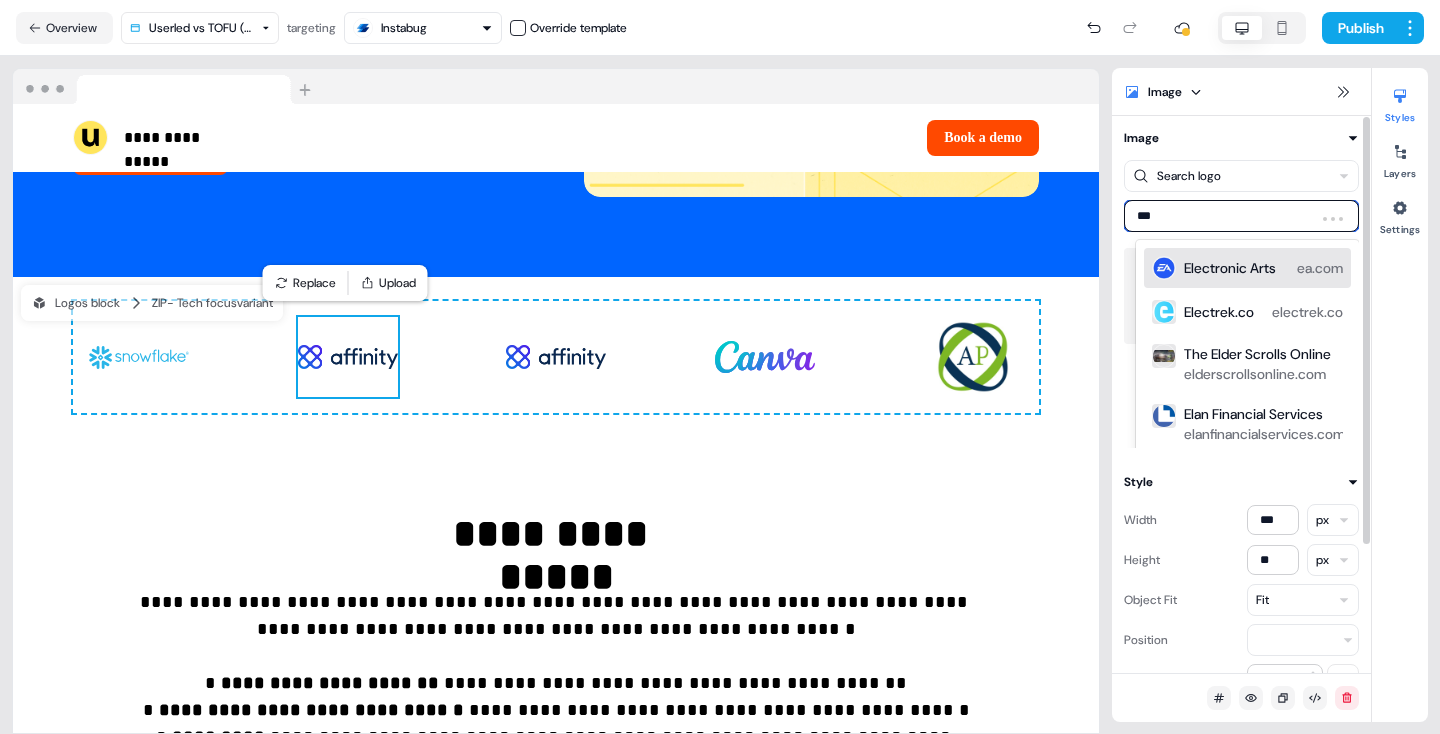 type on "****" 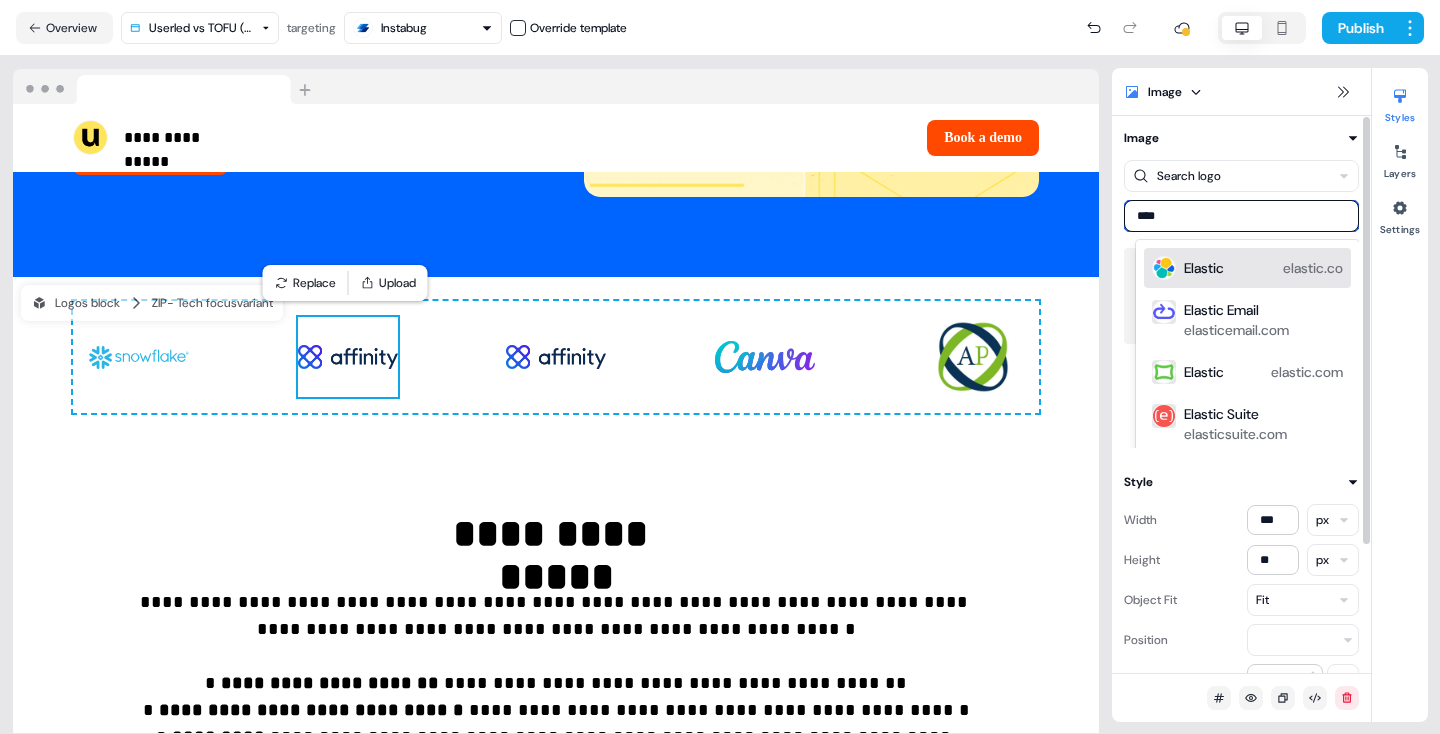 click on "Elastic" at bounding box center (1204, 268) 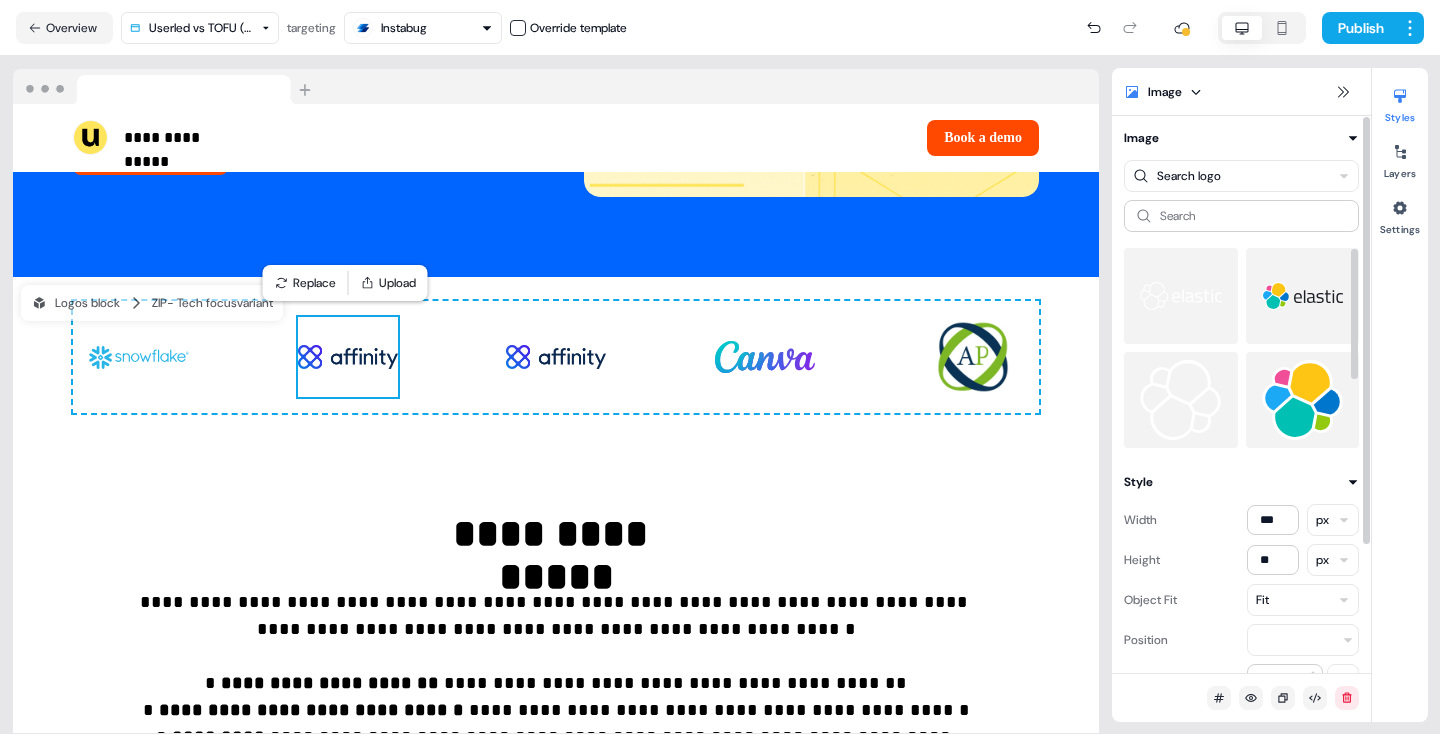 click at bounding box center (1303, 296) 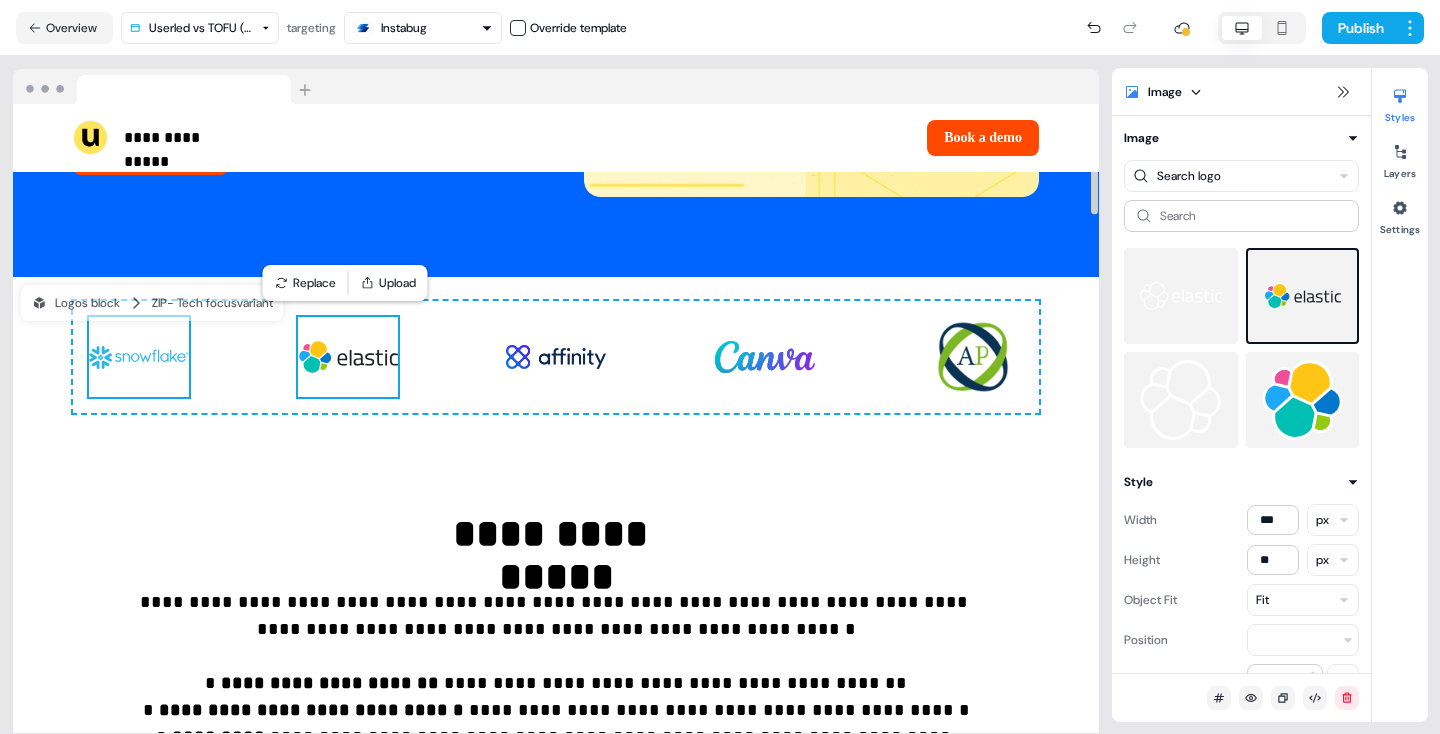click at bounding box center (139, 357) 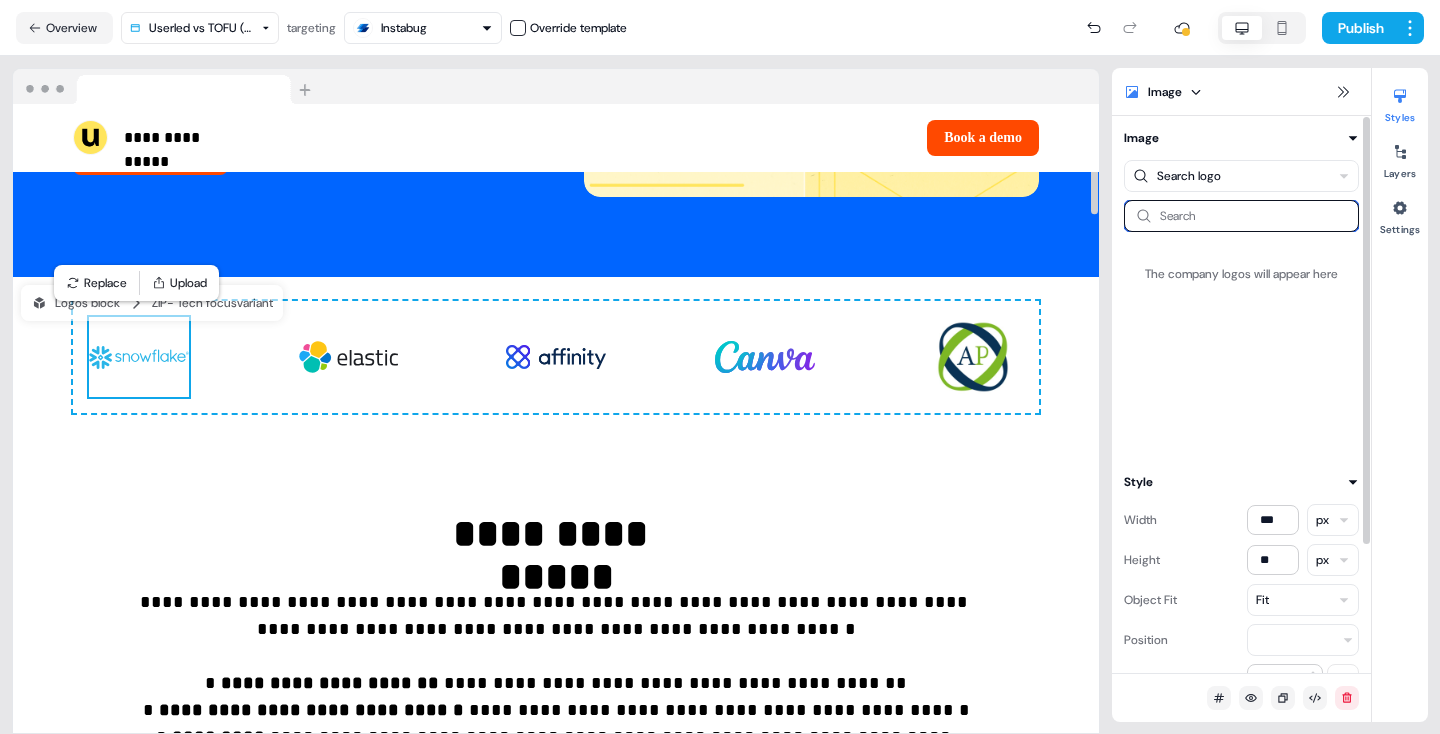 click at bounding box center (1241, 216) 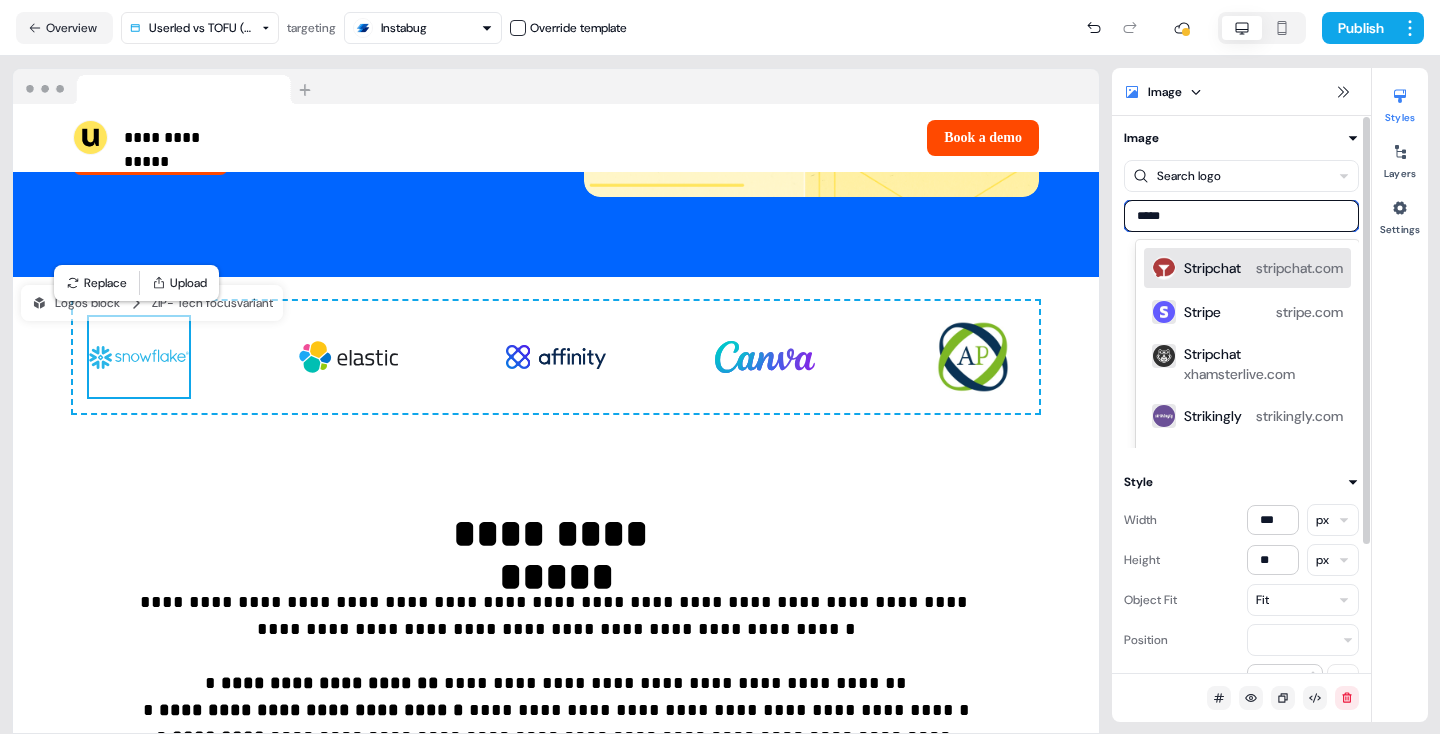 type on "******" 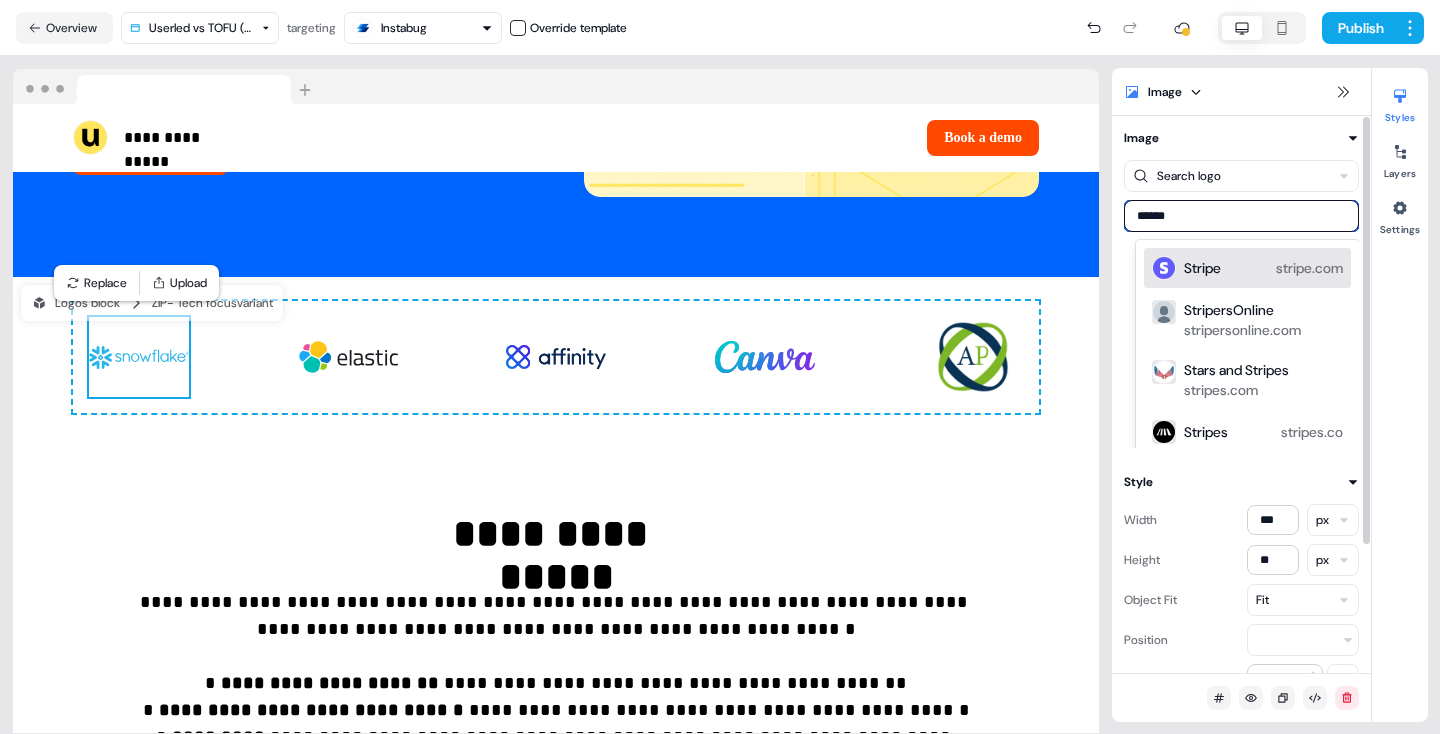 click on "Stripe stripe.com" at bounding box center [1247, 268] 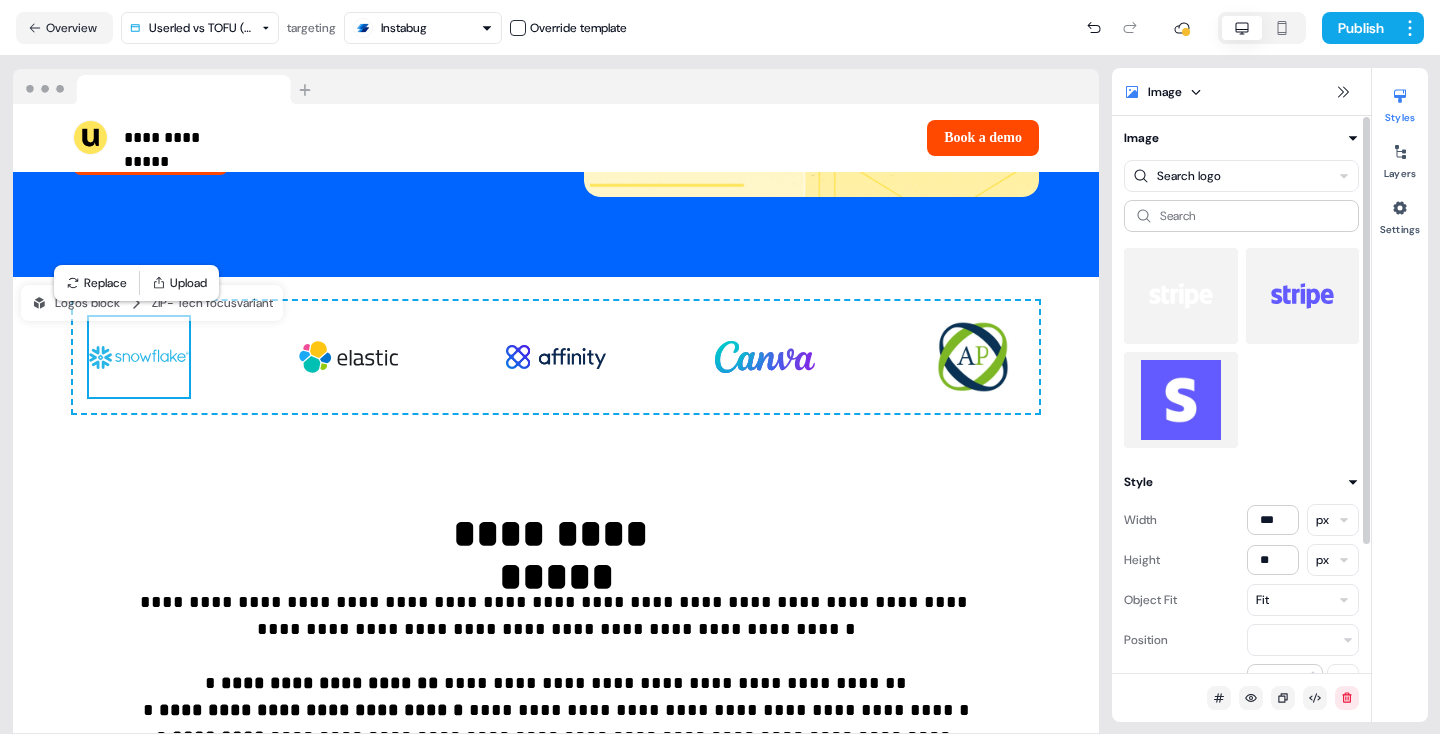 click at bounding box center (1303, 296) 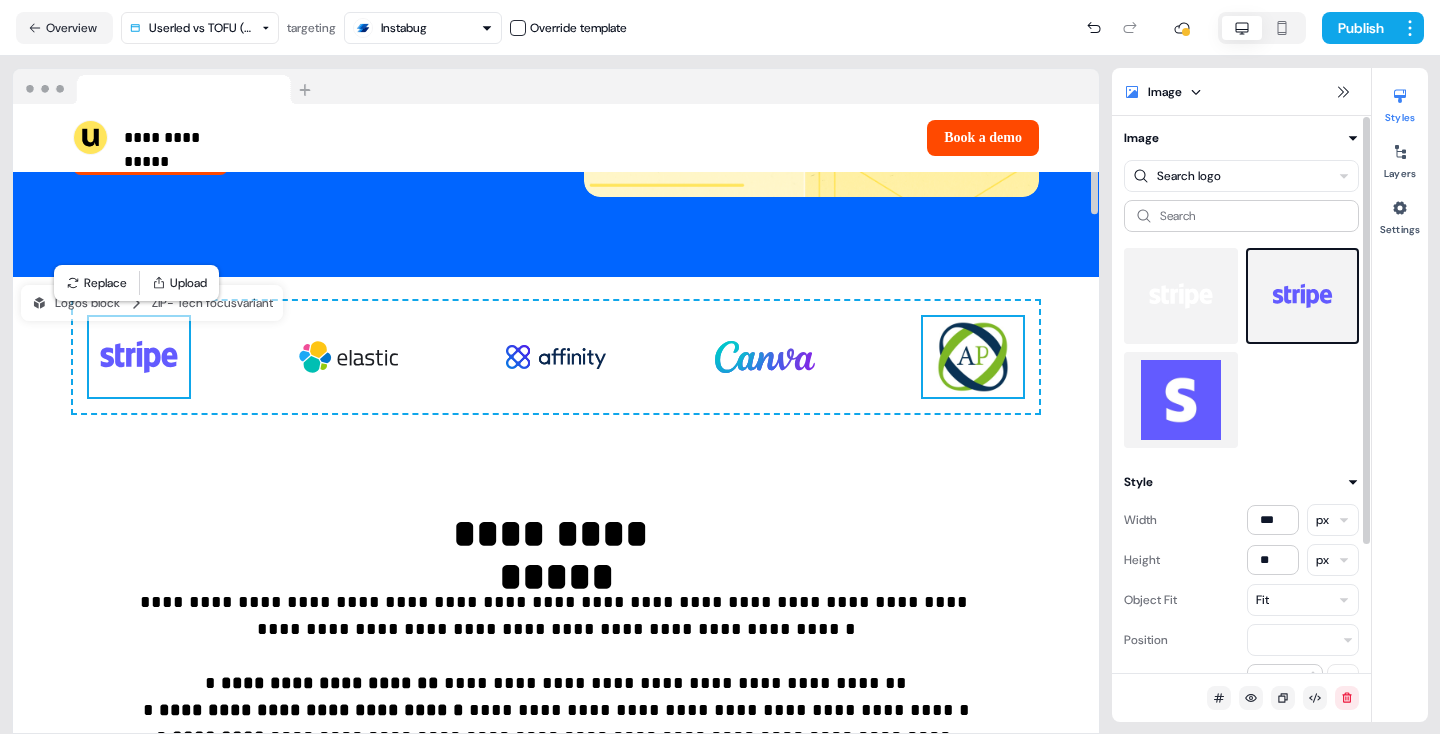 click at bounding box center (973, 357) 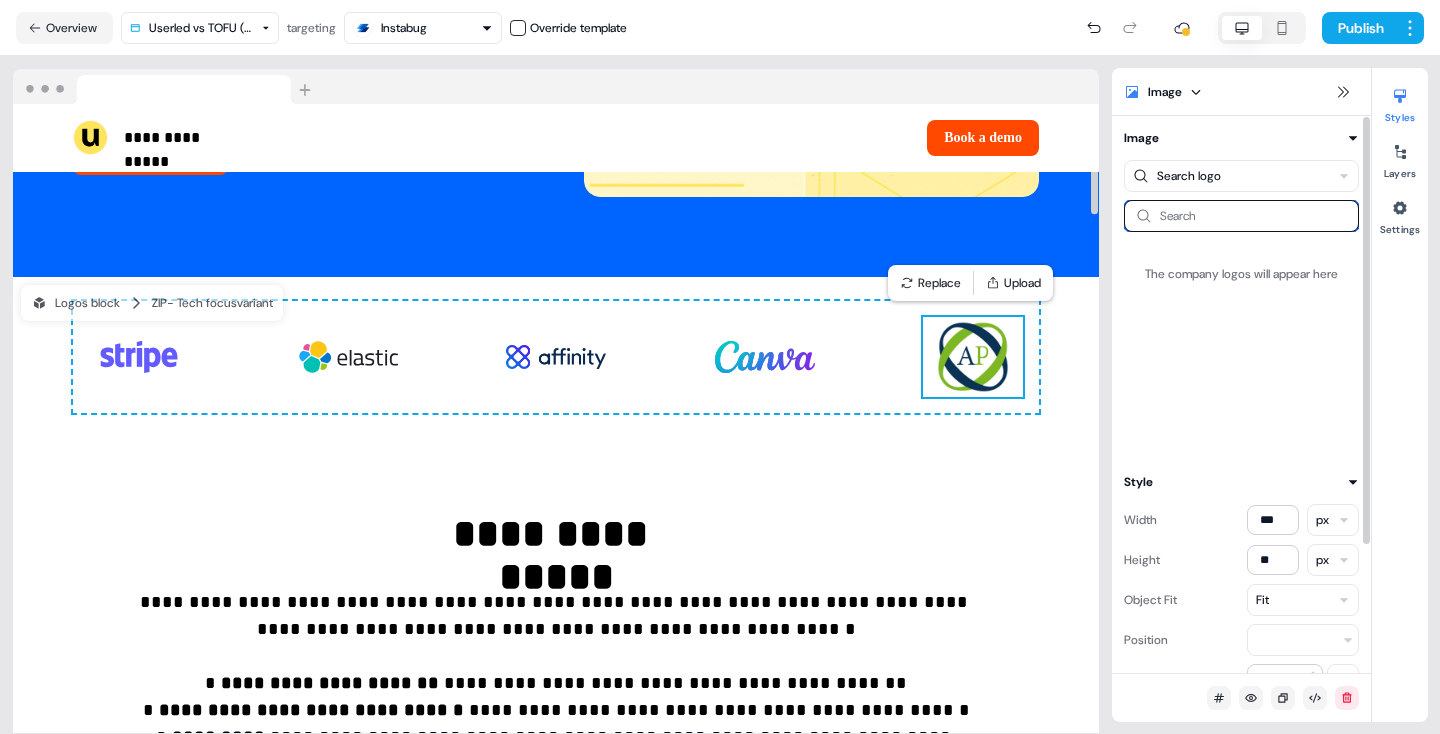click at bounding box center (1241, 216) 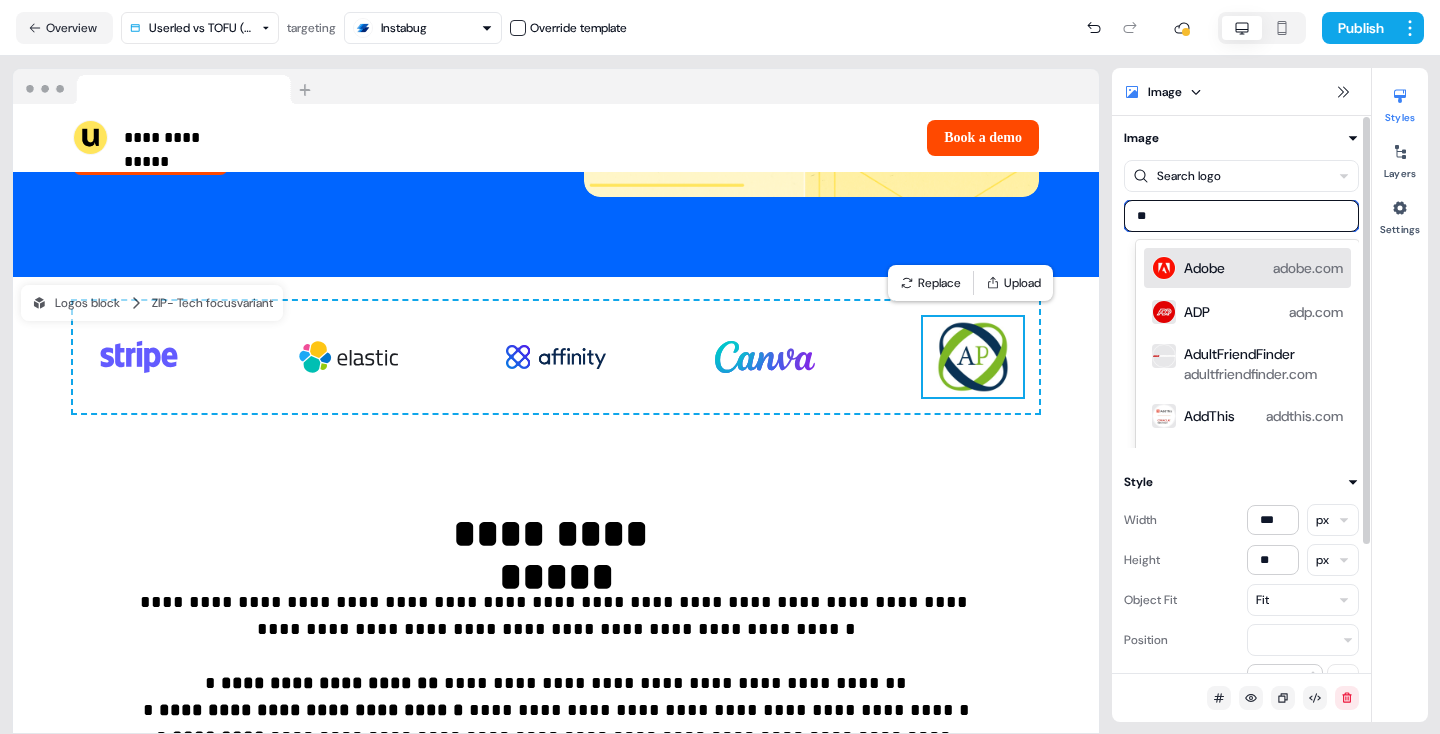type on "***" 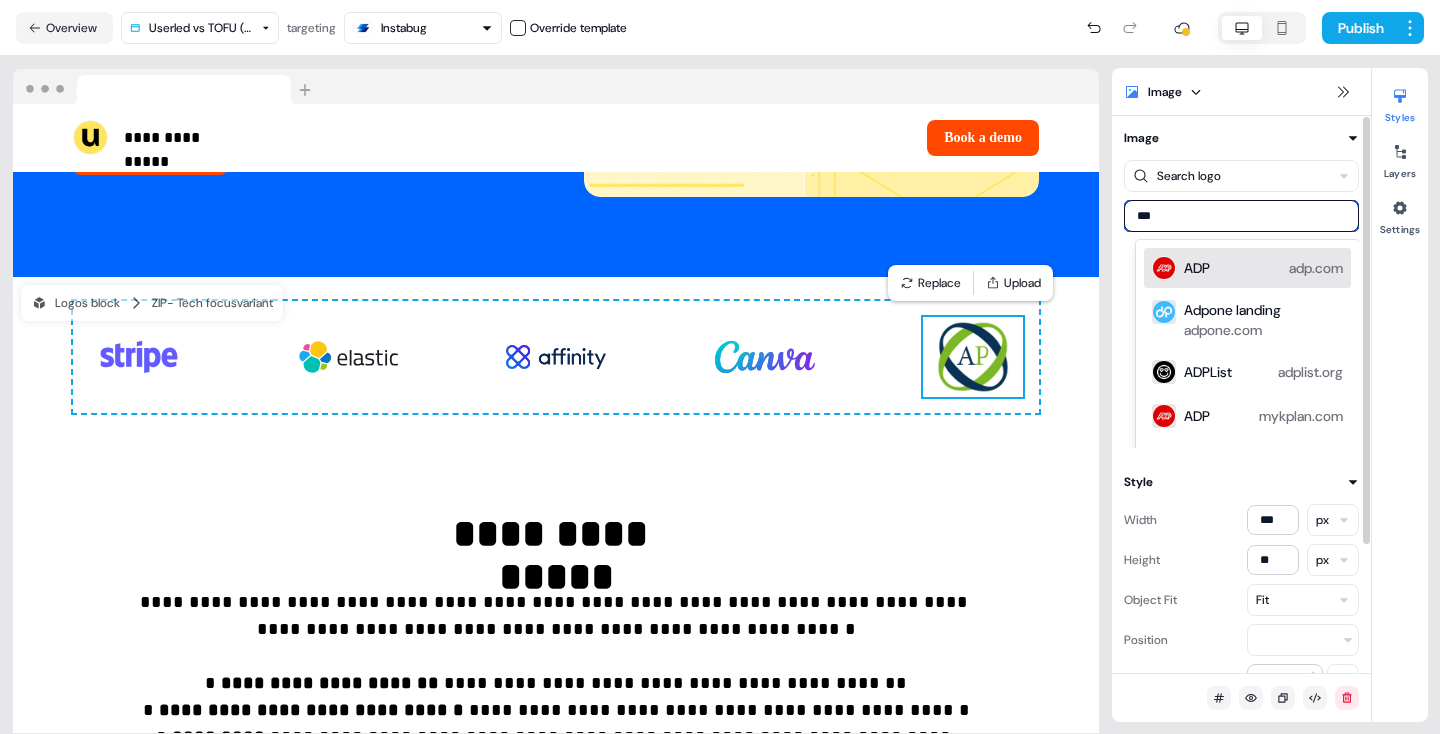 click on "ADP adp.com" at bounding box center (1263, 268) 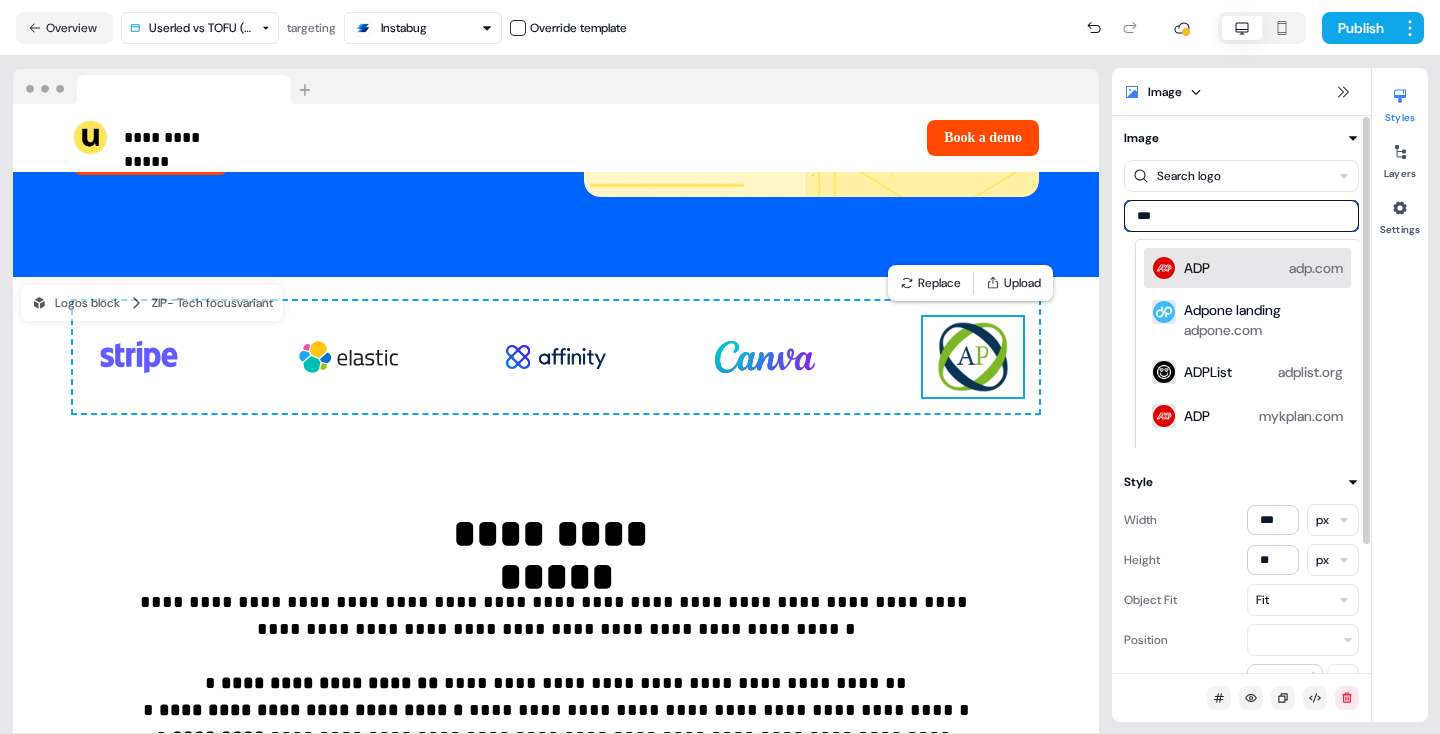 type 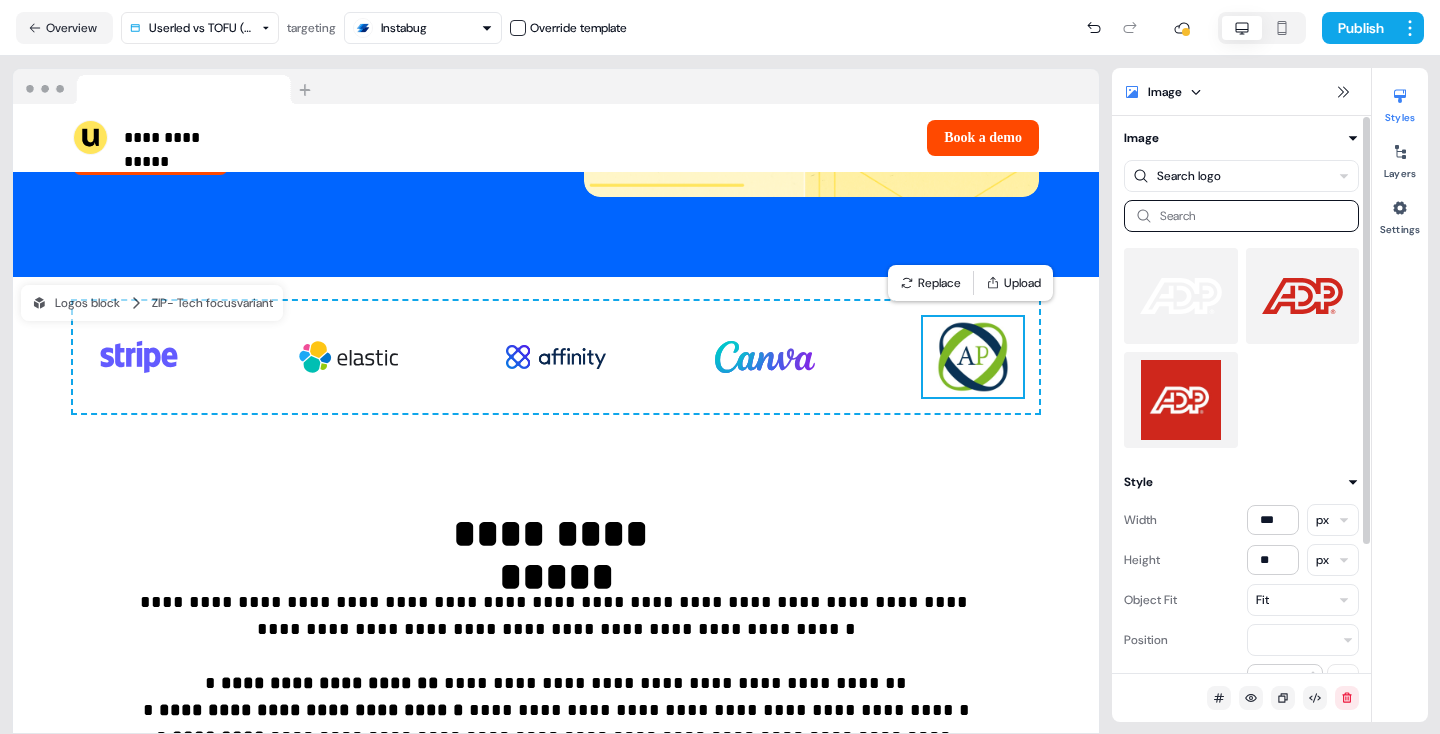click at bounding box center [1303, 296] 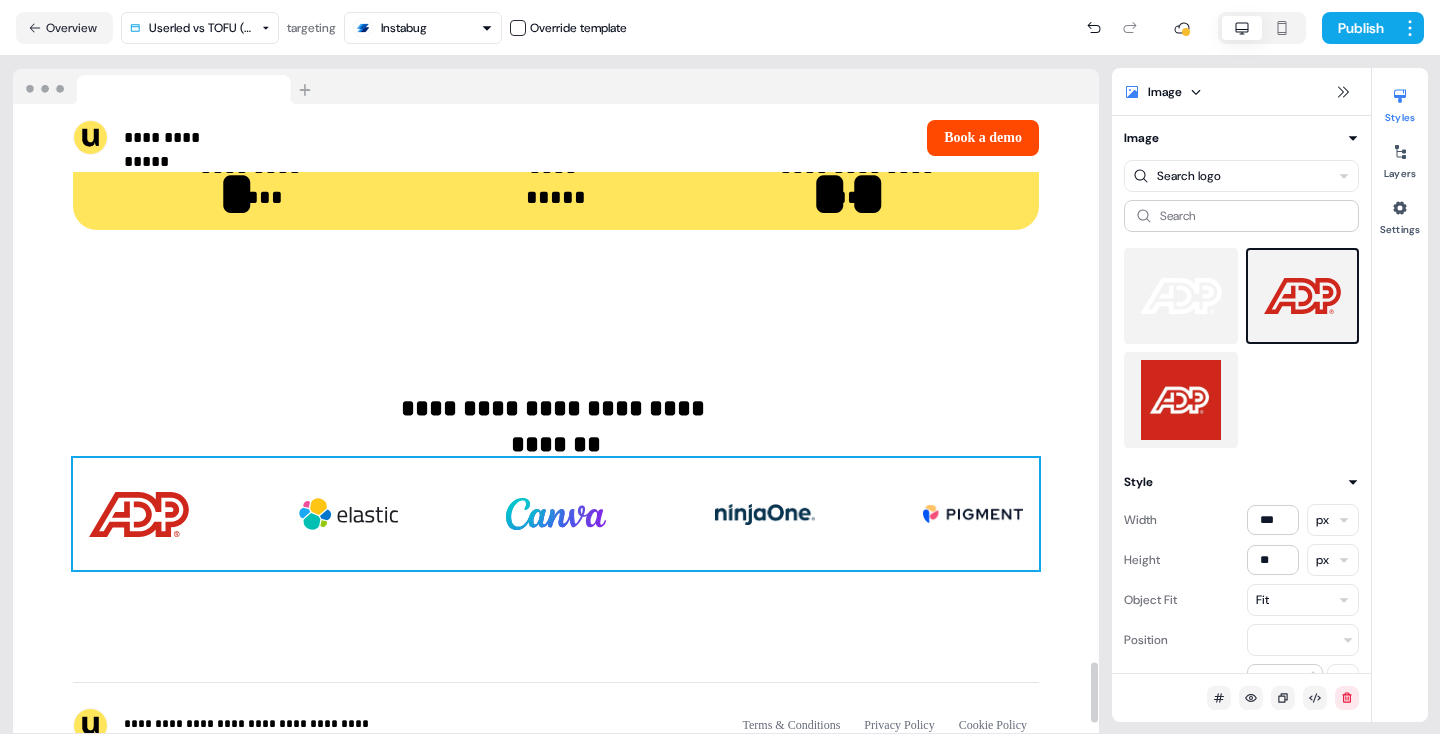 scroll, scrollTop: 5885, scrollLeft: 0, axis: vertical 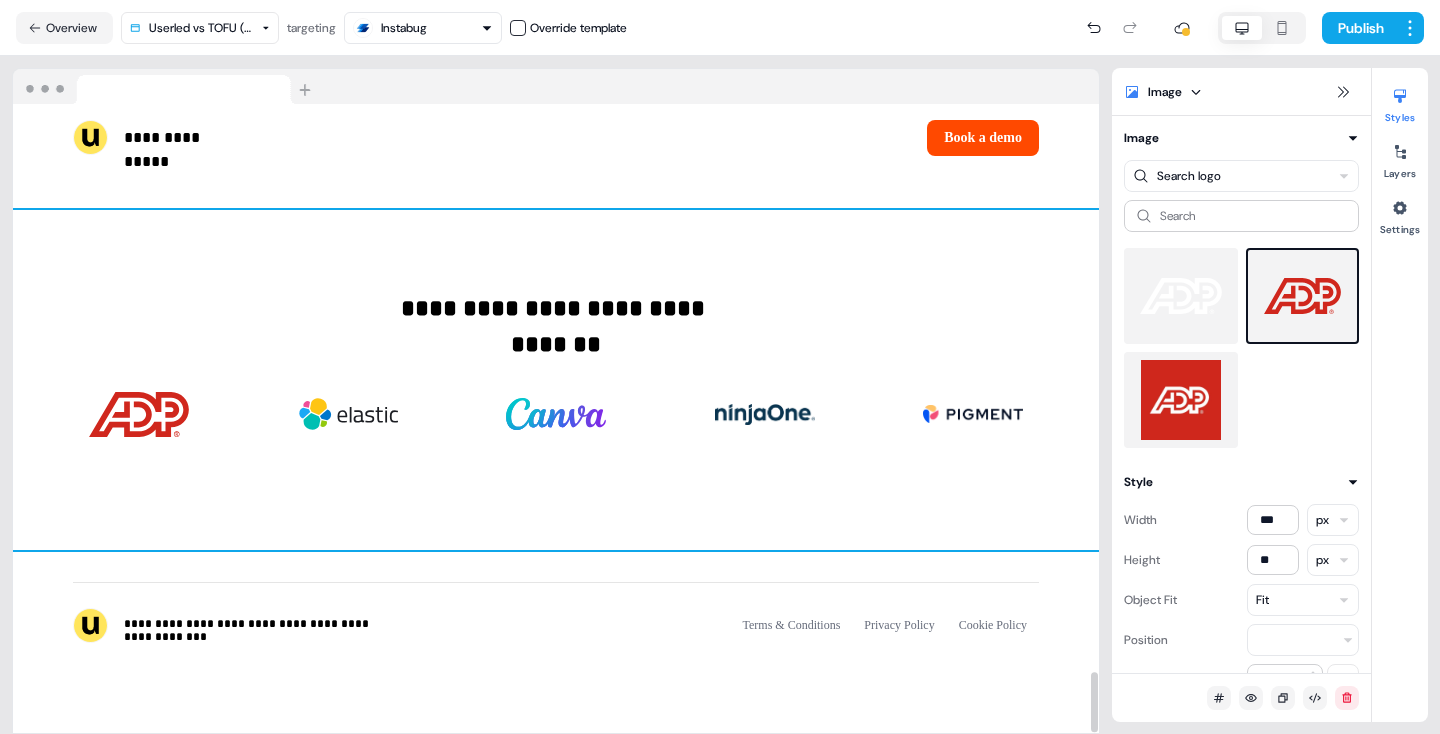 click on "**********" at bounding box center (556, 380) 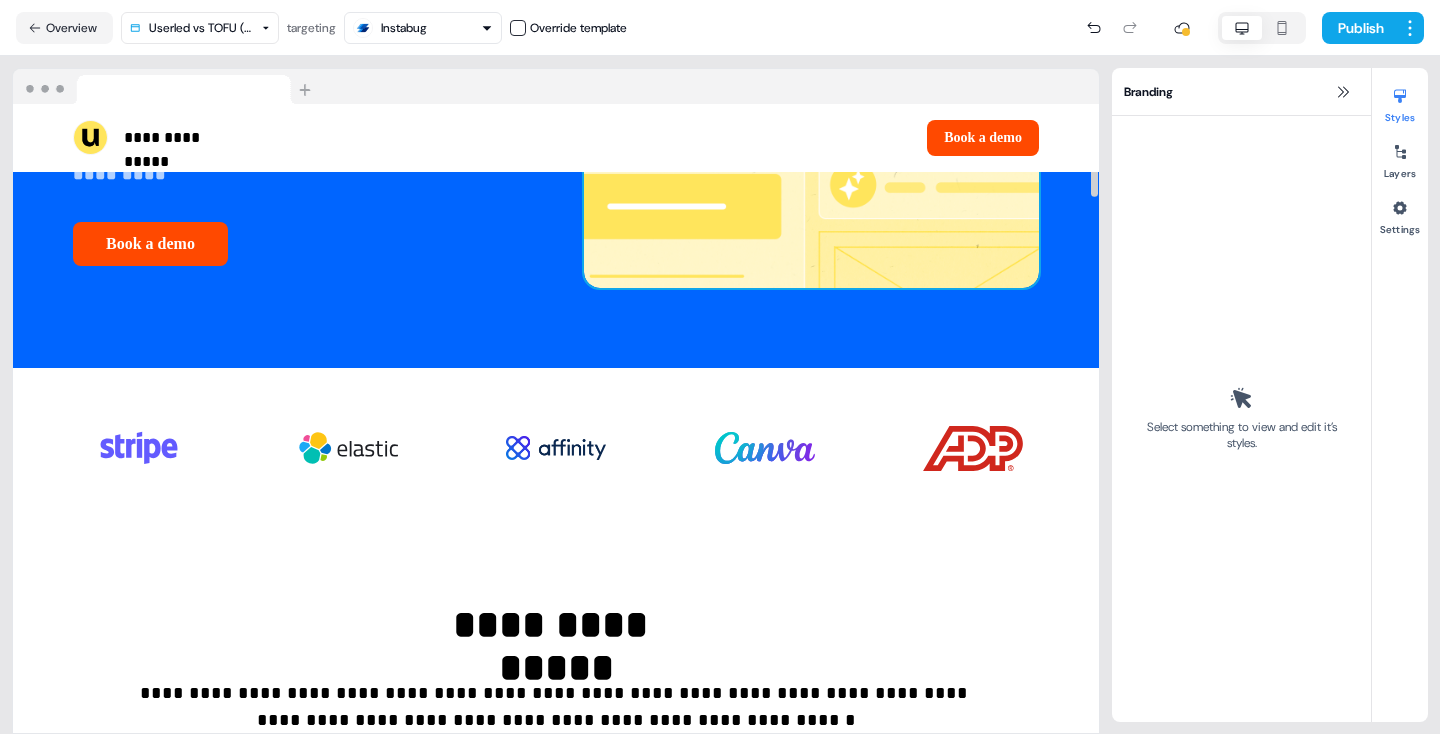 scroll, scrollTop: 604, scrollLeft: 0, axis: vertical 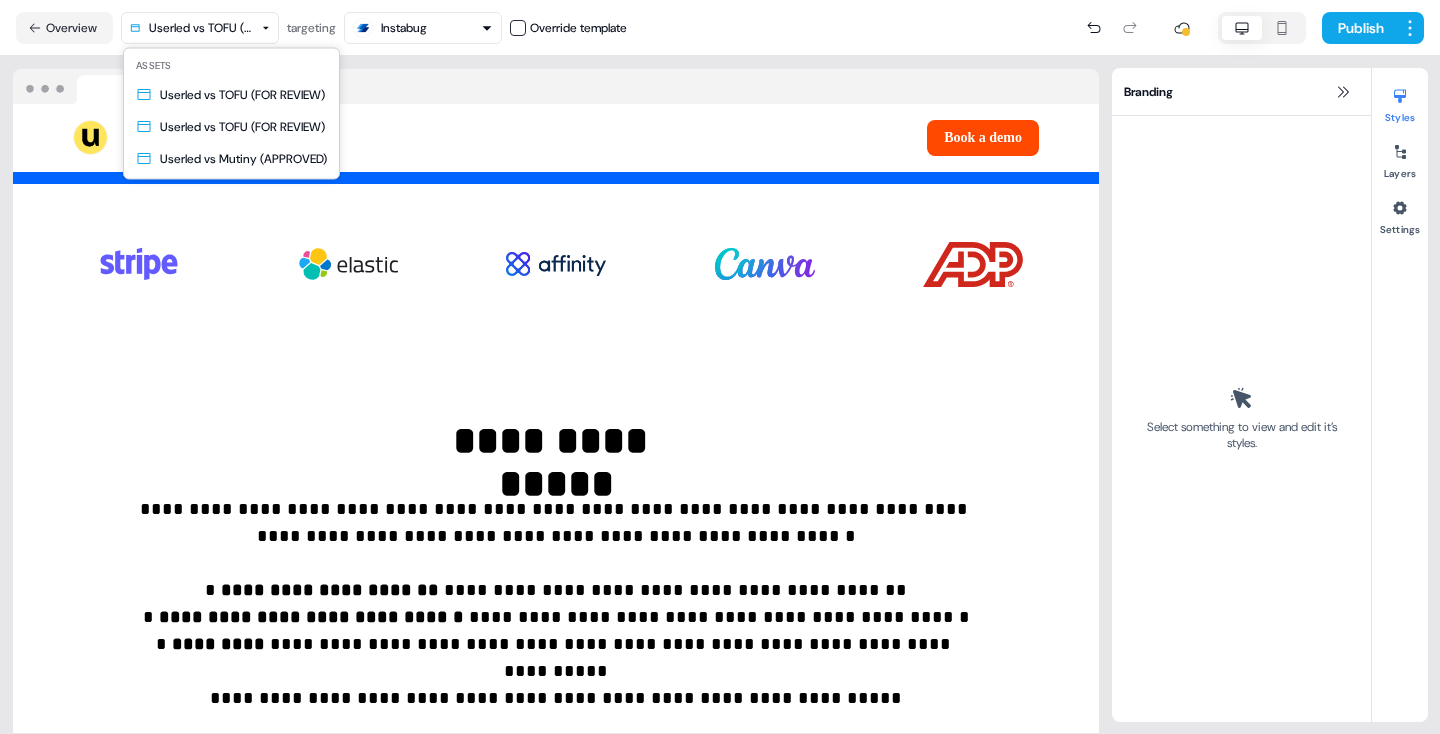 click on "**********" at bounding box center (720, 367) 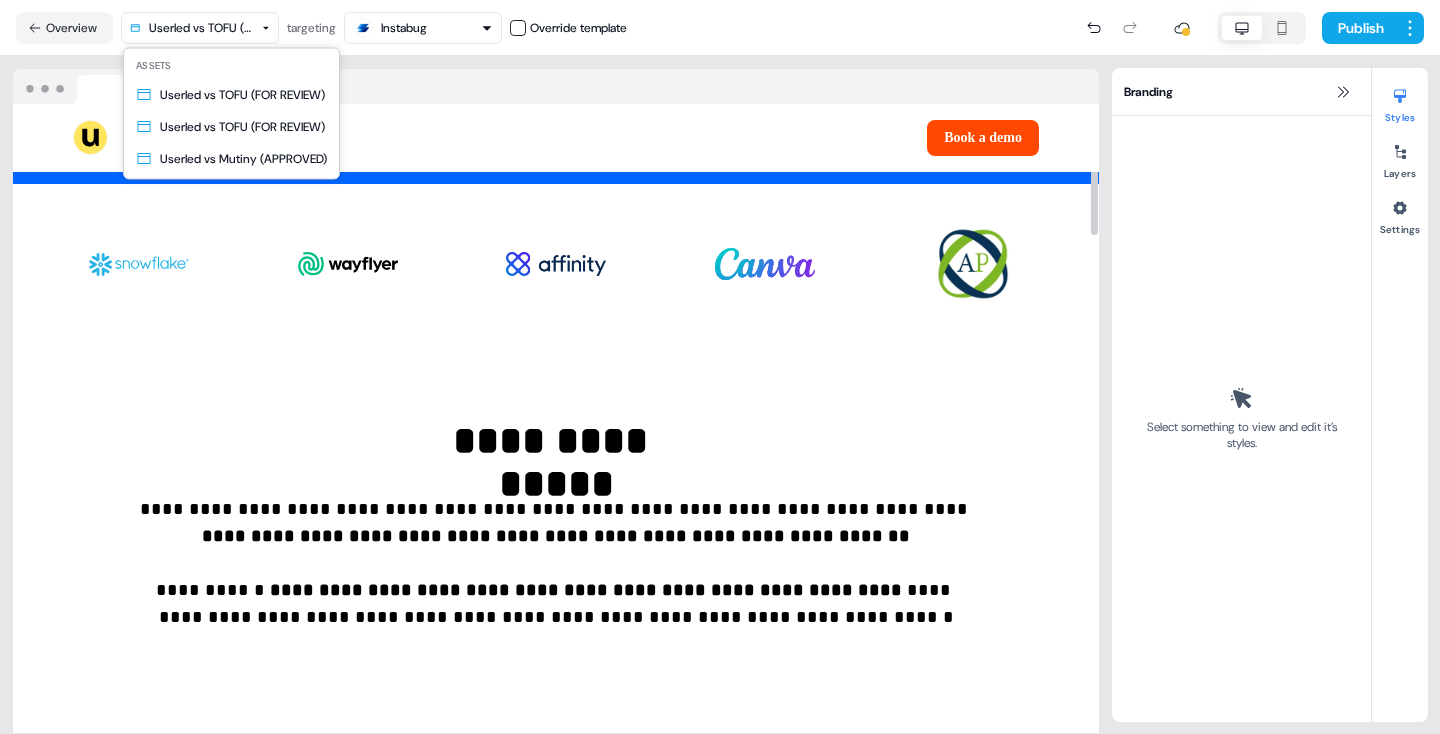 click on "**********" at bounding box center (720, 367) 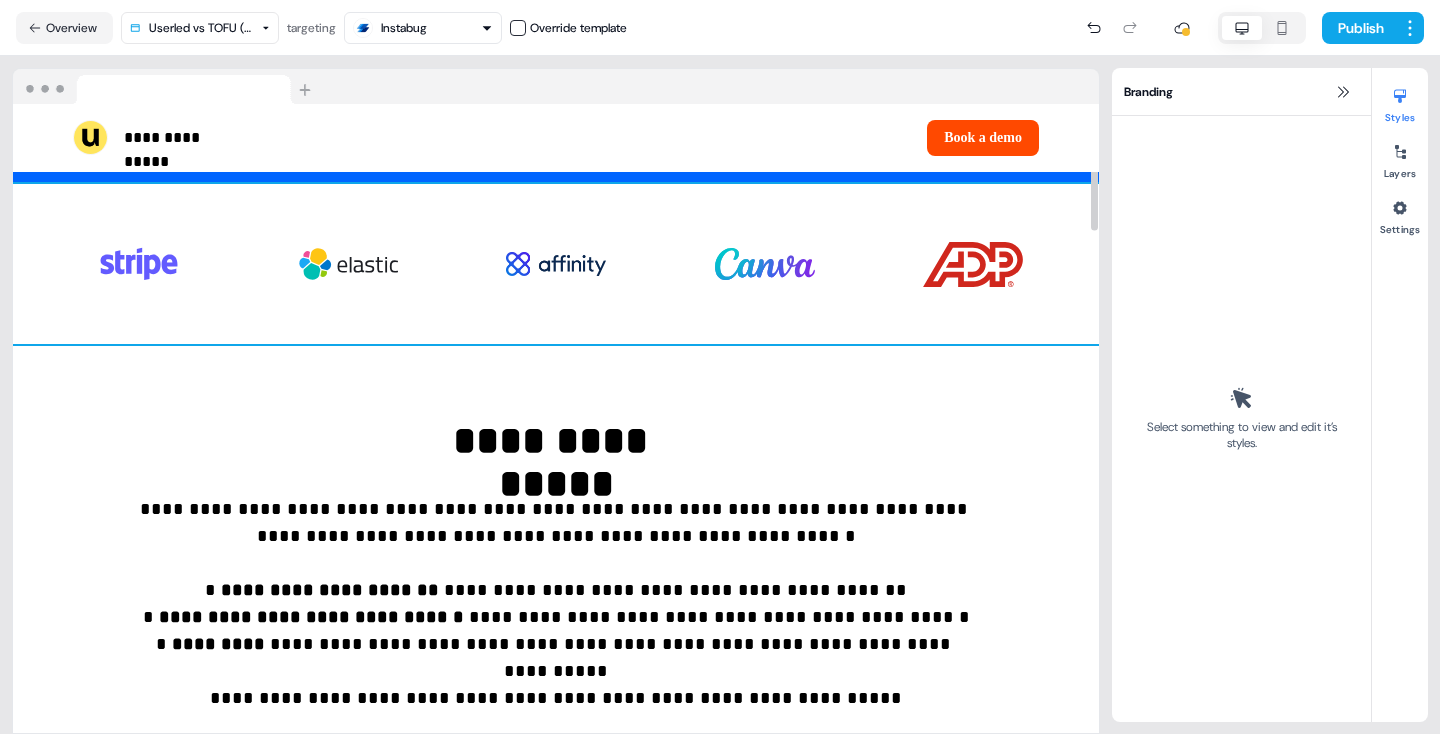 click on "To pick up a draggable item, press the space bar.
While dragging, use the arrow keys to move the item.
Press space again to drop the item in its new position, or press escape to cancel.
To pick up a draggable item, press the space bar.
While dragging, use the arrow keys to move the item.
Press space again to drop the item in its new position, or press escape to cancel." at bounding box center [556, 264] 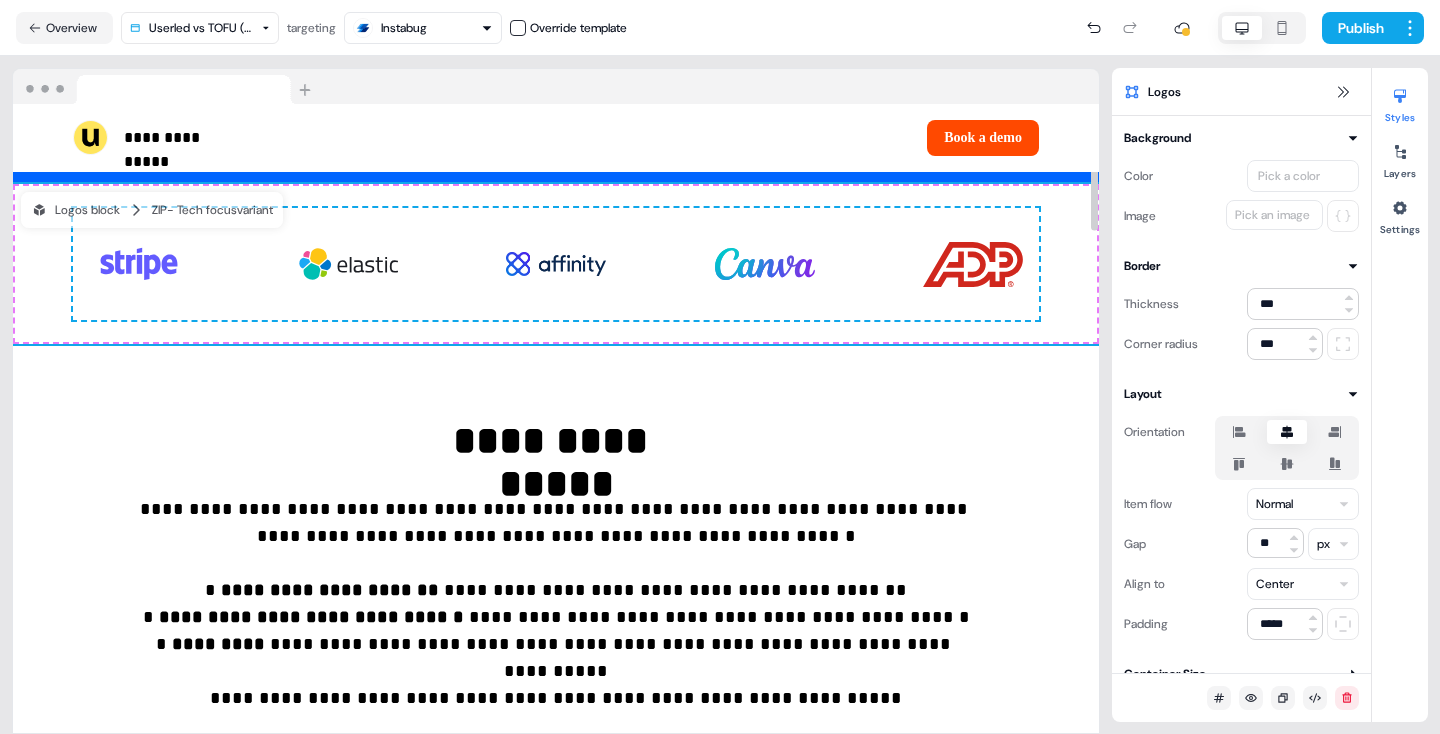 click on "To pick up a draggable item, press the space bar.
While dragging, use the arrow keys to move the item.
Press space again to drop the item in its new position, or press escape to cancel.
To pick up a draggable item, press the space bar.
While dragging, use the arrow keys to move the item.
Press space again to drop the item in its new position, or press escape to cancel." at bounding box center (556, 264) 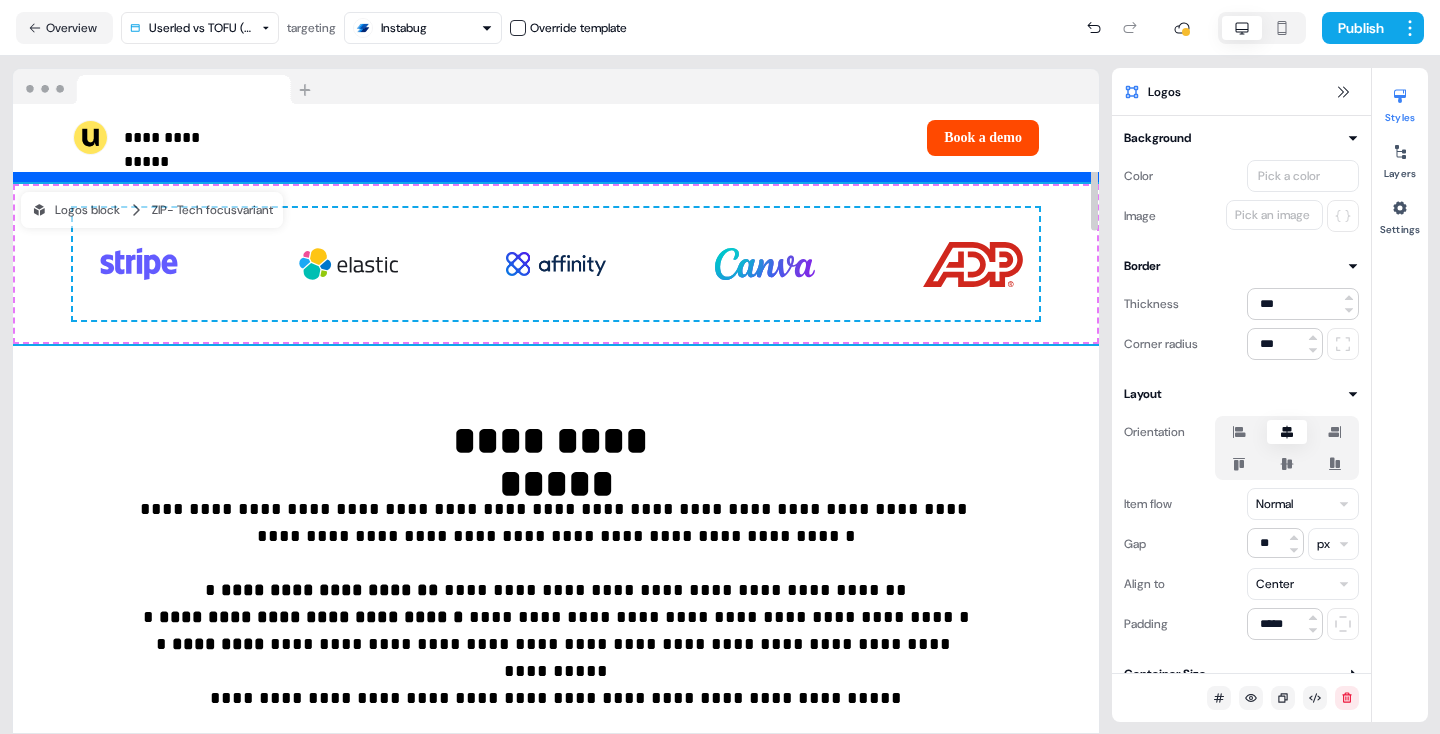 click on "To pick up a draggable item, press the space bar.
While dragging, use the arrow keys to move the item.
Press space again to drop the item in its new position, or press escape to cancel.
To pick up a draggable item, press the space bar.
While dragging, use the arrow keys to move the item.
Press space again to drop the item in its new position, or press escape to cancel." at bounding box center (556, 264) 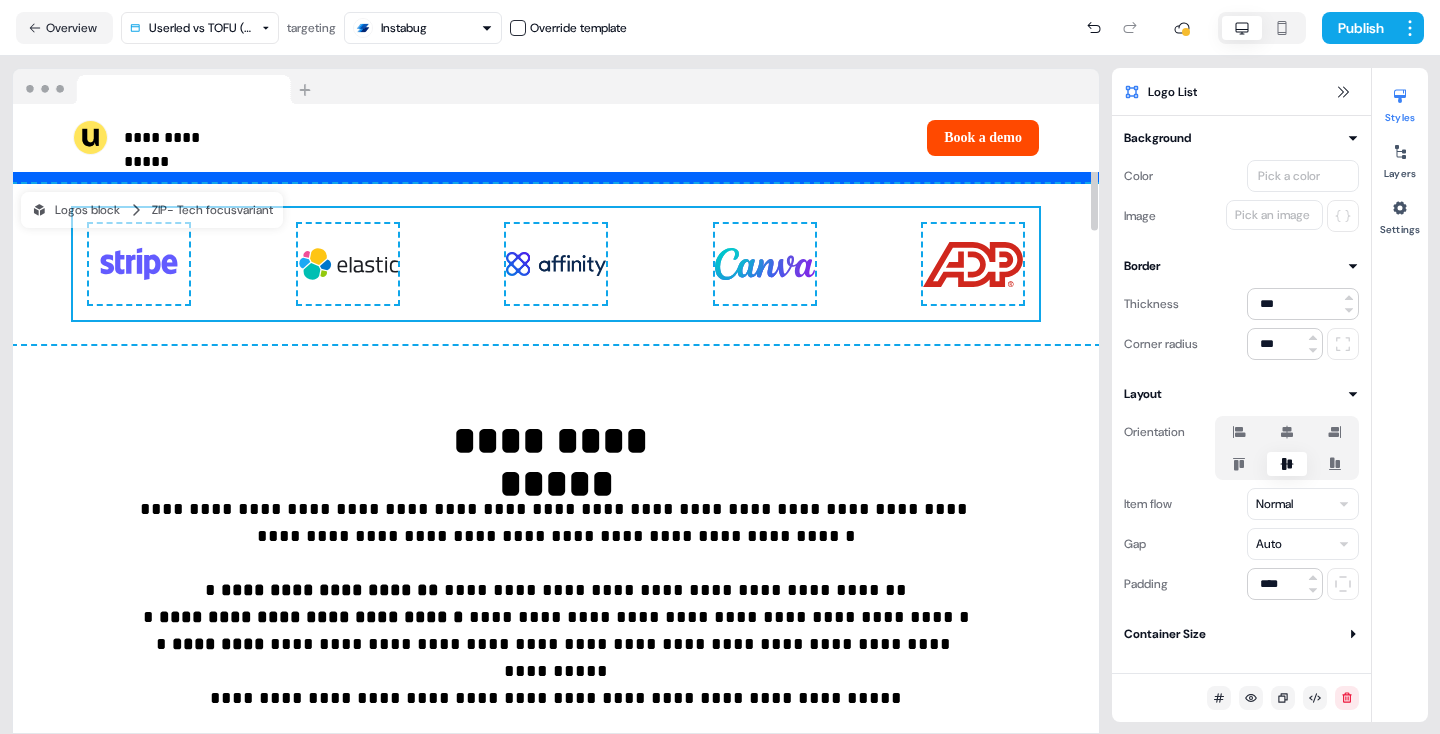 click on "To pick up a draggable item, press the space bar.
While dragging, use the arrow keys to move the item.
Press space again to drop the item in its new position, or press escape to cancel.
To pick up a draggable item, press the space bar.
While dragging, use the arrow keys to move the item.
Press space again to drop the item in its new position, or press escape to cancel." at bounding box center [556, 264] 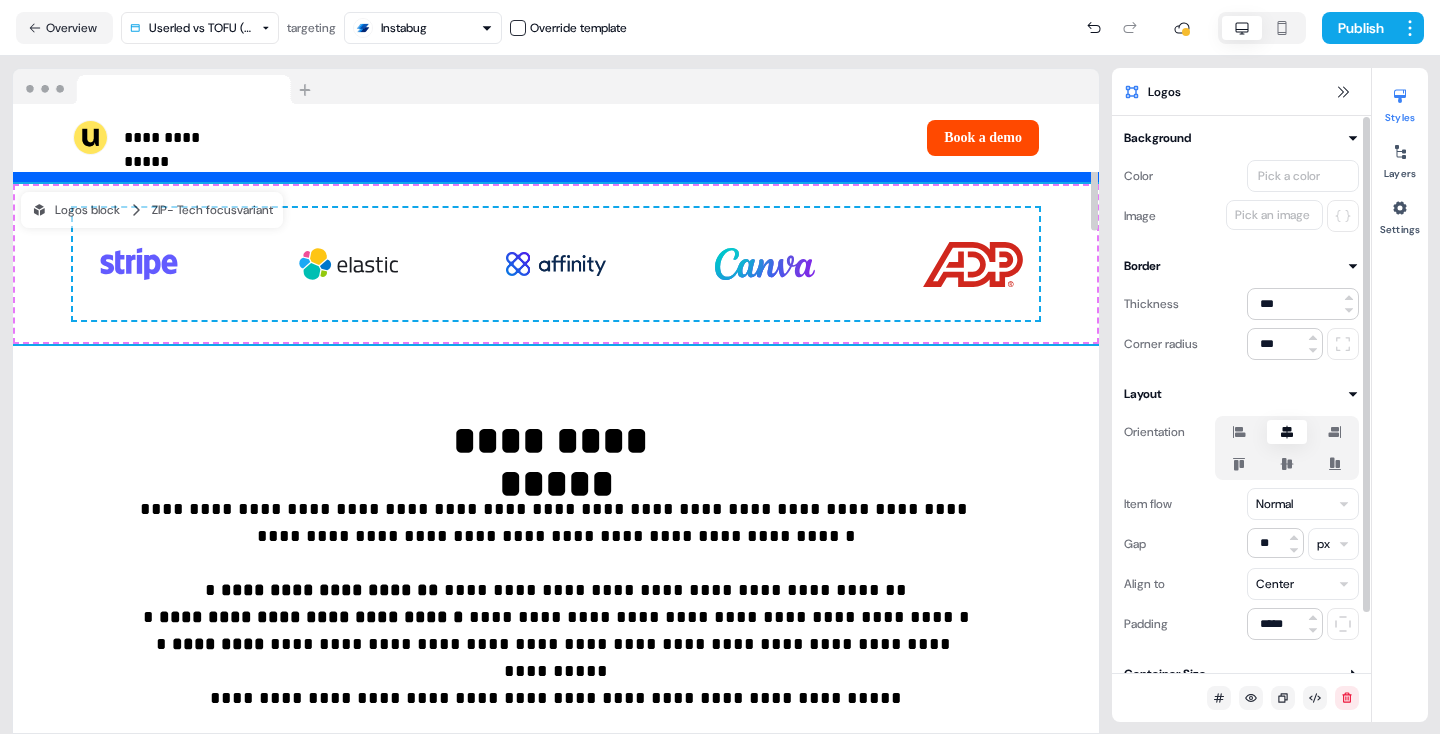 scroll, scrollTop: 451, scrollLeft: 0, axis: vertical 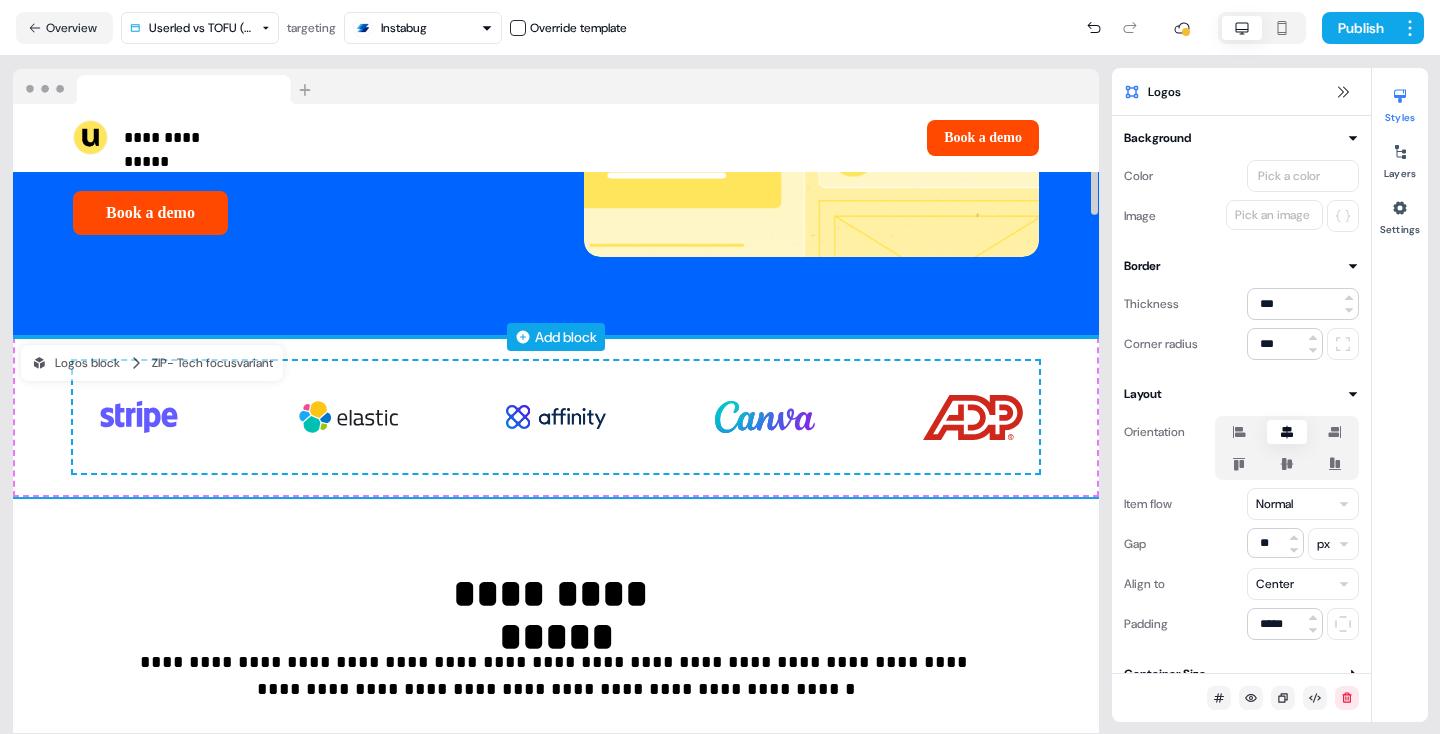 click on "Add block" at bounding box center (566, 337) 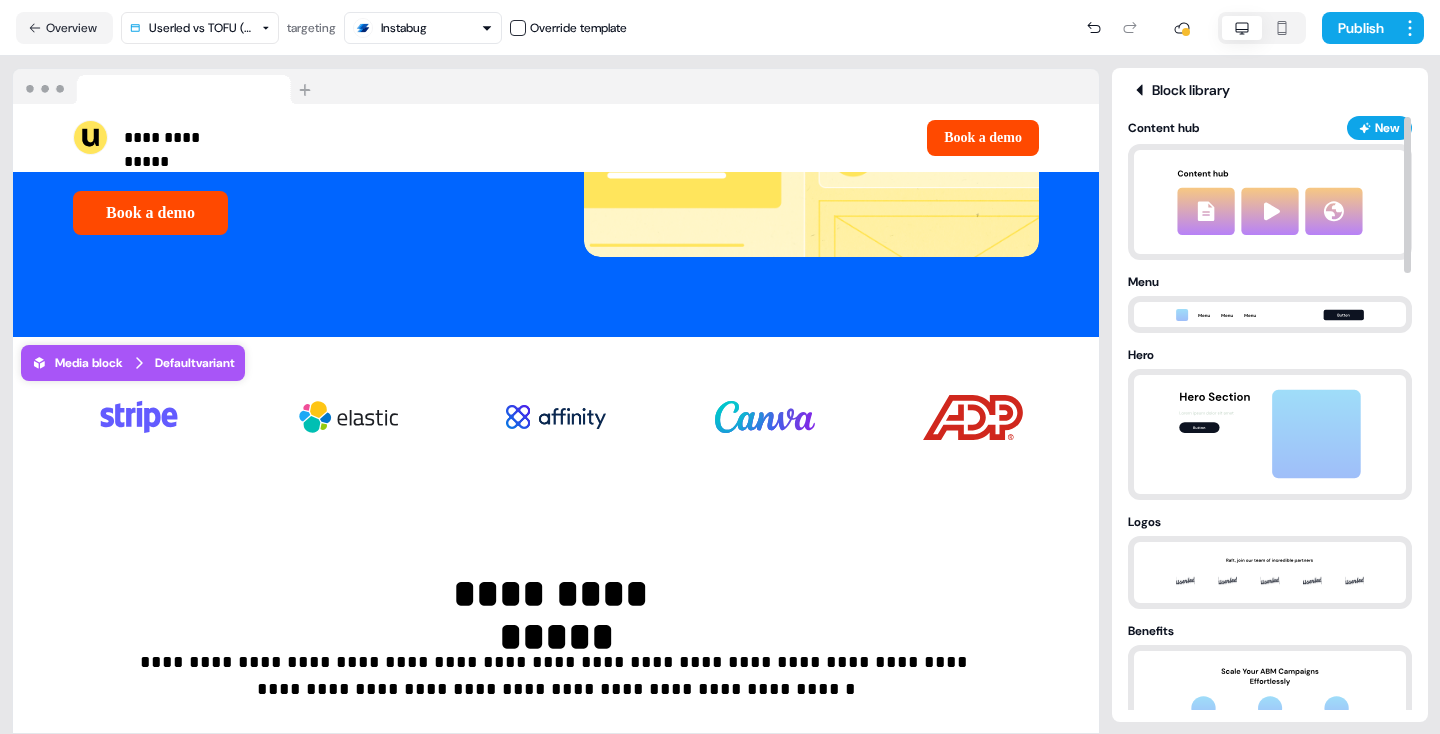 click 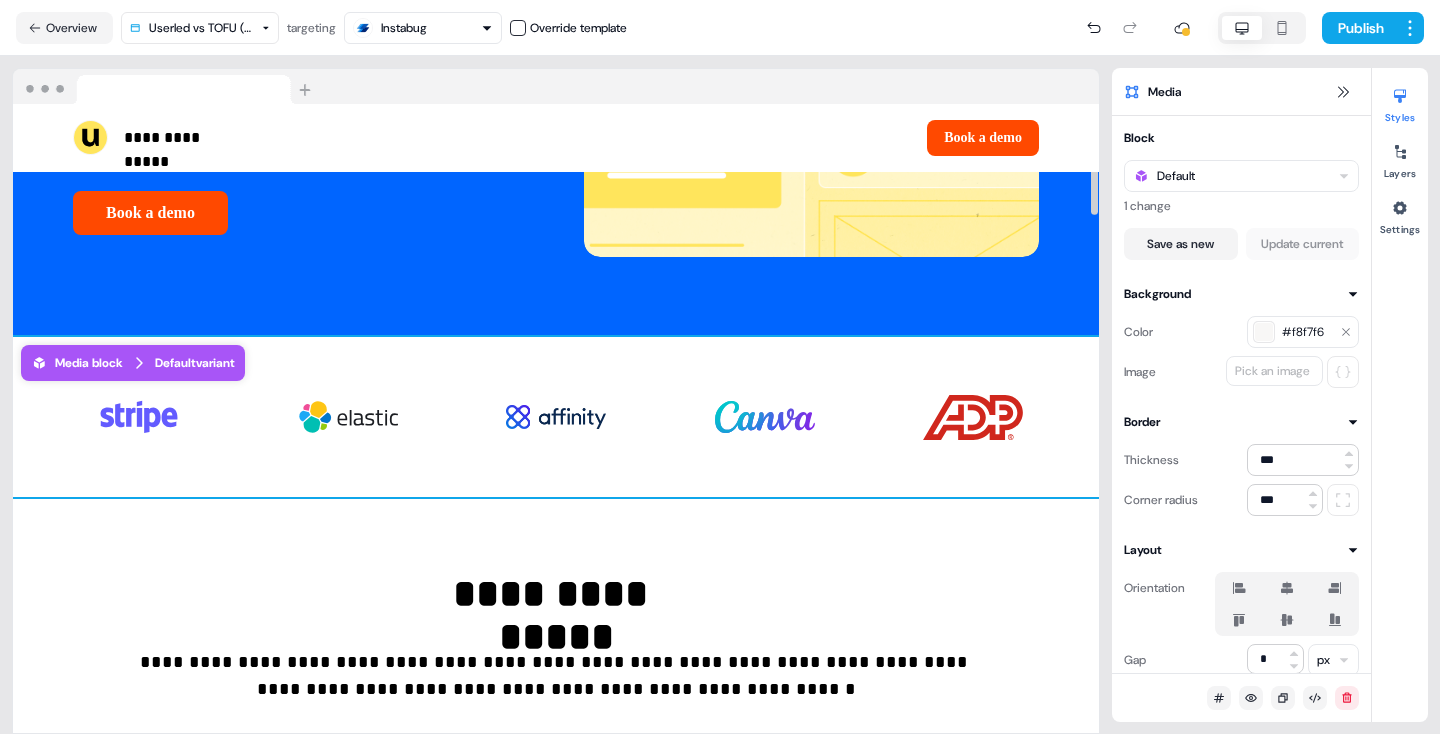 click on "To pick up a draggable item, press the space bar.
While dragging, use the arrow keys to move the item.
Press space again to drop the item in its new position, or press escape to cancel.
To pick up a draggable item, press the space bar.
While dragging, use the arrow keys to move the item.
Press space again to drop the item in its new position, or press escape to cancel." at bounding box center [556, 417] 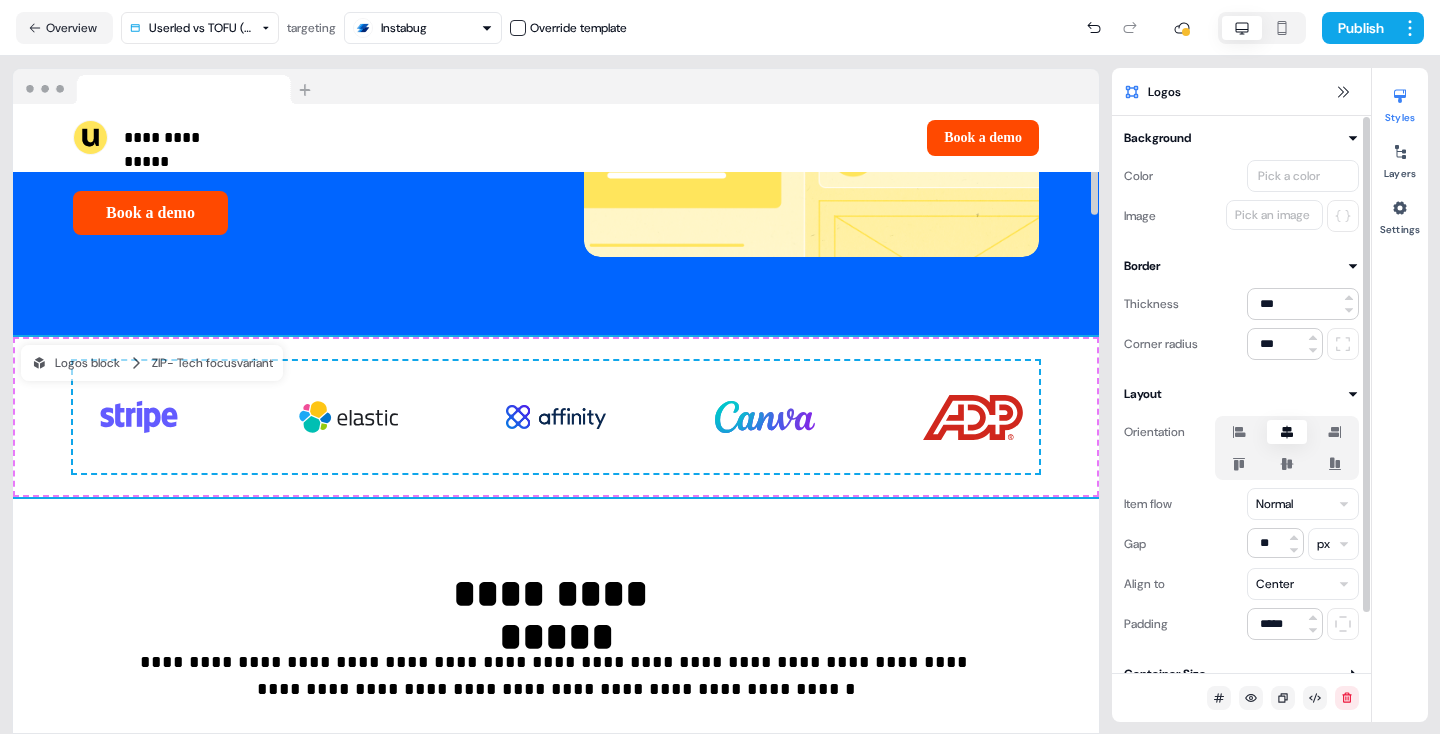 click on "To pick up a draggable item, press the space bar.
While dragging, use the arrow keys to move the item.
Press space again to drop the item in its new position, or press escape to cancel.
To pick up a draggable item, press the space bar.
While dragging, use the arrow keys to move the item.
Press space again to drop the item in its new position, or press escape to cancel." at bounding box center (556, 417) 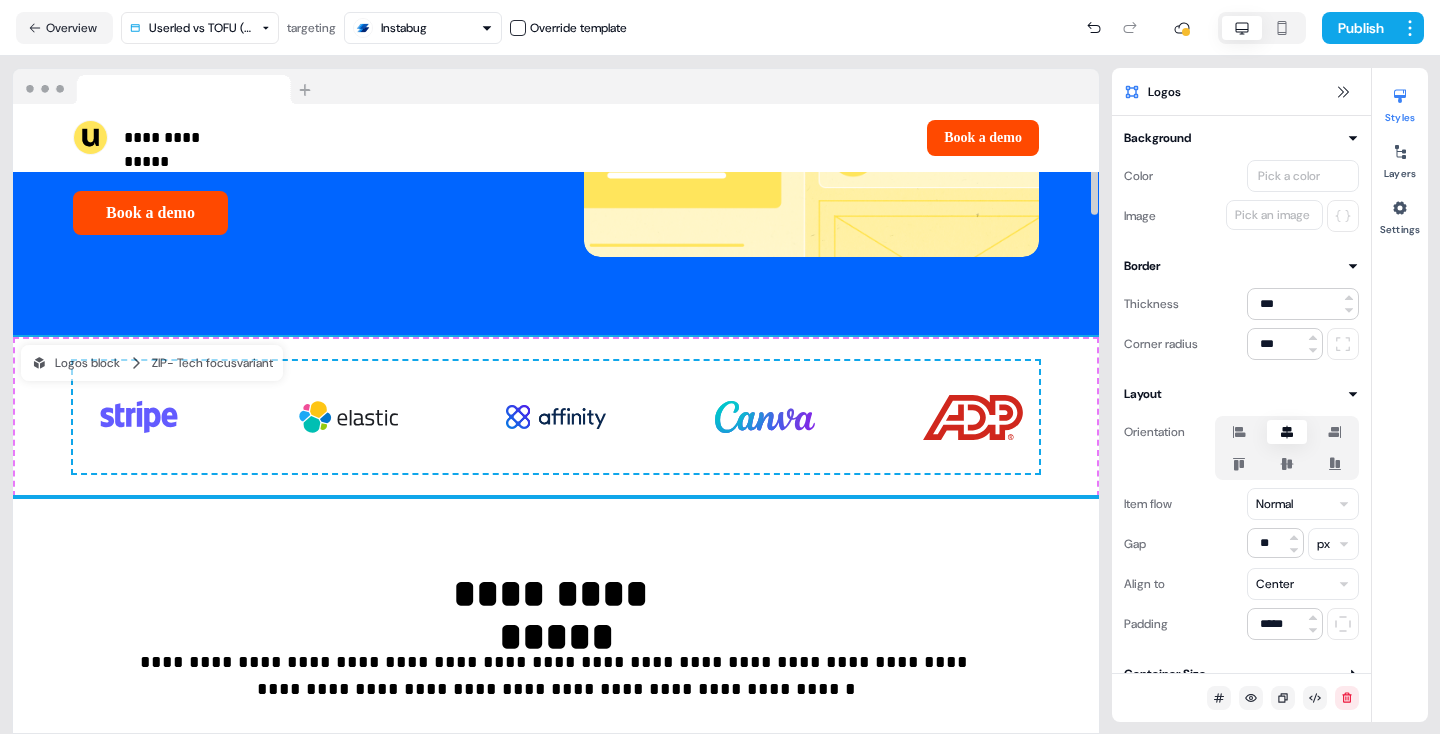 click on "**********" at bounding box center (556, 1893) 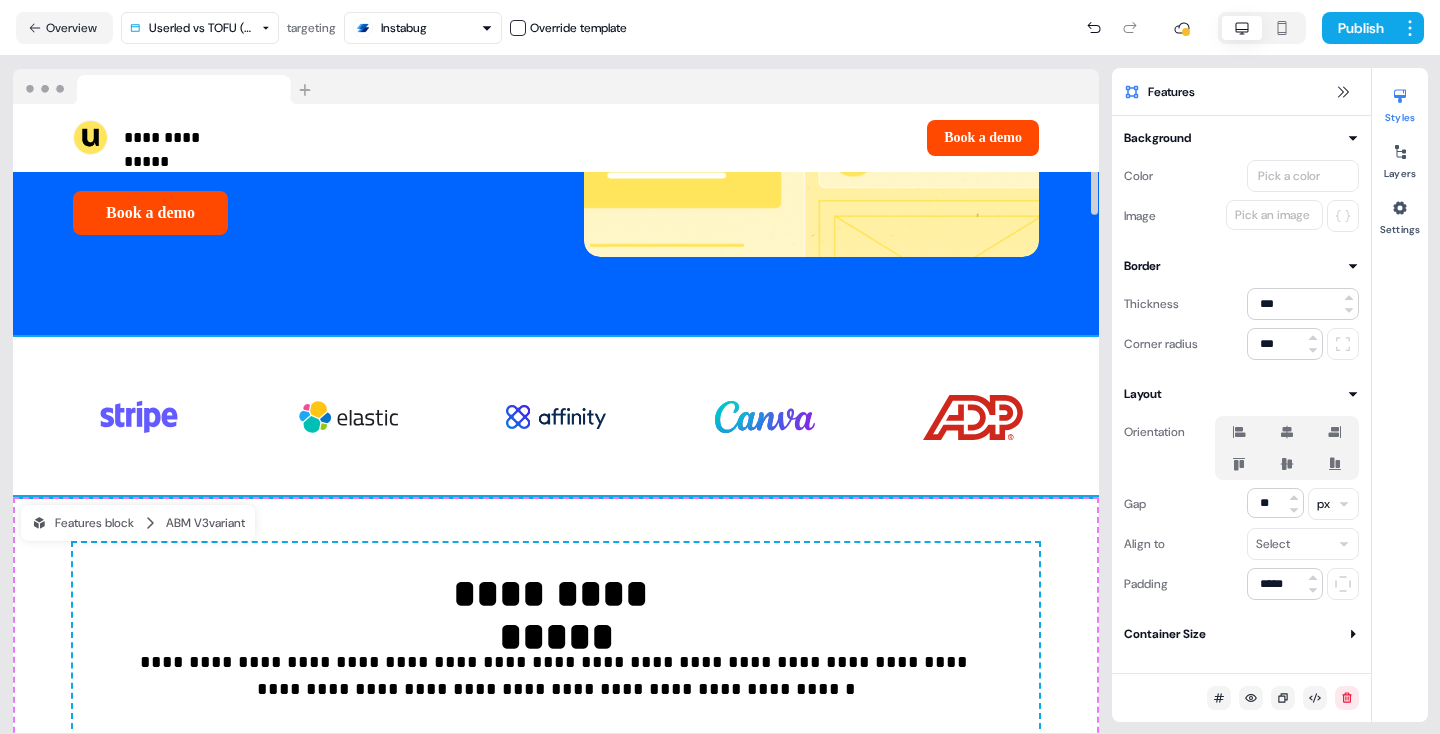 click on "To pick up a draggable item, press the space bar.
While dragging, use the arrow keys to move the item.
Press space again to drop the item in its new position, or press escape to cancel.
To pick up a draggable item, press the space bar.
While dragging, use the arrow keys to move the item.
Press space again to drop the item in its new position, or press escape to cancel." at bounding box center [556, 417] 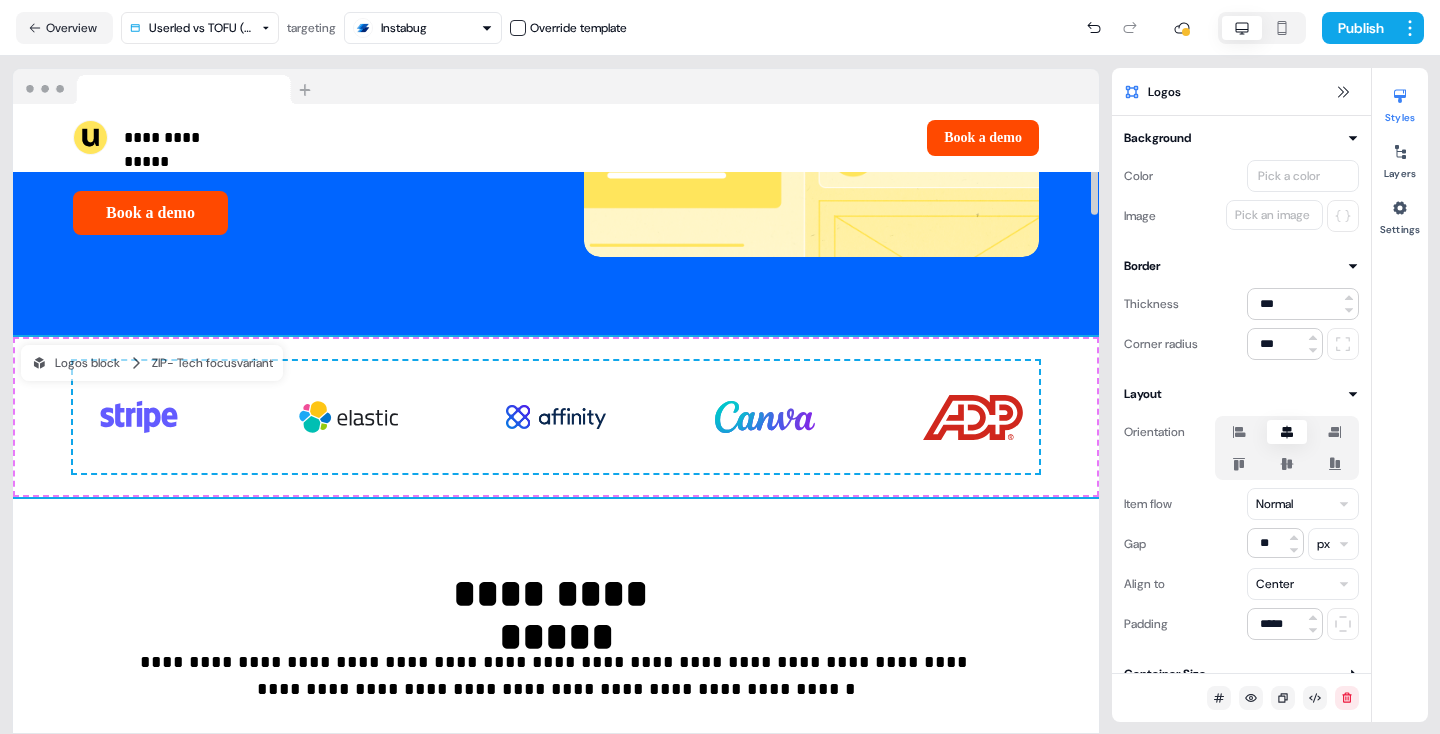 click on "To pick up a draggable item, press the space bar.
While dragging, use the arrow keys to move the item.
Press space again to drop the item in its new position, or press escape to cancel." at bounding box center [556, 417] 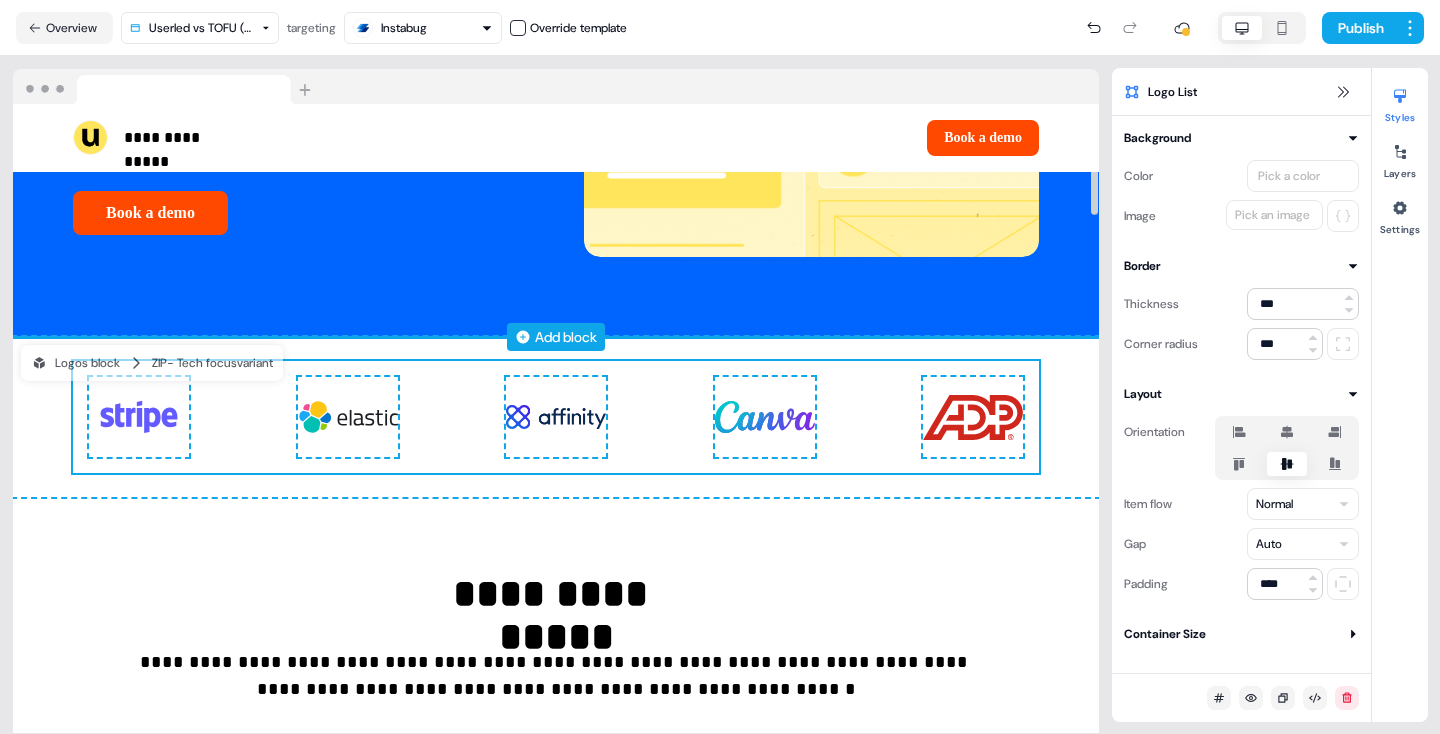 click on "Add block" at bounding box center (556, 337) 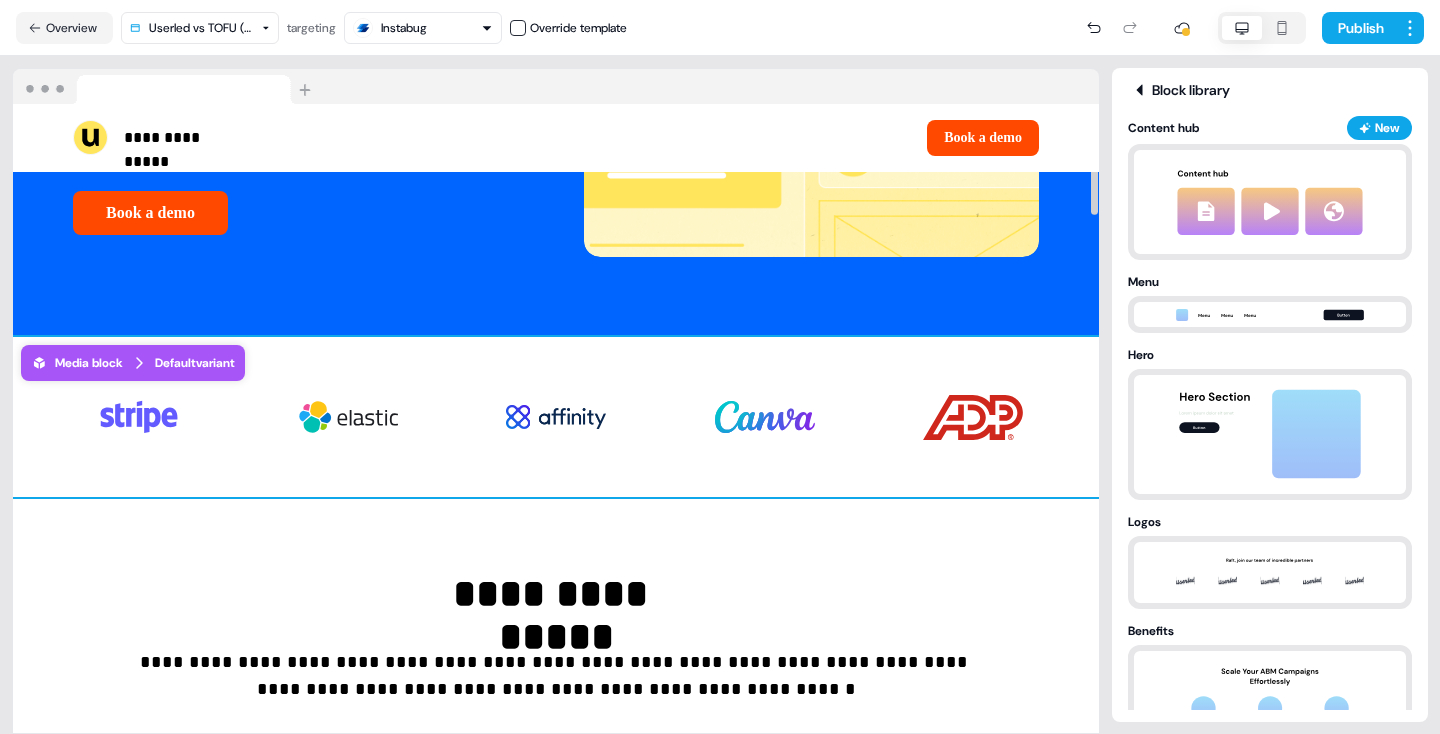 click on "To pick up a draggable item, press the space bar.
While dragging, use the arrow keys to move the item.
Press space again to drop the item in its new position, or press escape to cancel.
To pick up a draggable item, press the space bar.
While dragging, use the arrow keys to move the item.
Press space again to drop the item in its new position, or press escape to cancel." at bounding box center (556, 417) 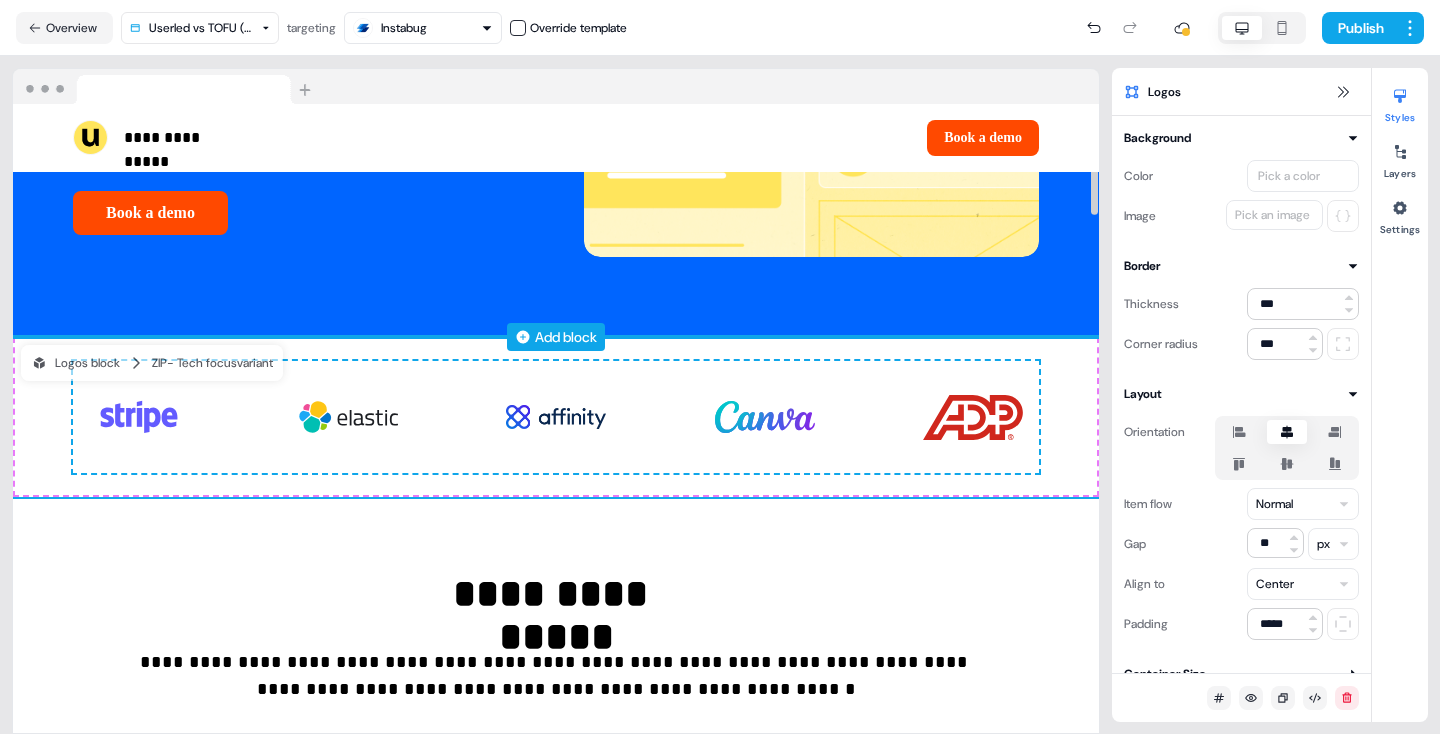 click on "Add block" at bounding box center [566, 337] 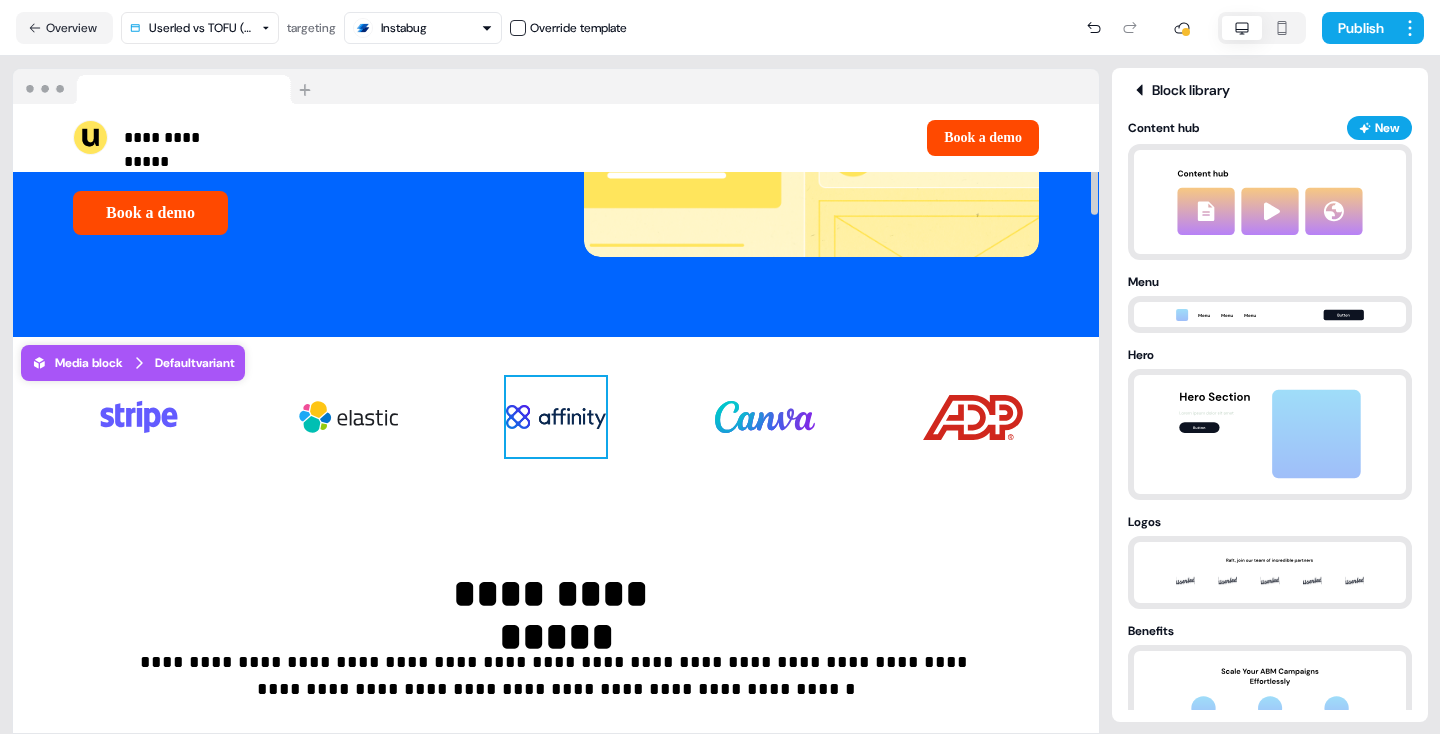 click at bounding box center (556, 417) 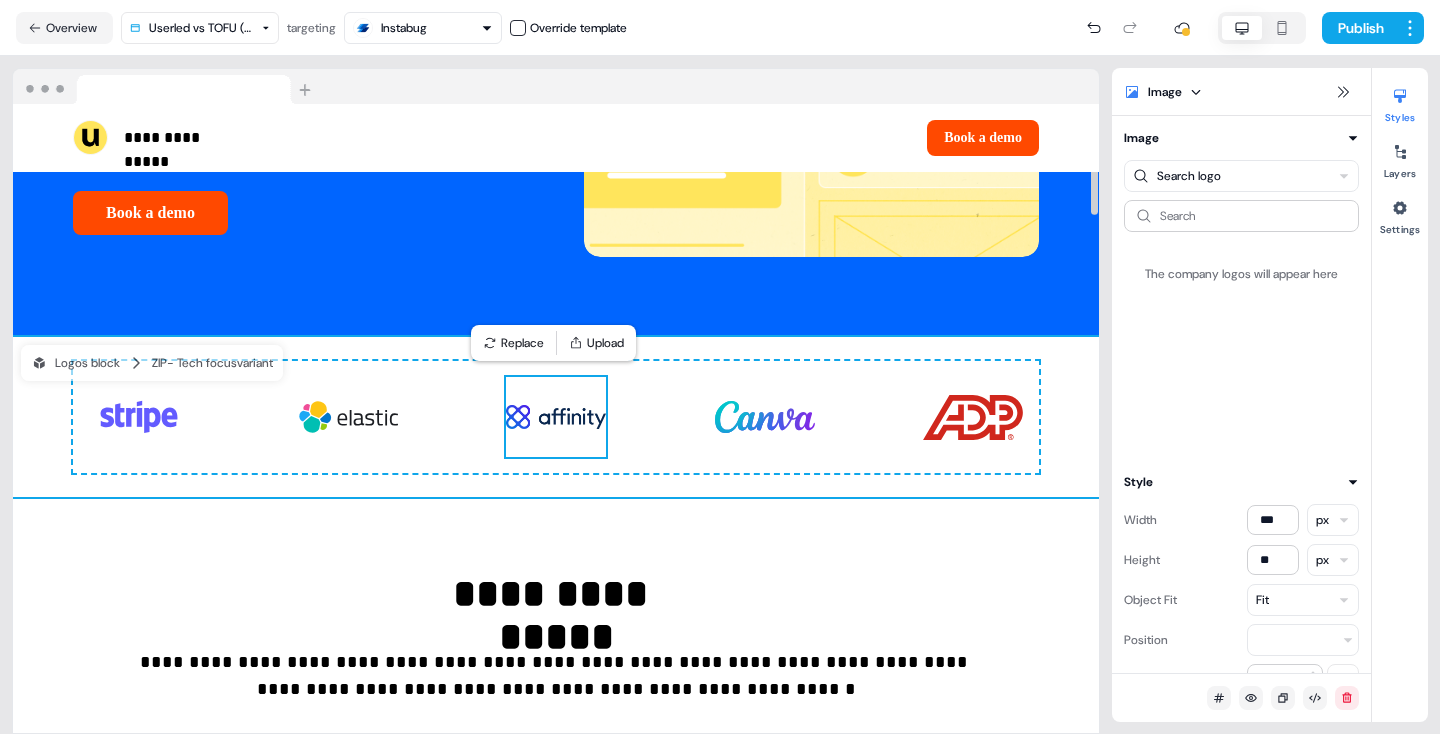click on "To pick up a draggable item, press the space bar.
While dragging, use the arrow keys to move the item.
Press space again to drop the item in its new position, or press escape to cancel.
To pick up a draggable item, press the space bar.
While dragging, use the arrow keys to move the item.
Press space again to drop the item in its new position, or press escape to cancel." at bounding box center [556, 417] 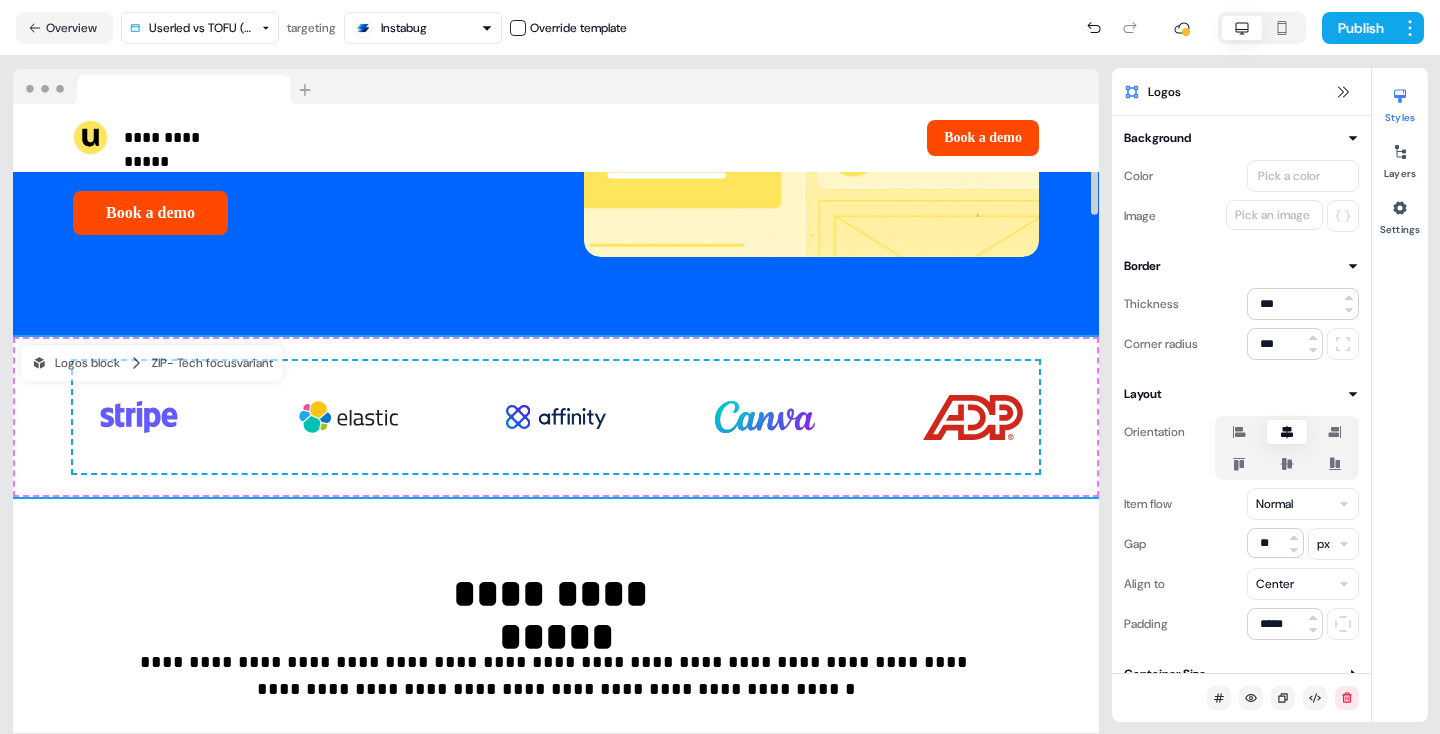 click on "To pick up a draggable item, press the space bar.
While dragging, use the arrow keys to move the item.
Press space again to drop the item in its new position, or press escape to cancel." at bounding box center [556, 417] 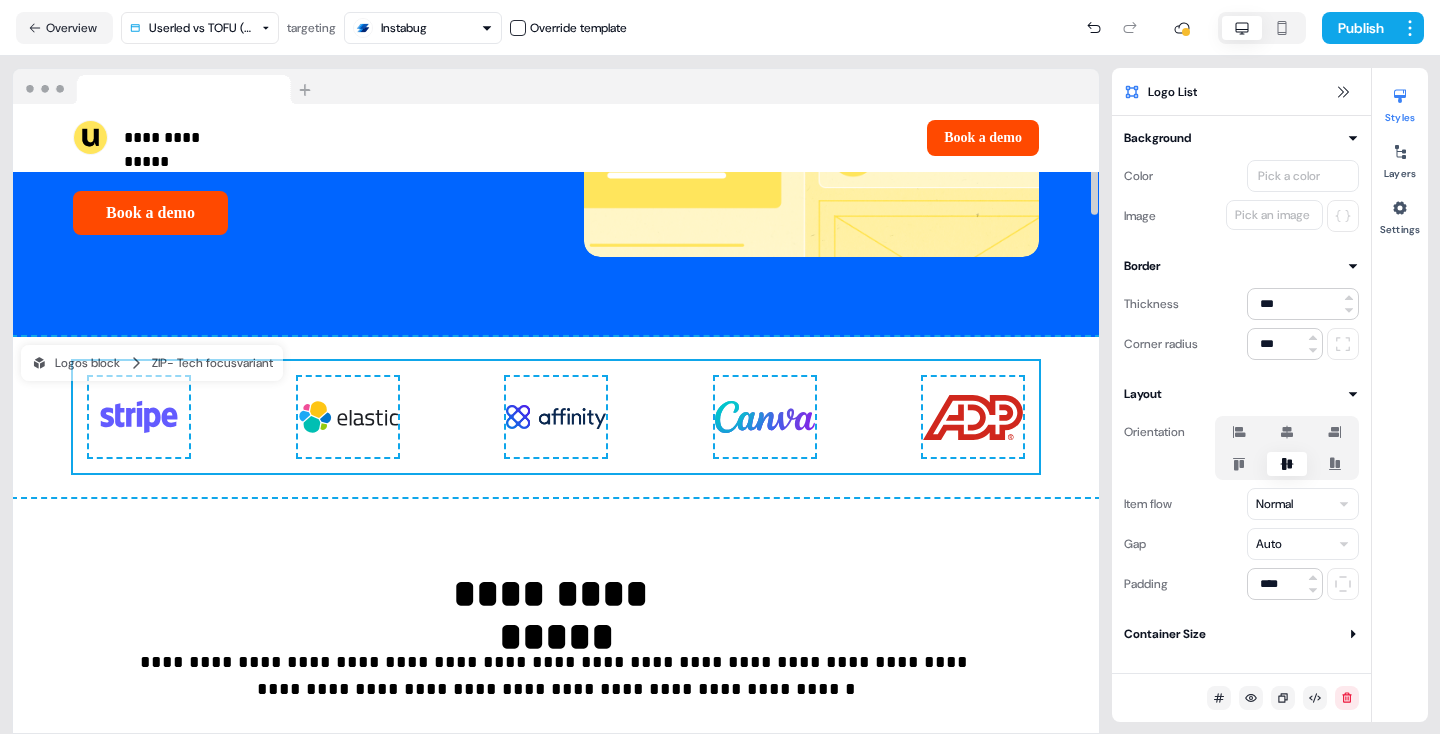 click on "To pick up a draggable item, press the space bar.
While dragging, use the arrow keys to move the item.
Press space again to drop the item in its new position, or press escape to cancel.
To pick up a draggable item, press the space bar.
While dragging, use the arrow keys to move the item.
Press space again to drop the item in its new position, or press escape to cancel." at bounding box center [556, 417] 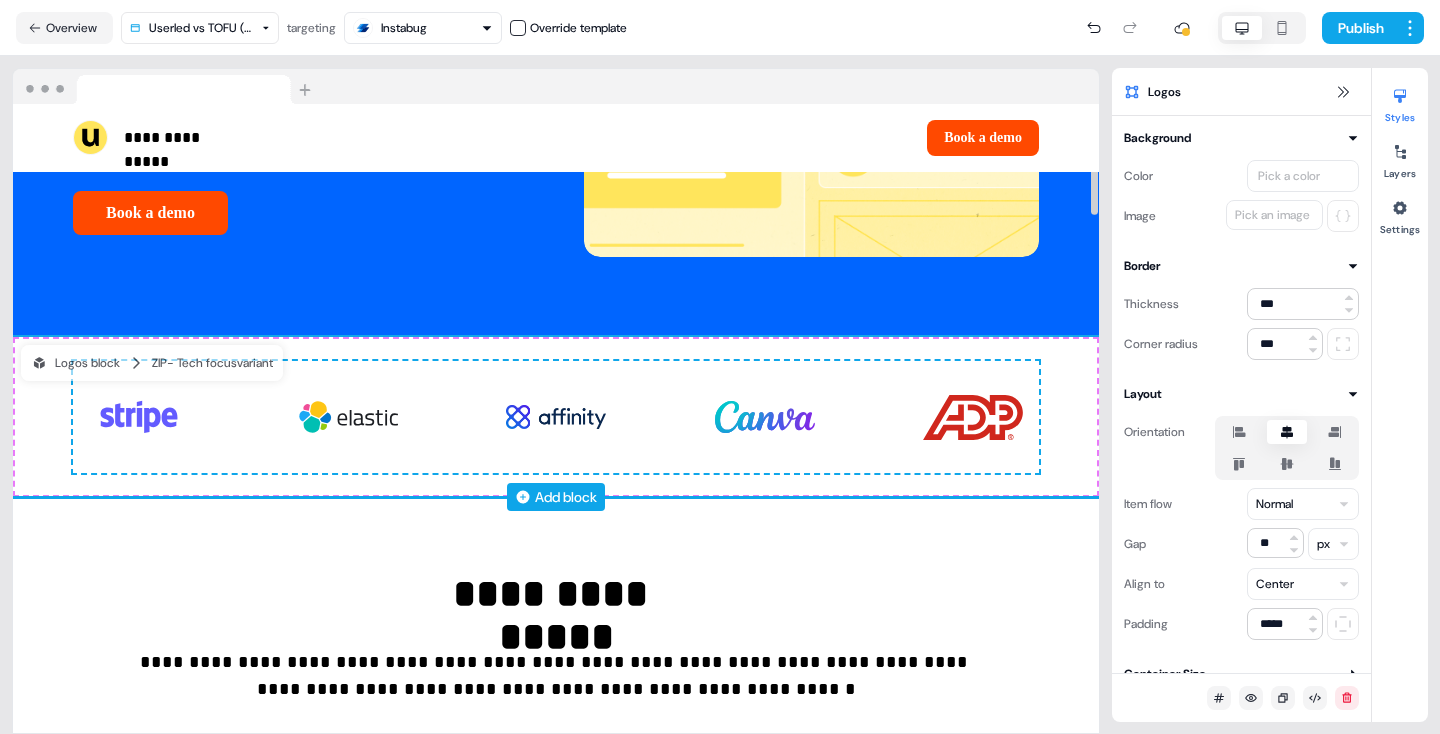 click on "Add block" at bounding box center (566, 497) 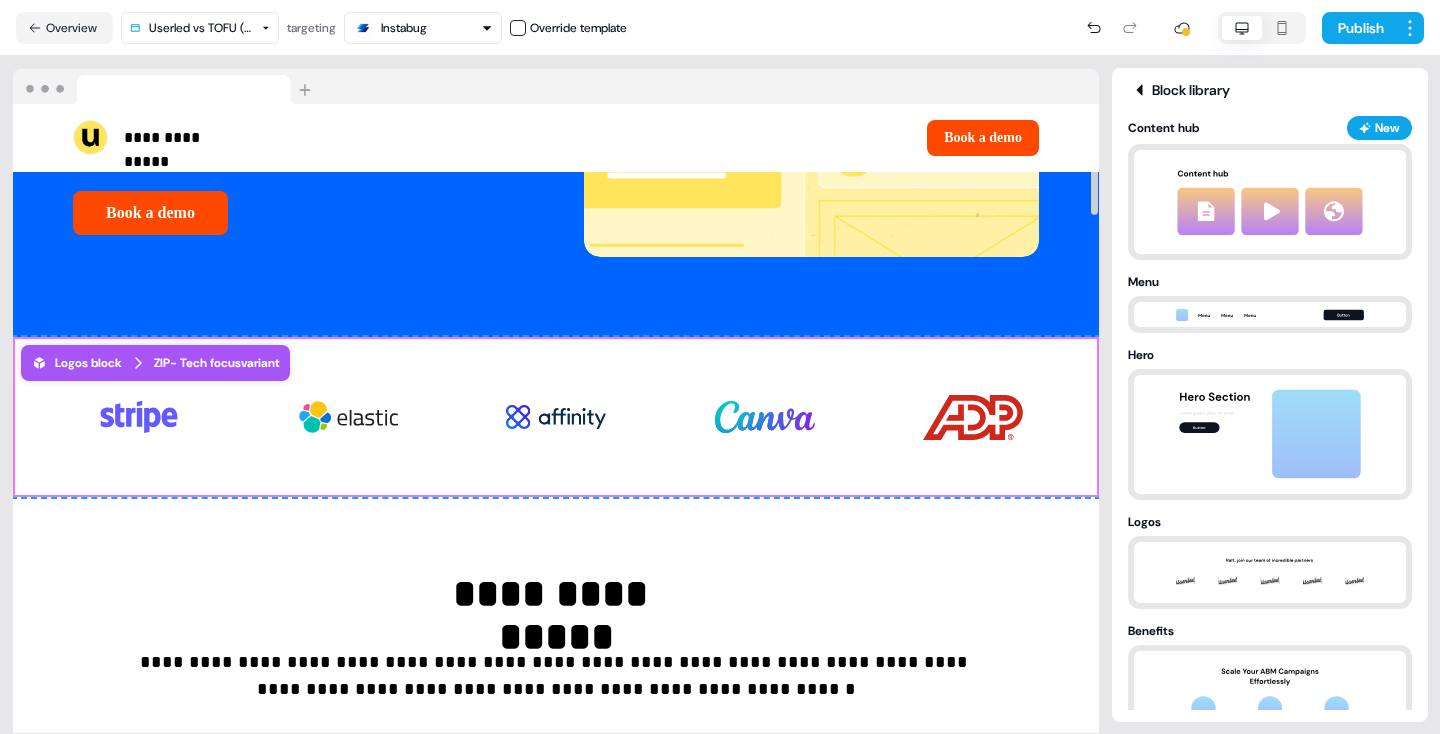 click on "To pick up a draggable item, press the space bar.
While dragging, use the arrow keys to move the item.
Press space again to drop the item in its new position, or press escape to cancel.
To pick up a draggable item, press the space bar.
While dragging, use the arrow keys to move the item.
Press space again to drop the item in its new position, or press escape to cancel." at bounding box center (556, 417) 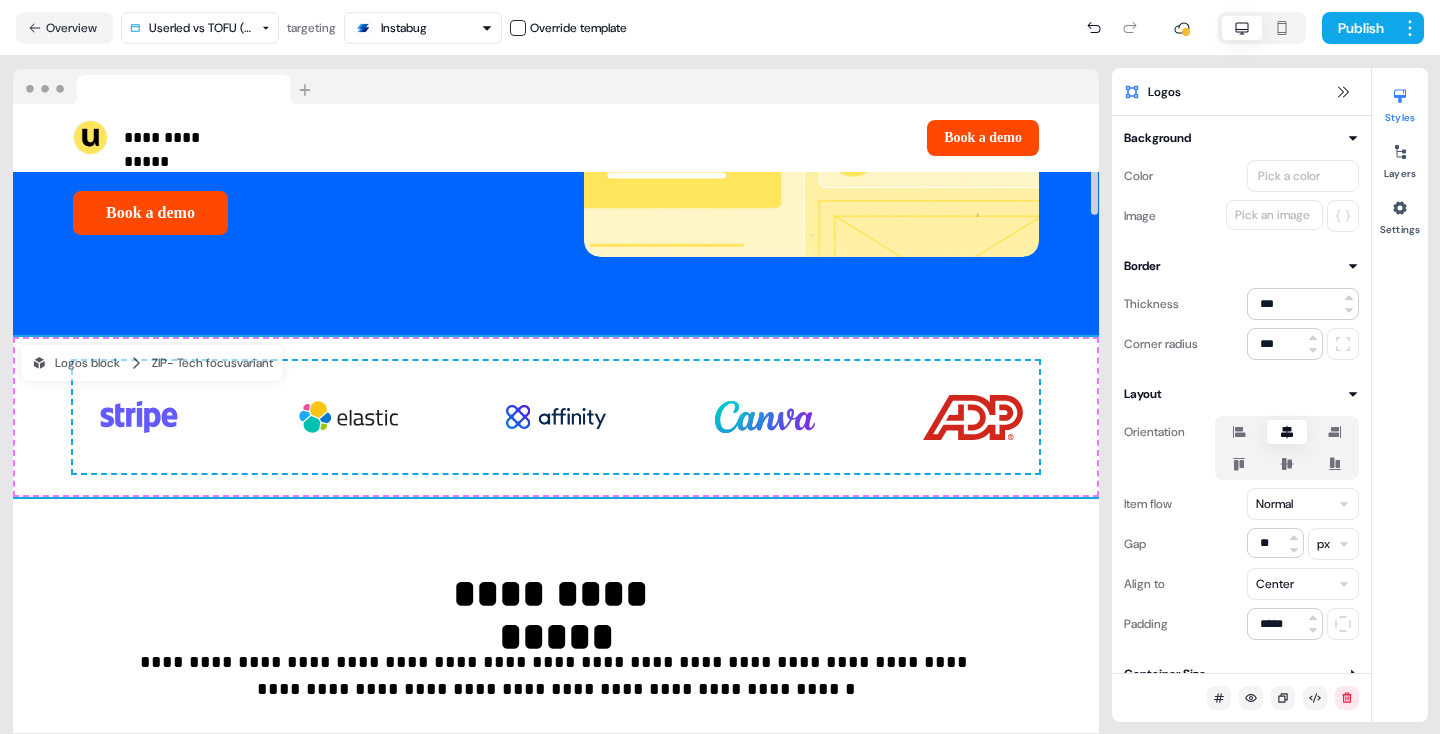 click on "To pick up a draggable item, press the space bar.
While dragging, use the arrow keys to move the item.
Press space again to drop the item in its new position, or press escape to cancel." at bounding box center [556, 417] 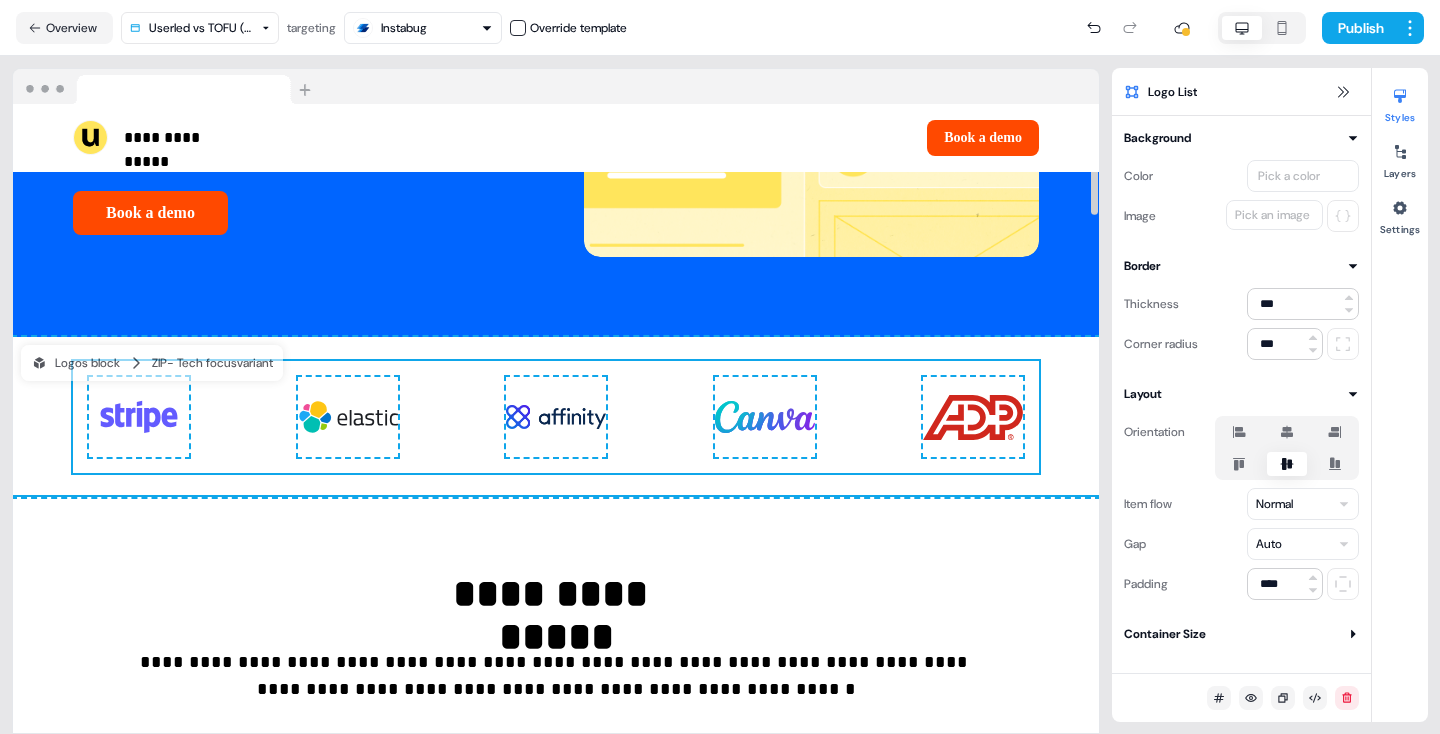 click on "**********" at bounding box center (556, 1893) 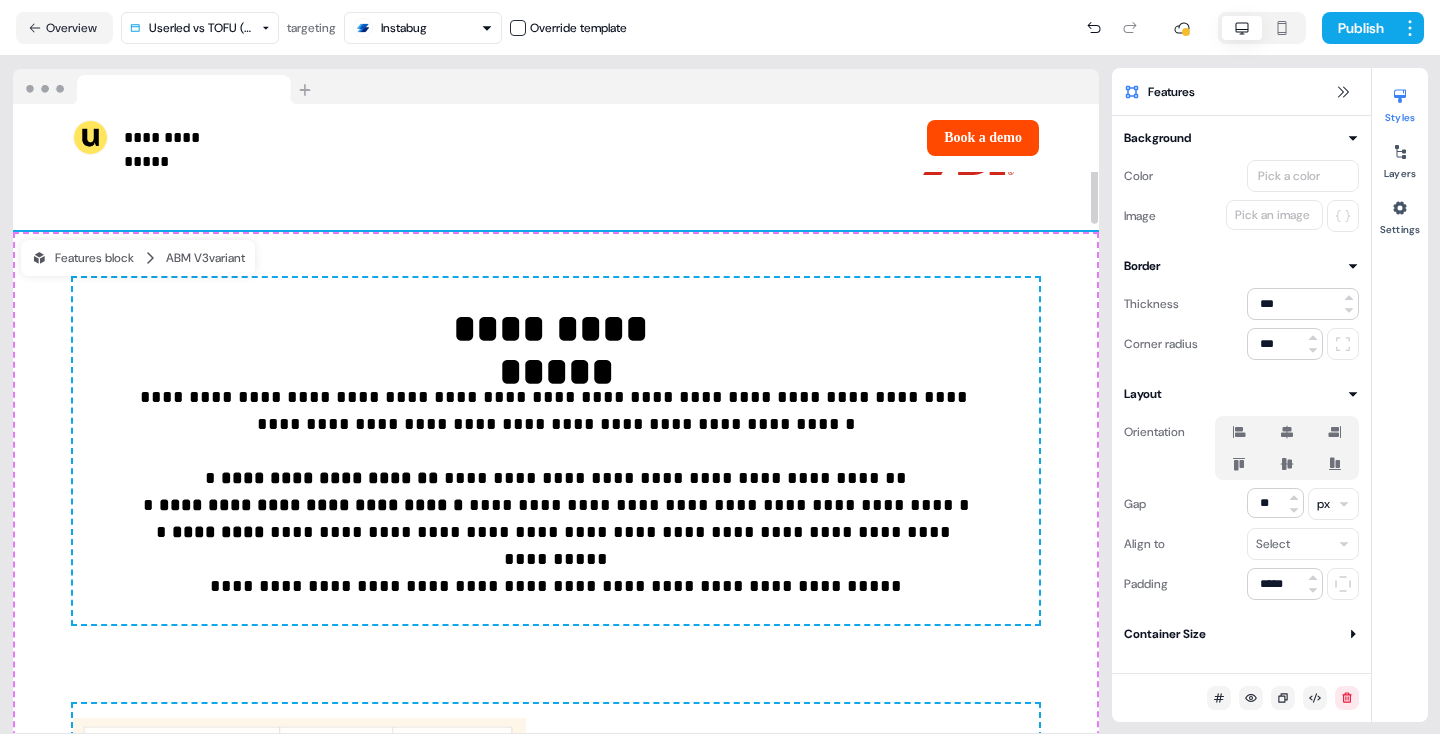 scroll, scrollTop: 538, scrollLeft: 0, axis: vertical 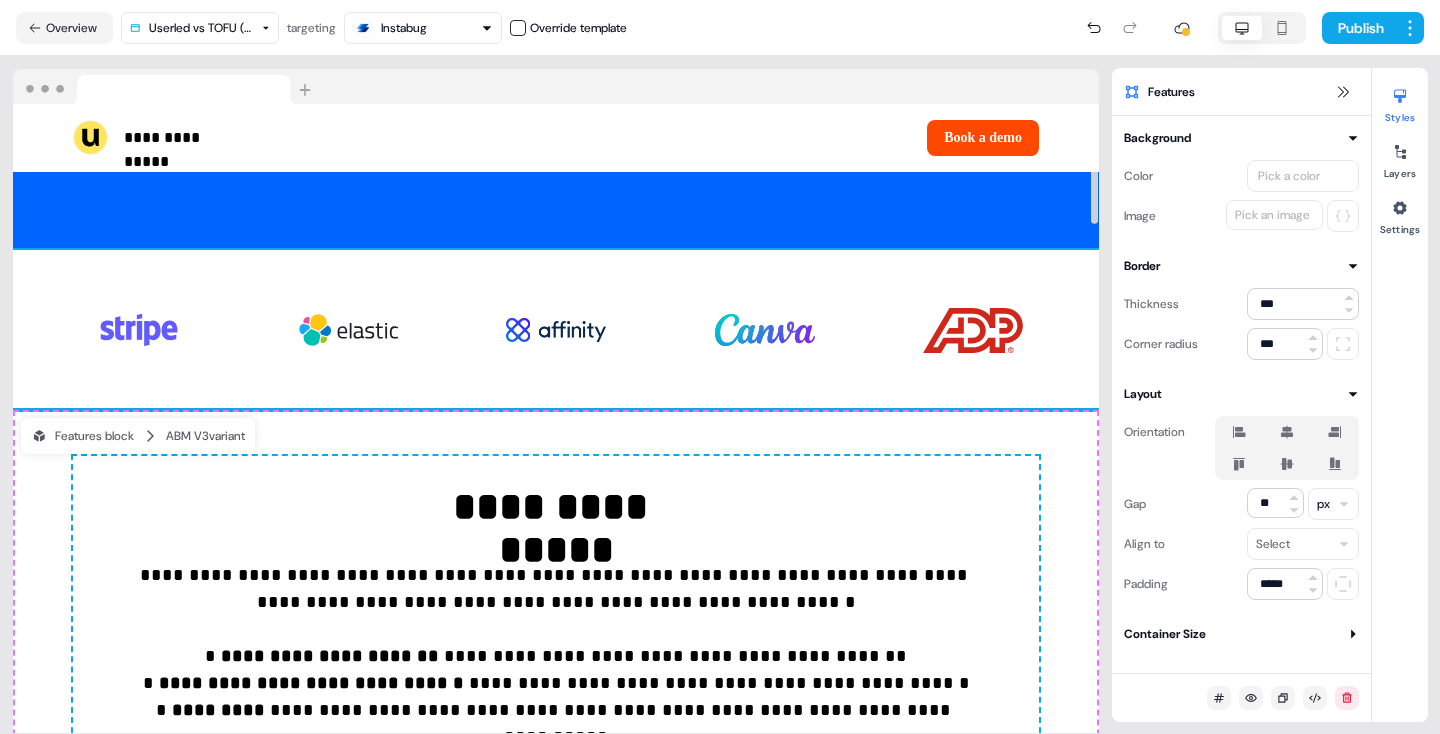 click on "To pick up a draggable item, press the space bar.
While dragging, use the arrow keys to move the item.
Press space again to drop the item in its new position, or press escape to cancel.
To pick up a draggable item, press the space bar.
While dragging, use the arrow keys to move the item.
Press space again to drop the item in its new position, or press escape to cancel." at bounding box center [556, 330] 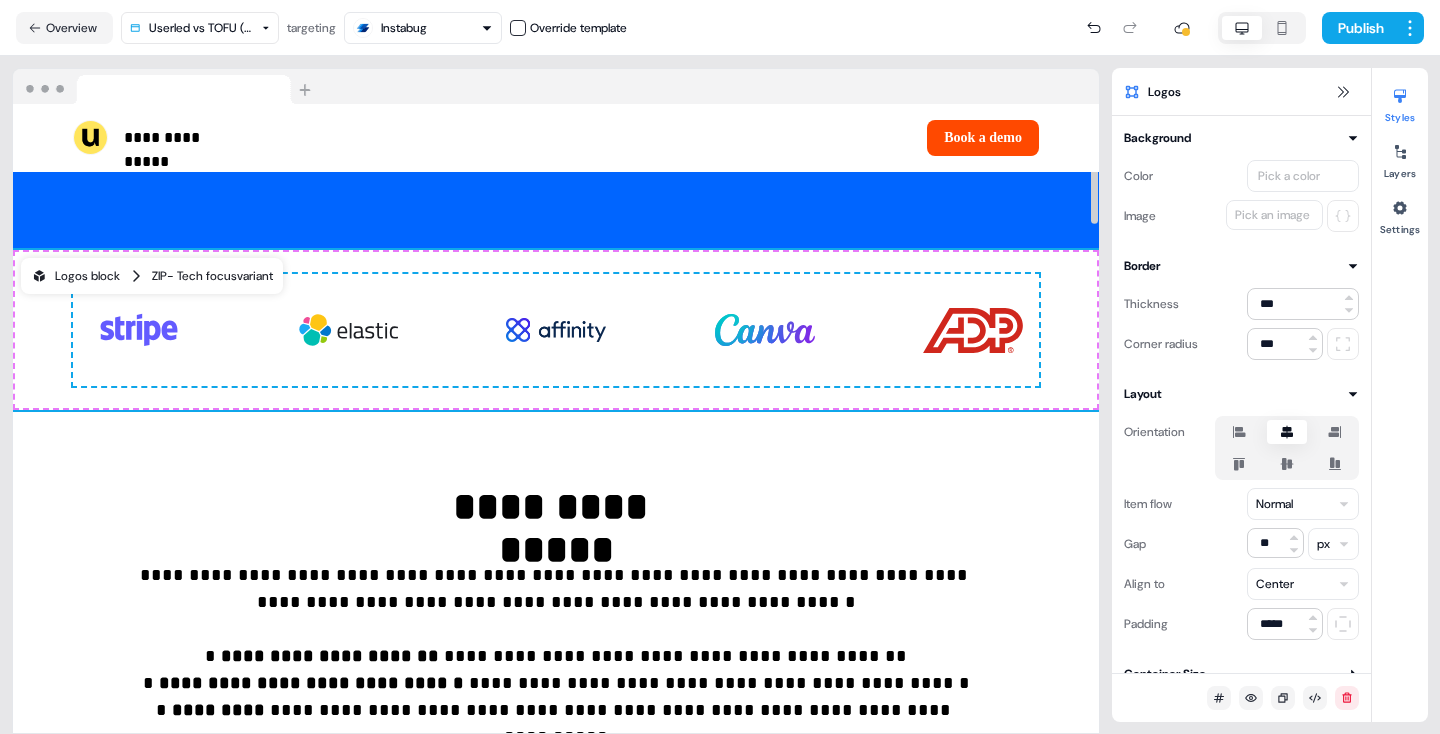 click on "Logos   block" at bounding box center [75, 276] 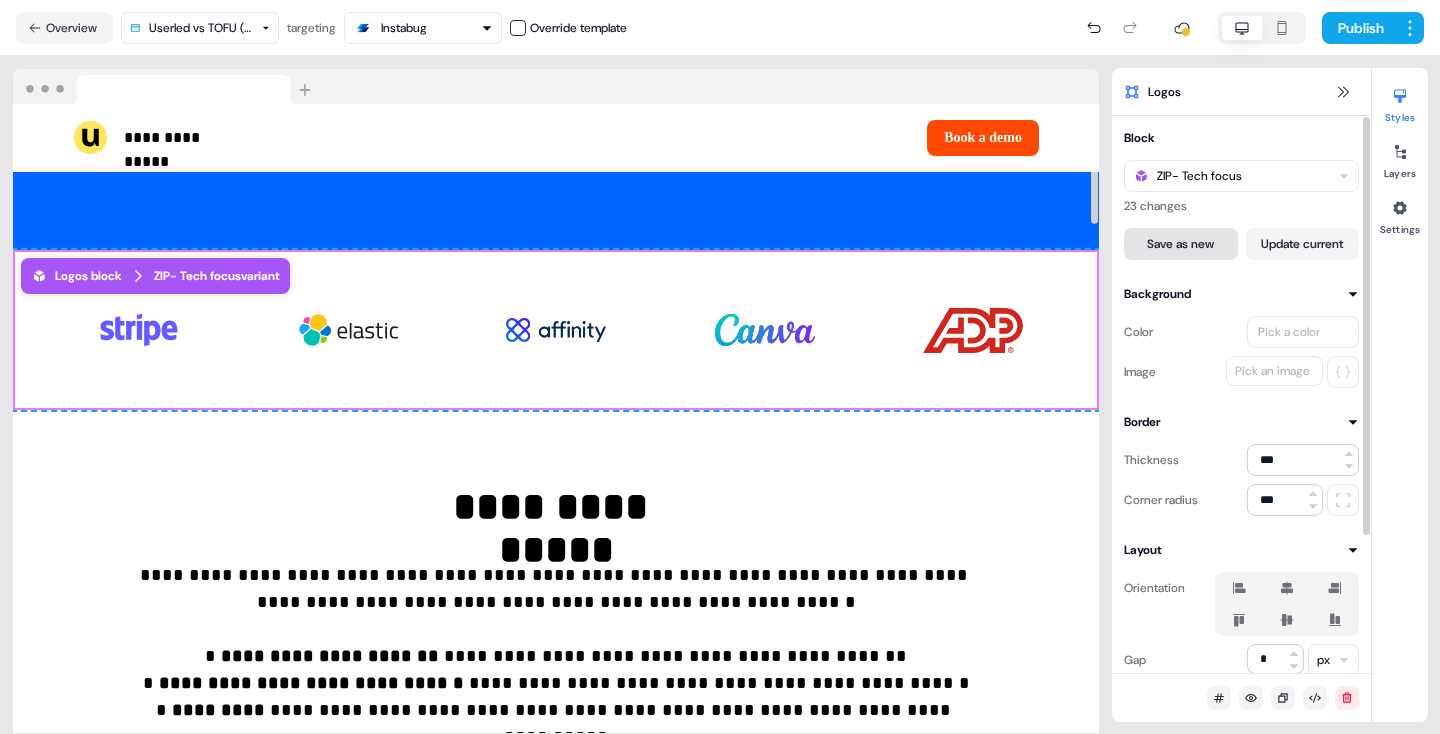 click on "Save as new" at bounding box center (1181, 244) 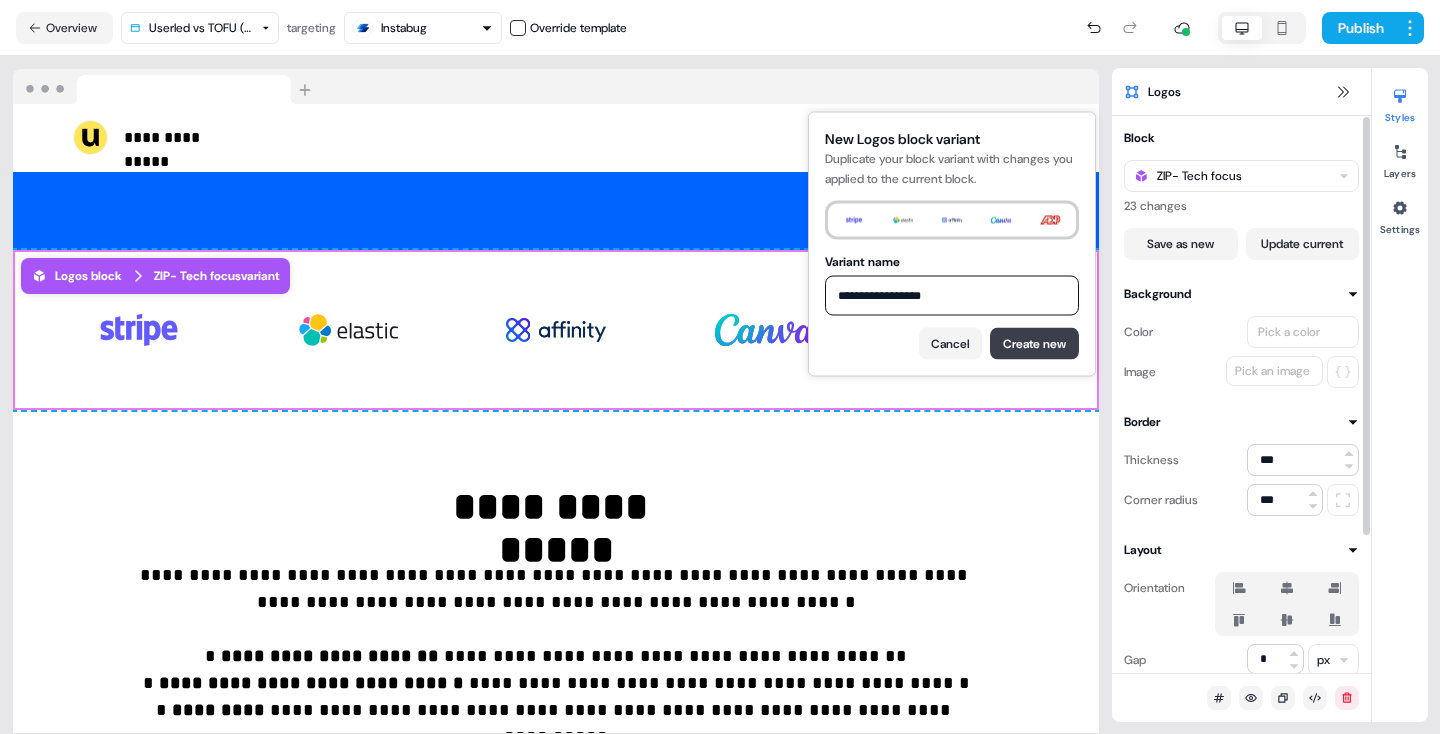type on "**********" 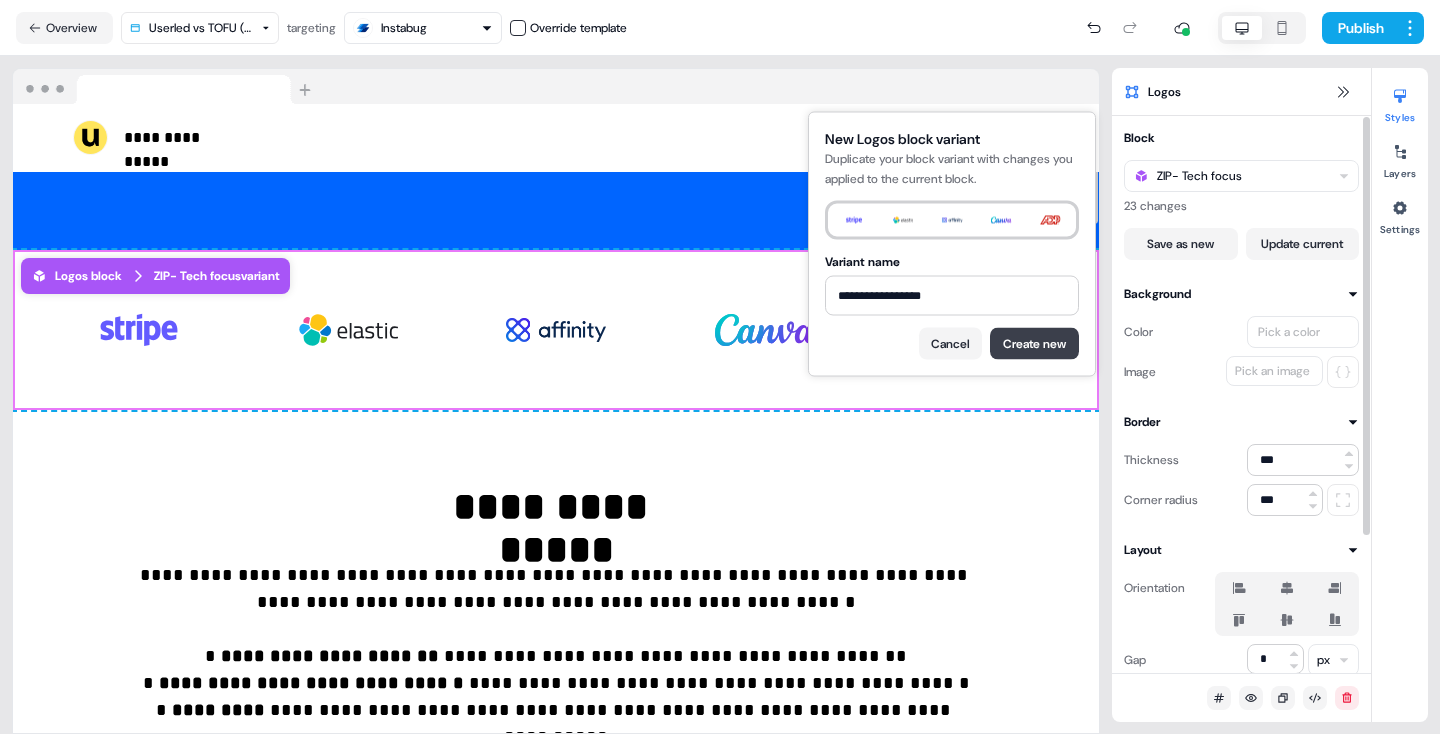 click on "Create new" at bounding box center (1034, 344) 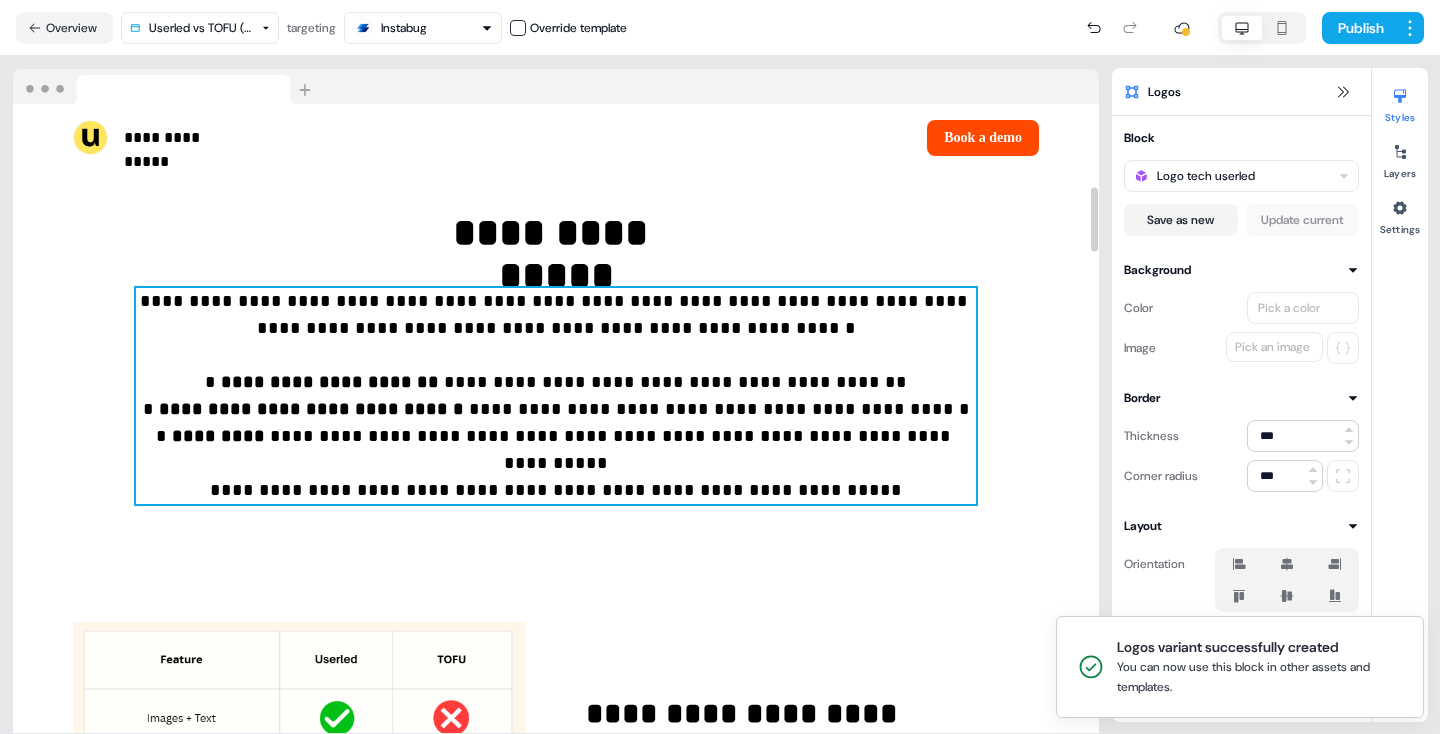scroll, scrollTop: 0, scrollLeft: 0, axis: both 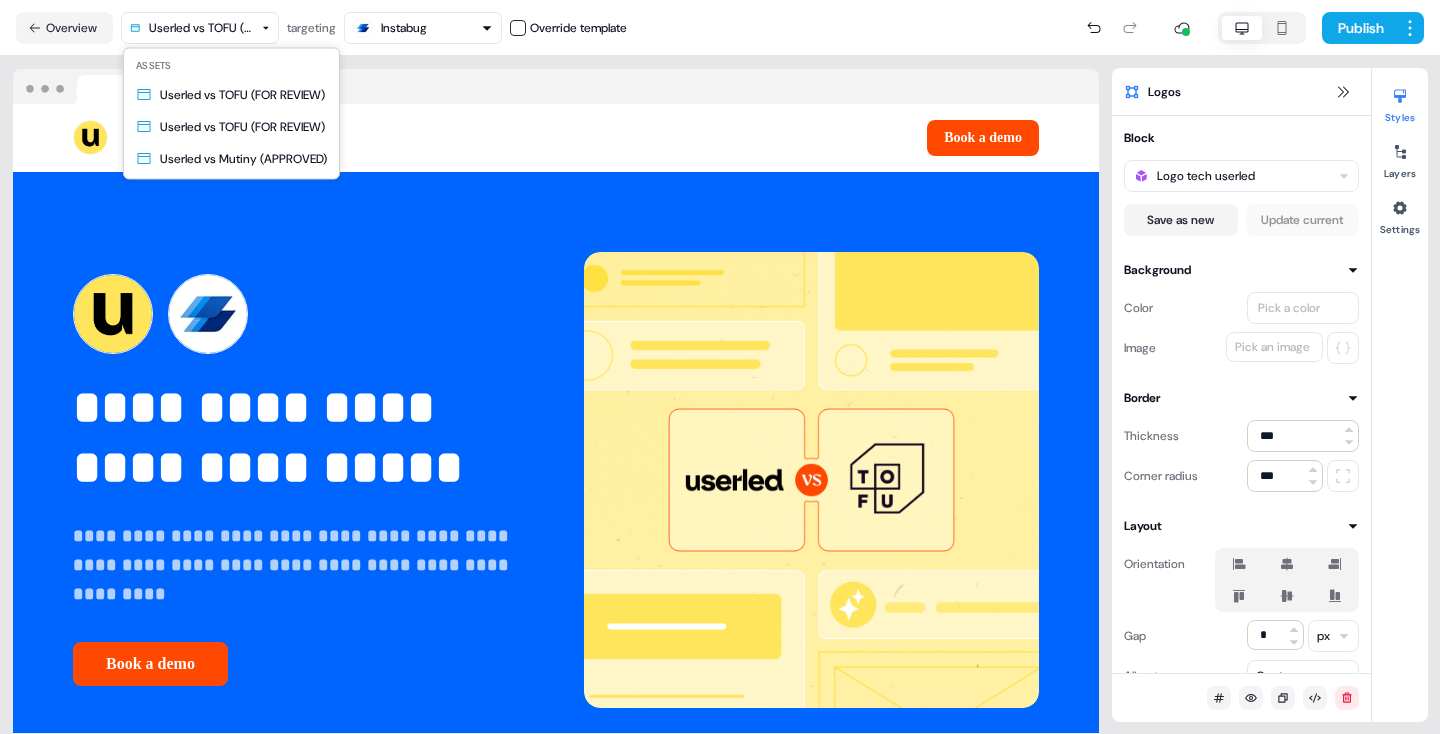 click on "**********" at bounding box center [720, 367] 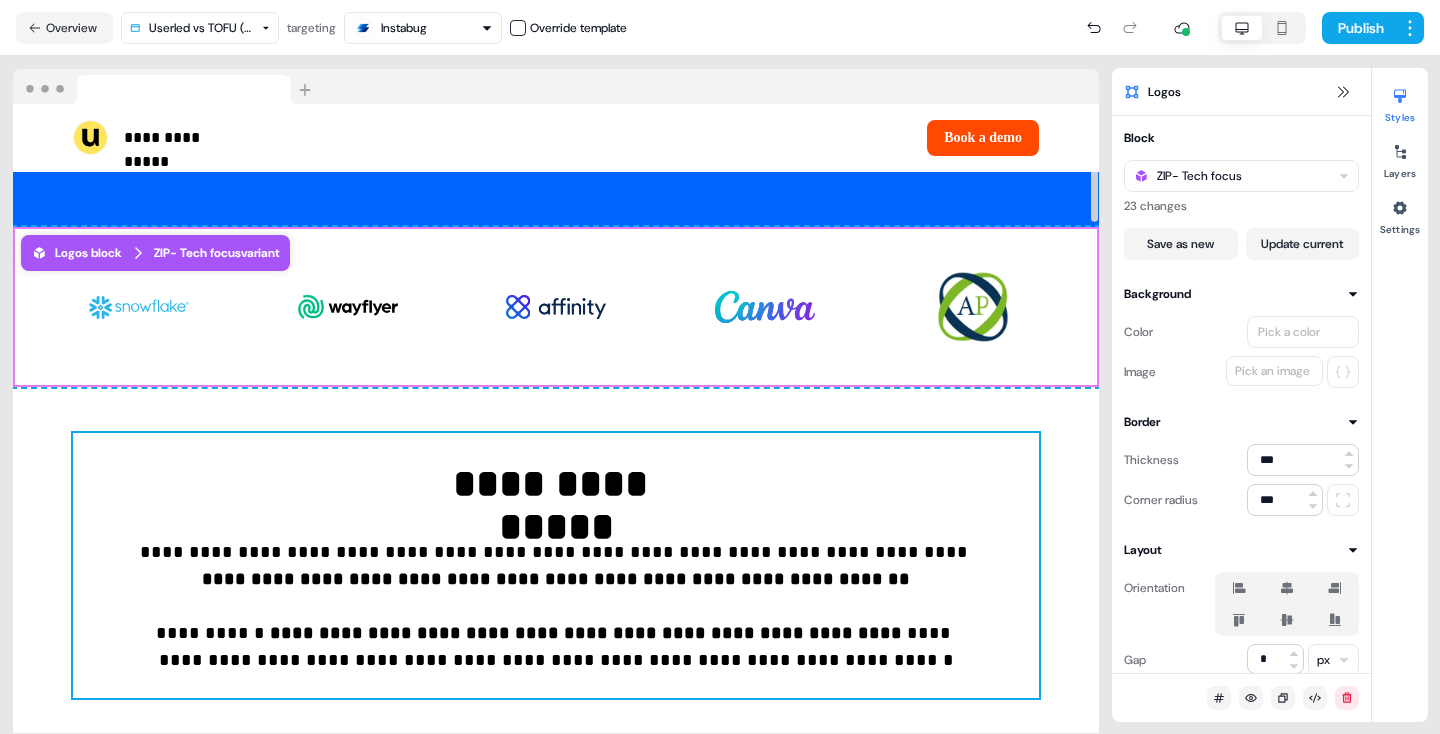 scroll, scrollTop: 467, scrollLeft: 0, axis: vertical 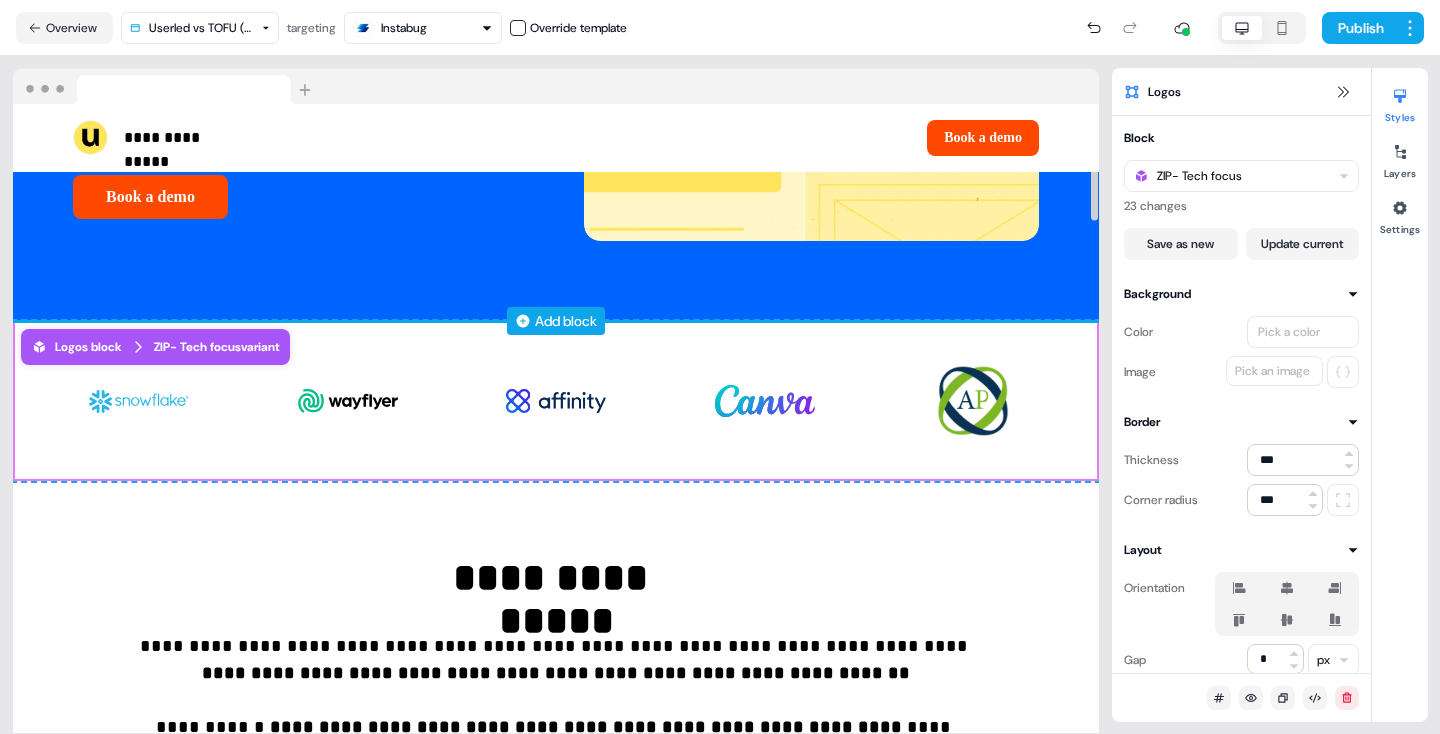click on "Add block" at bounding box center [566, 321] 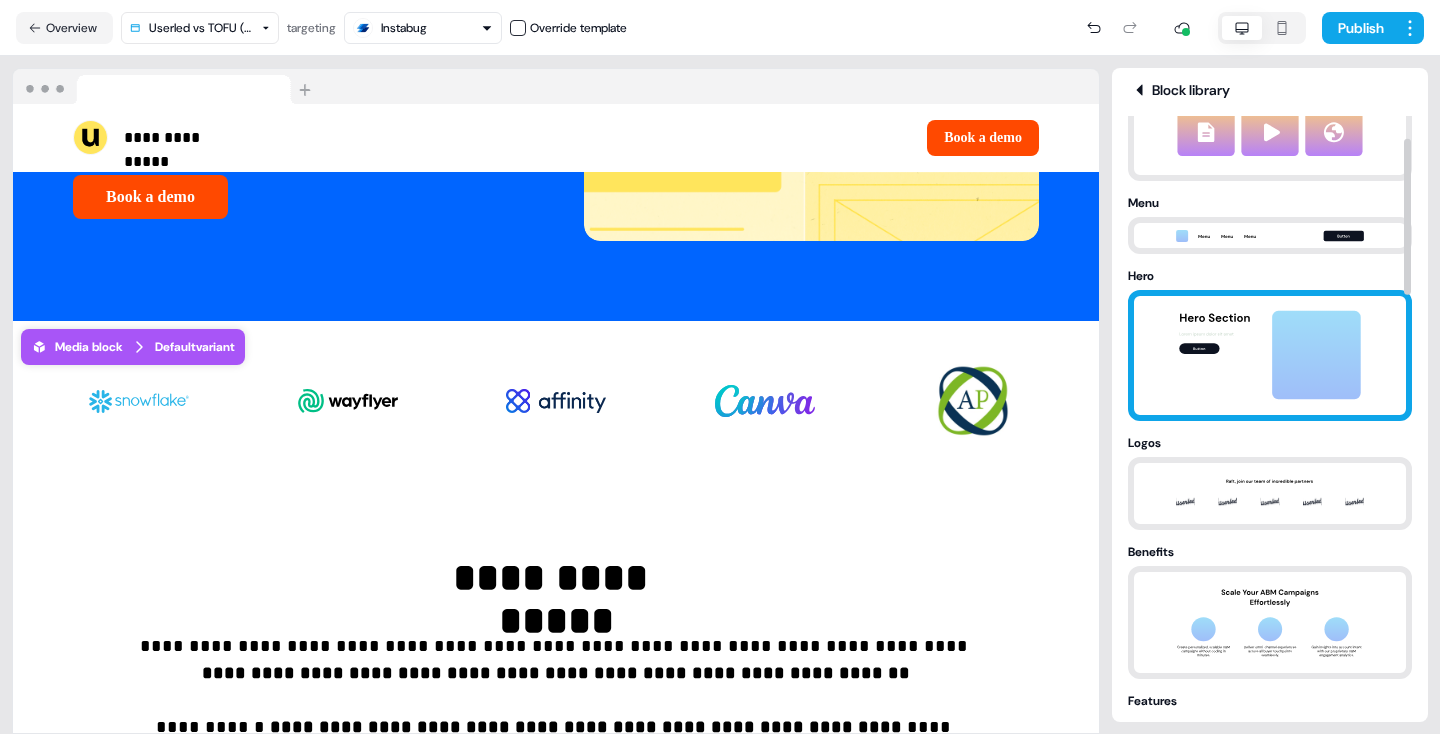 scroll, scrollTop: 83, scrollLeft: 0, axis: vertical 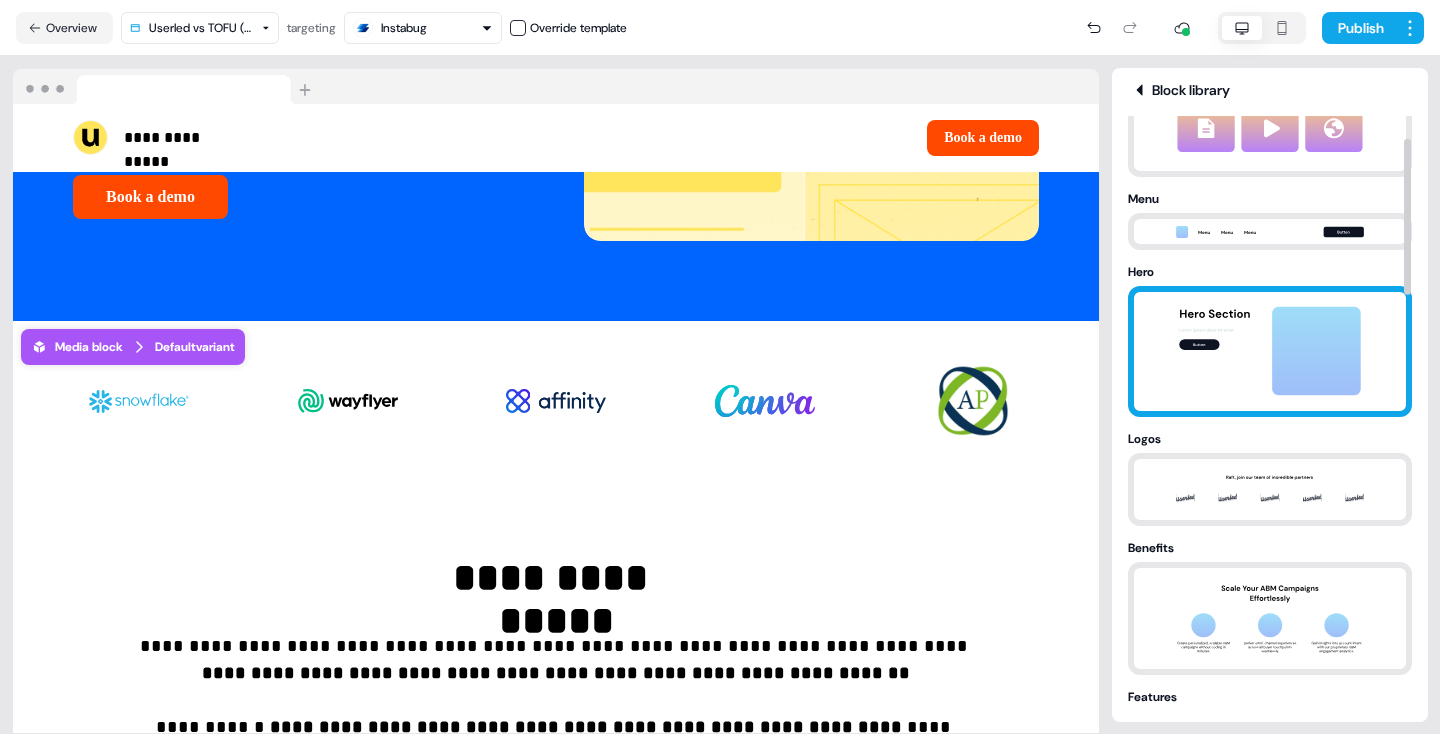 click at bounding box center [1270, 489] 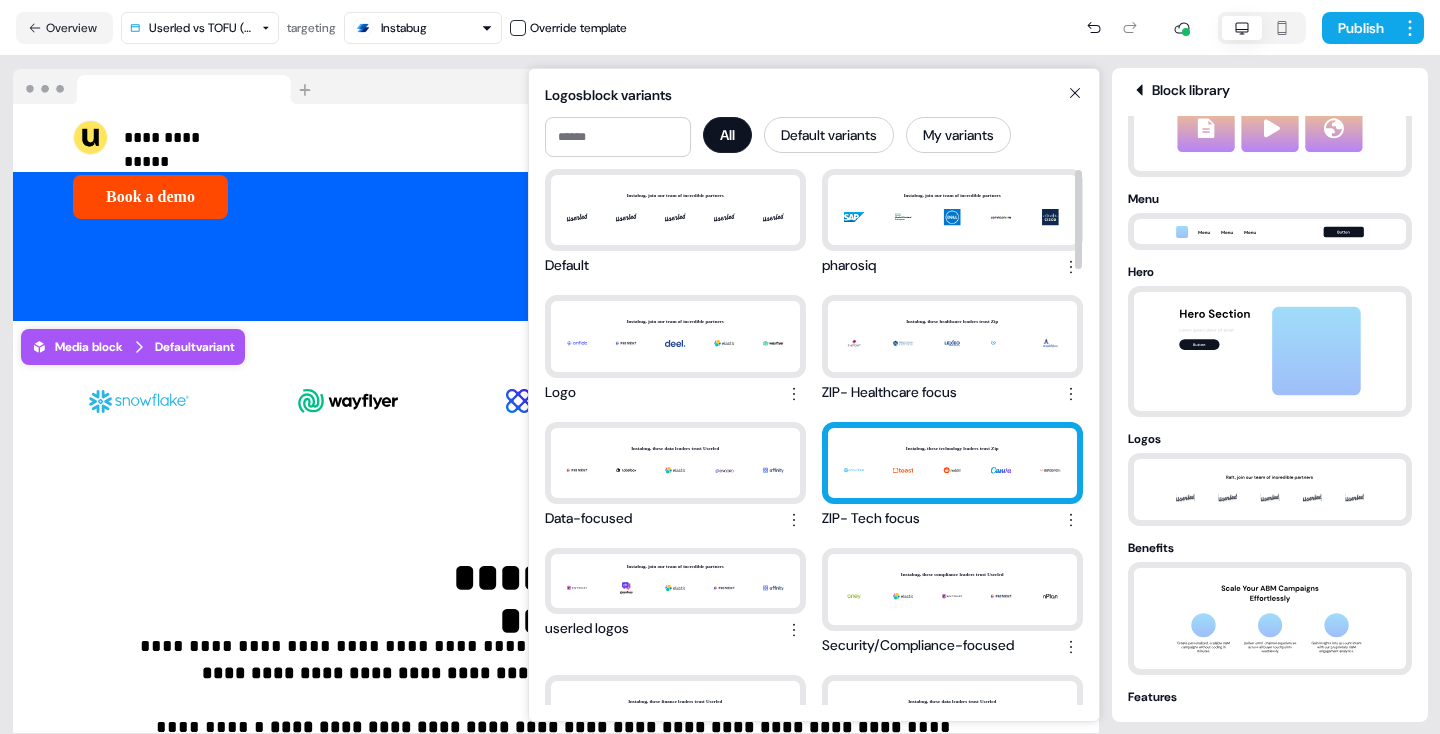 click on "Instabug, these technology leaders trust Zip" at bounding box center [952, 463] 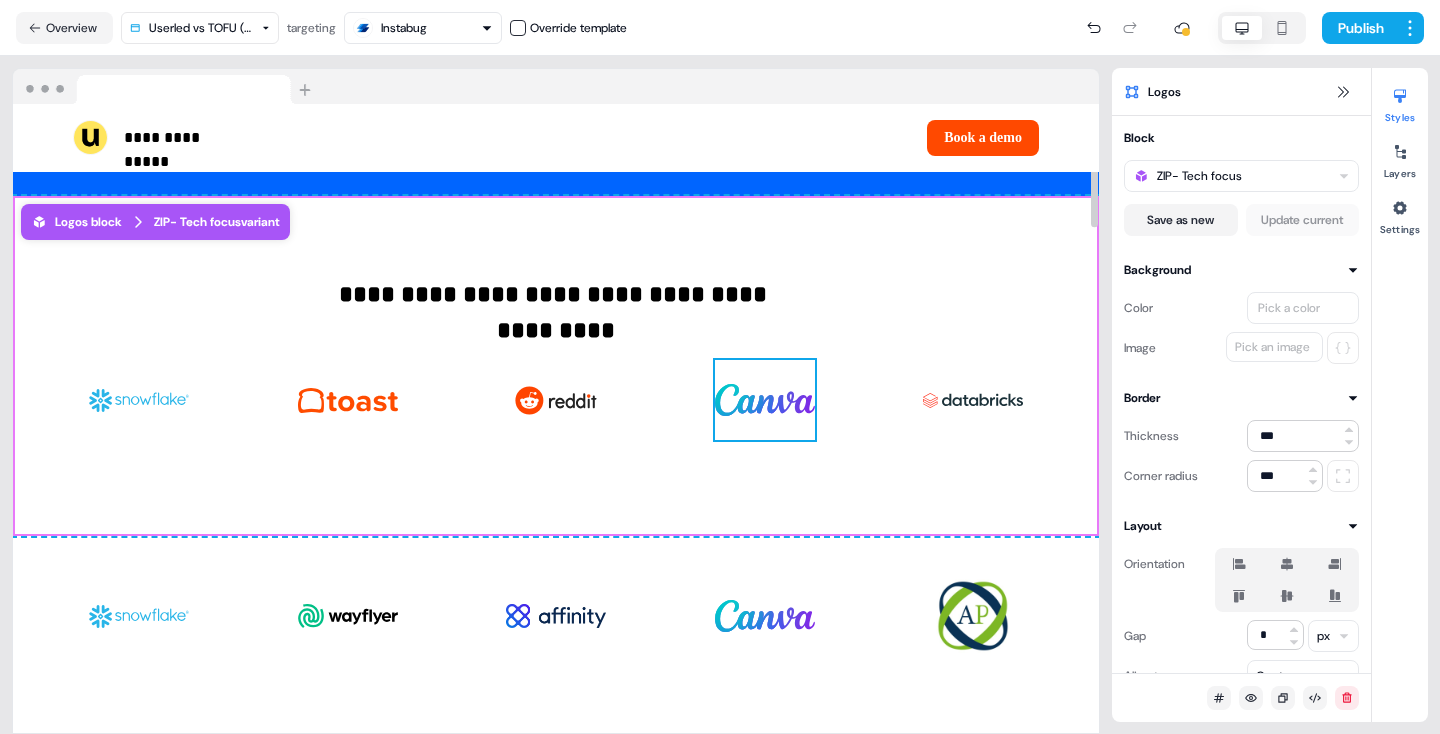 scroll, scrollTop: 610, scrollLeft: 0, axis: vertical 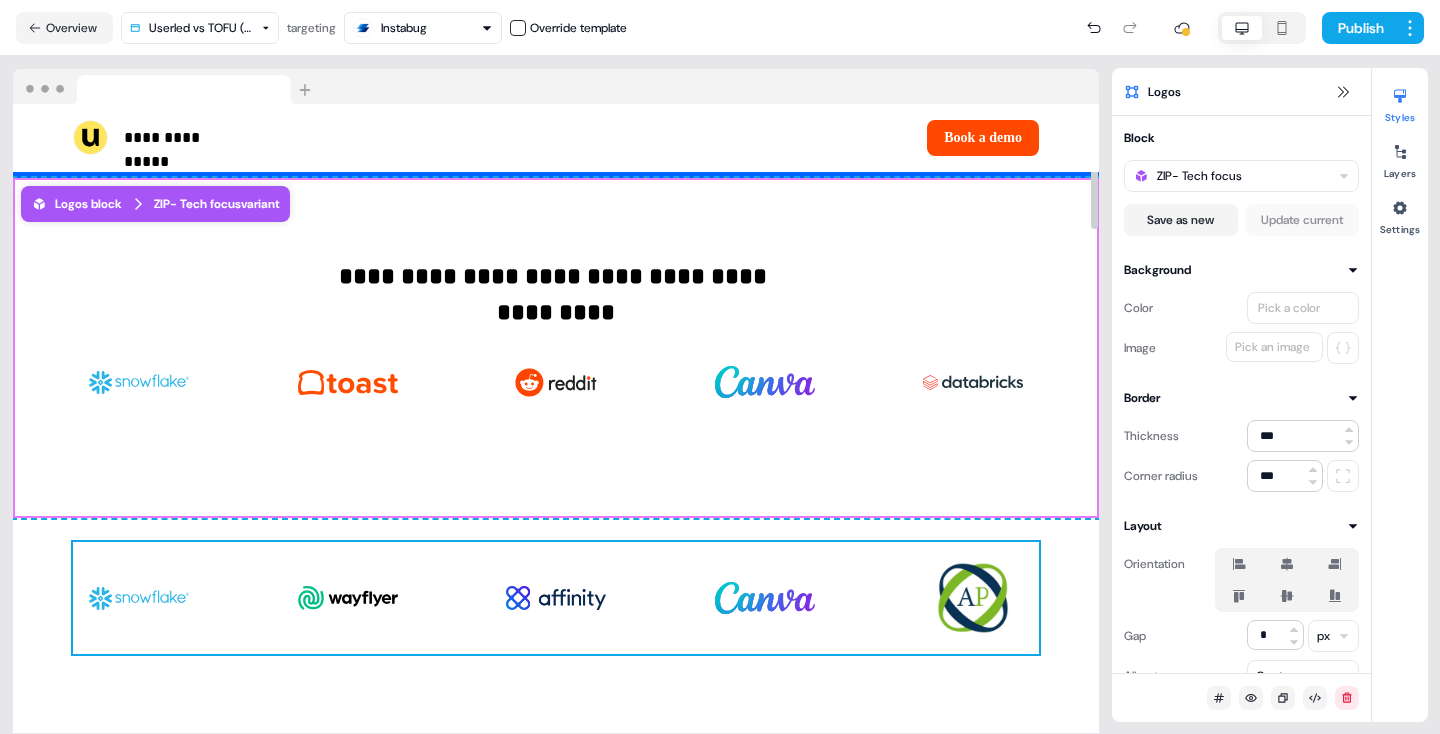 click on "To pick up a draggable item, press the space bar.
While dragging, use the arrow keys to move the item.
Press space again to drop the item in its new position, or press escape to cancel." at bounding box center (556, 598) 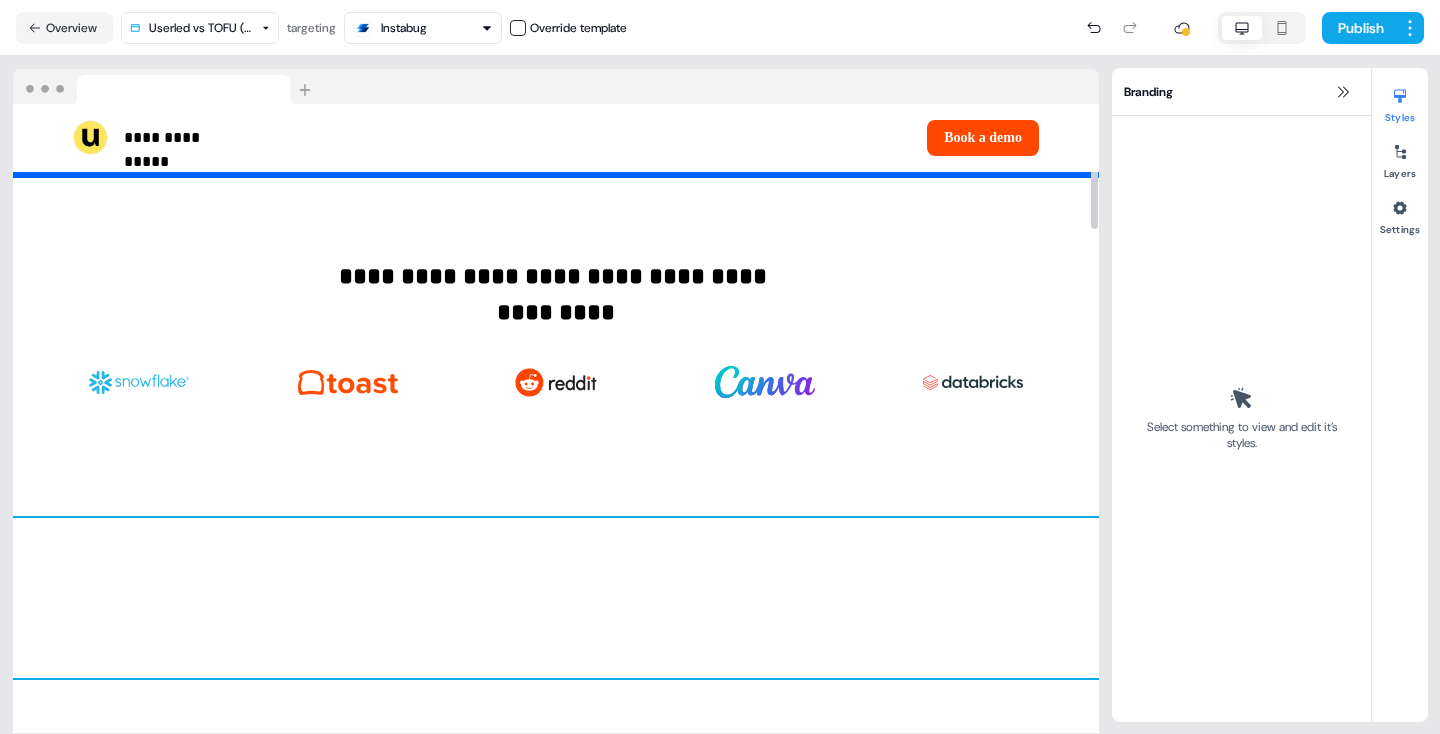 click on "To pick up a draggable item, press the space bar.
While dragging, use the arrow keys to move the item.
Press space again to drop the item in its new position, or press escape to cancel." at bounding box center (556, 598) 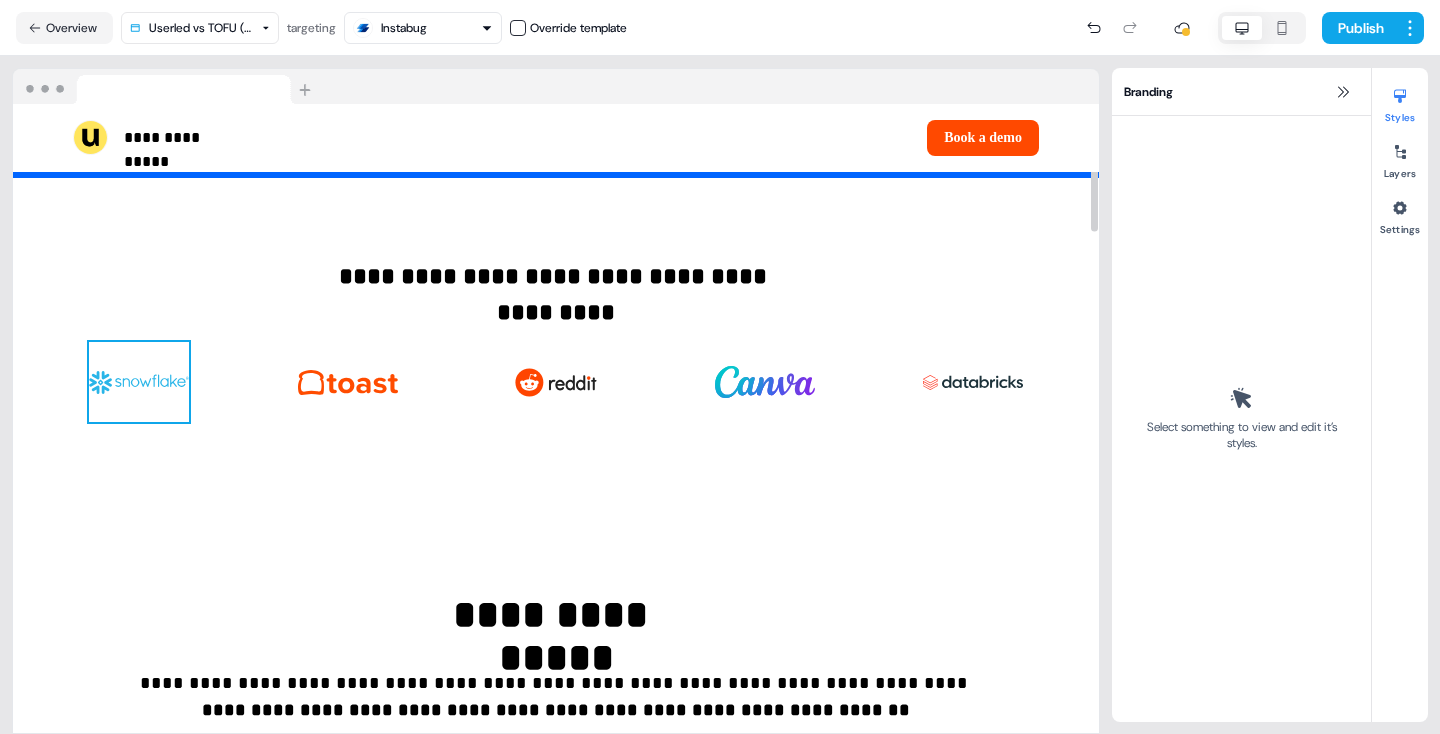 click at bounding box center [139, 382] 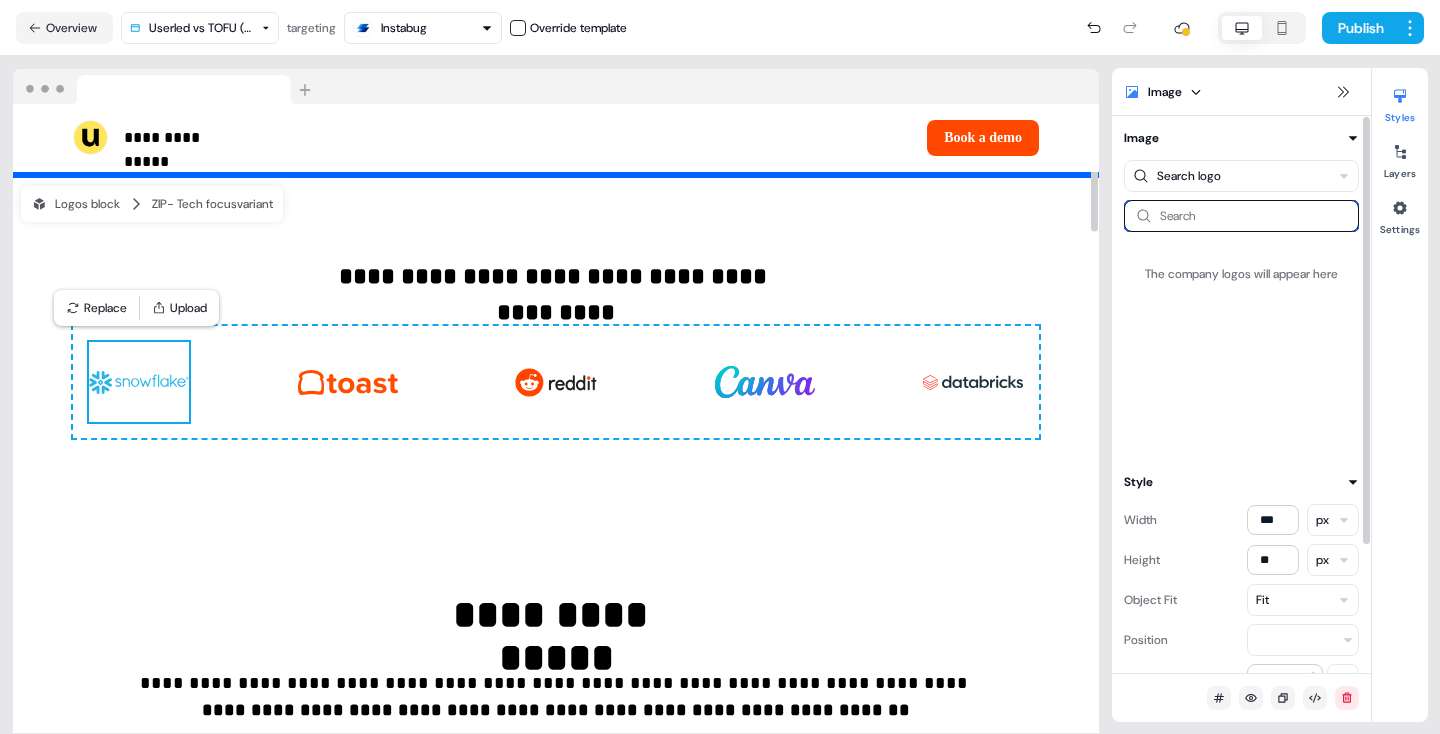 click at bounding box center [1241, 216] 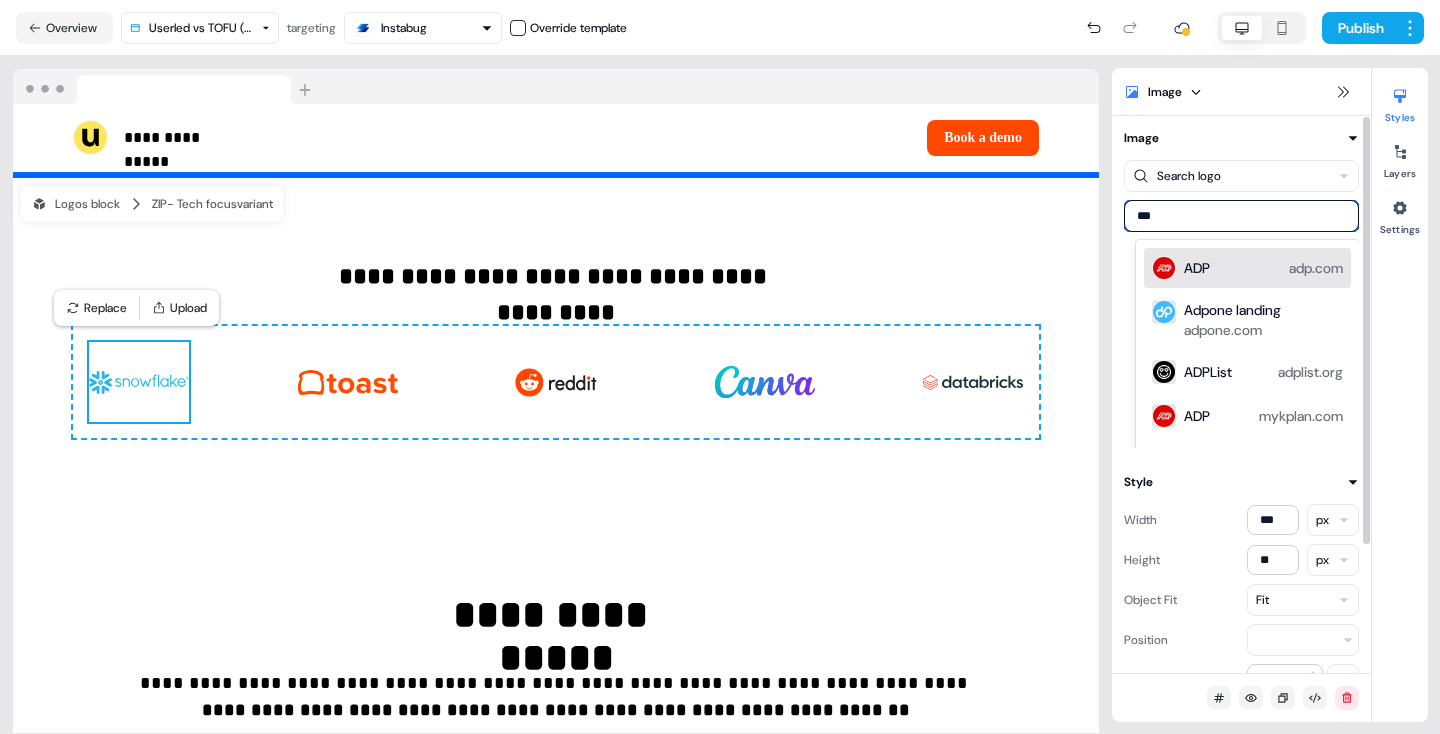 click on "***" at bounding box center (1241, 216) 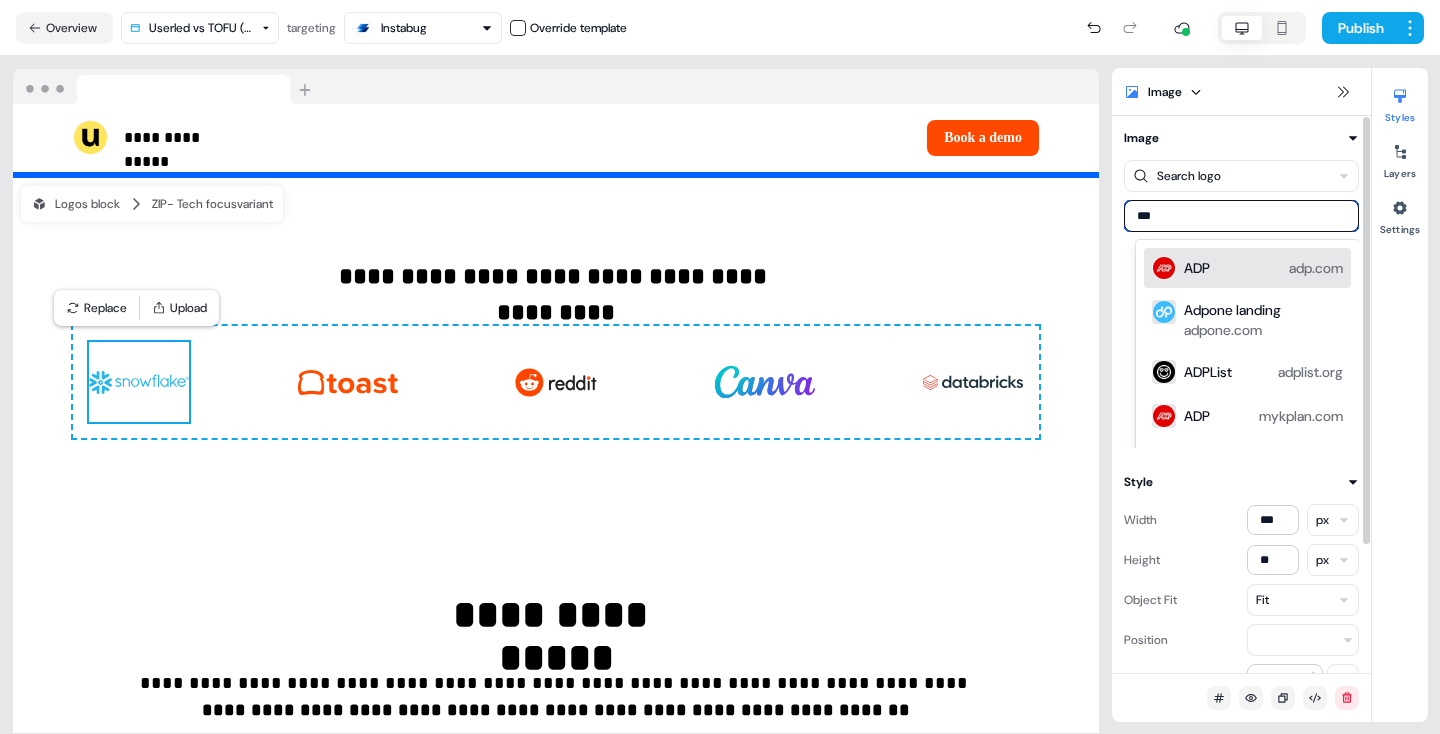 click on "***" at bounding box center [1241, 216] 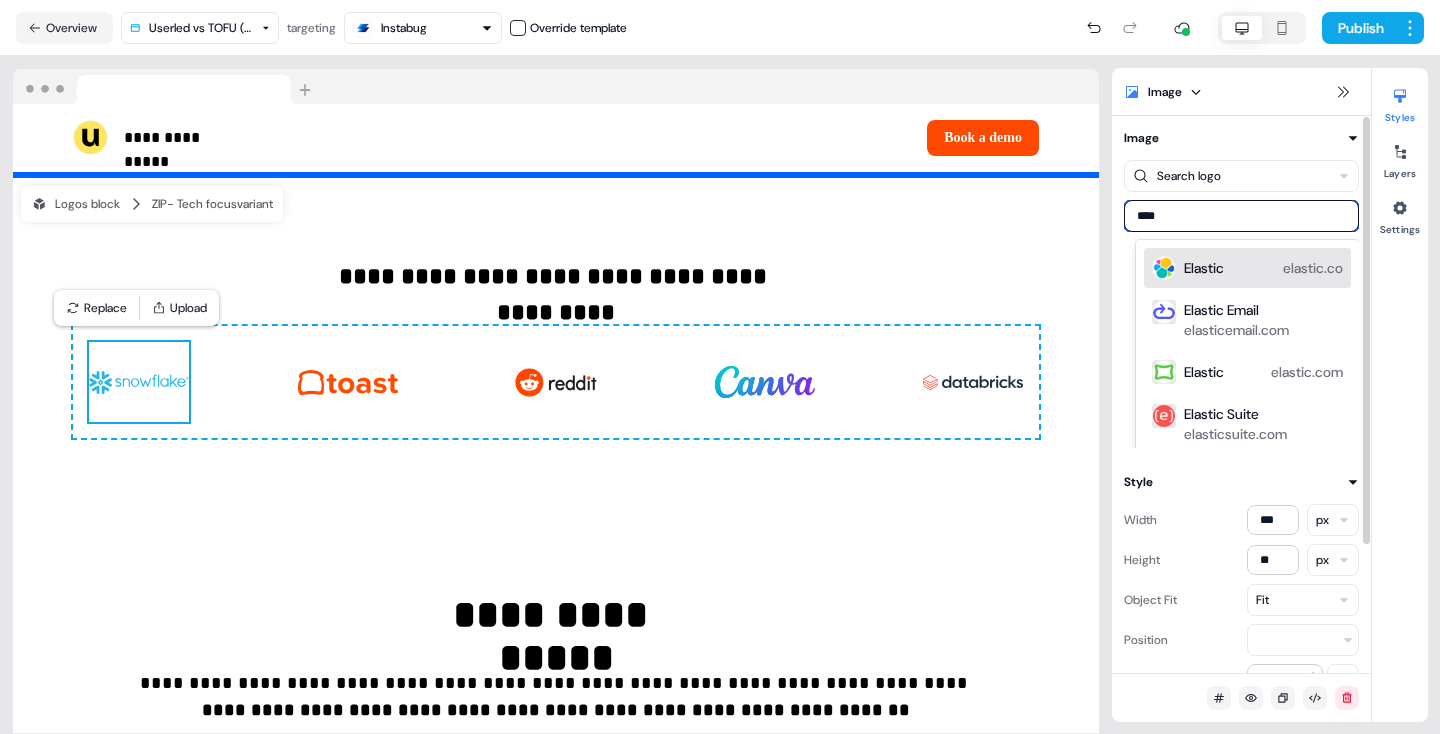type on "*****" 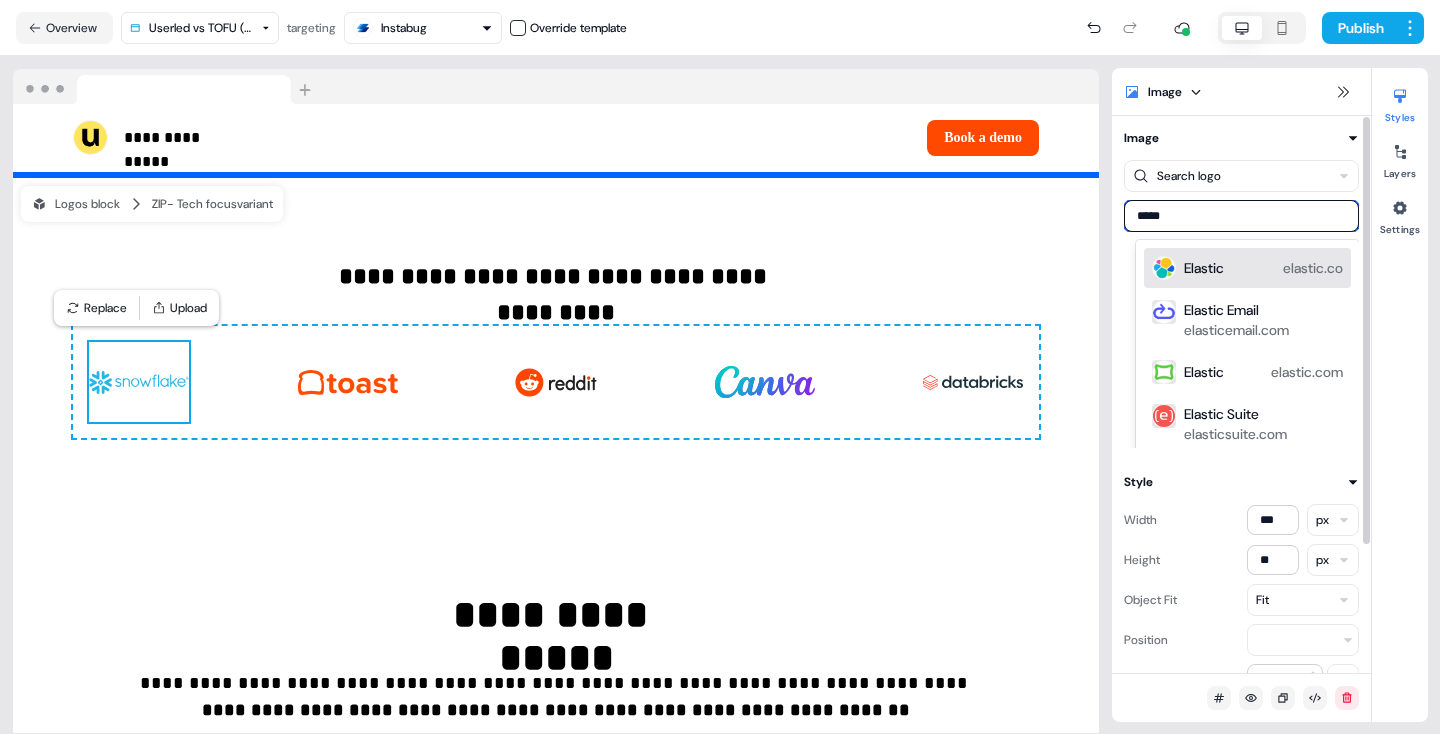 click on "Elastic elastic.co" at bounding box center [1263, 268] 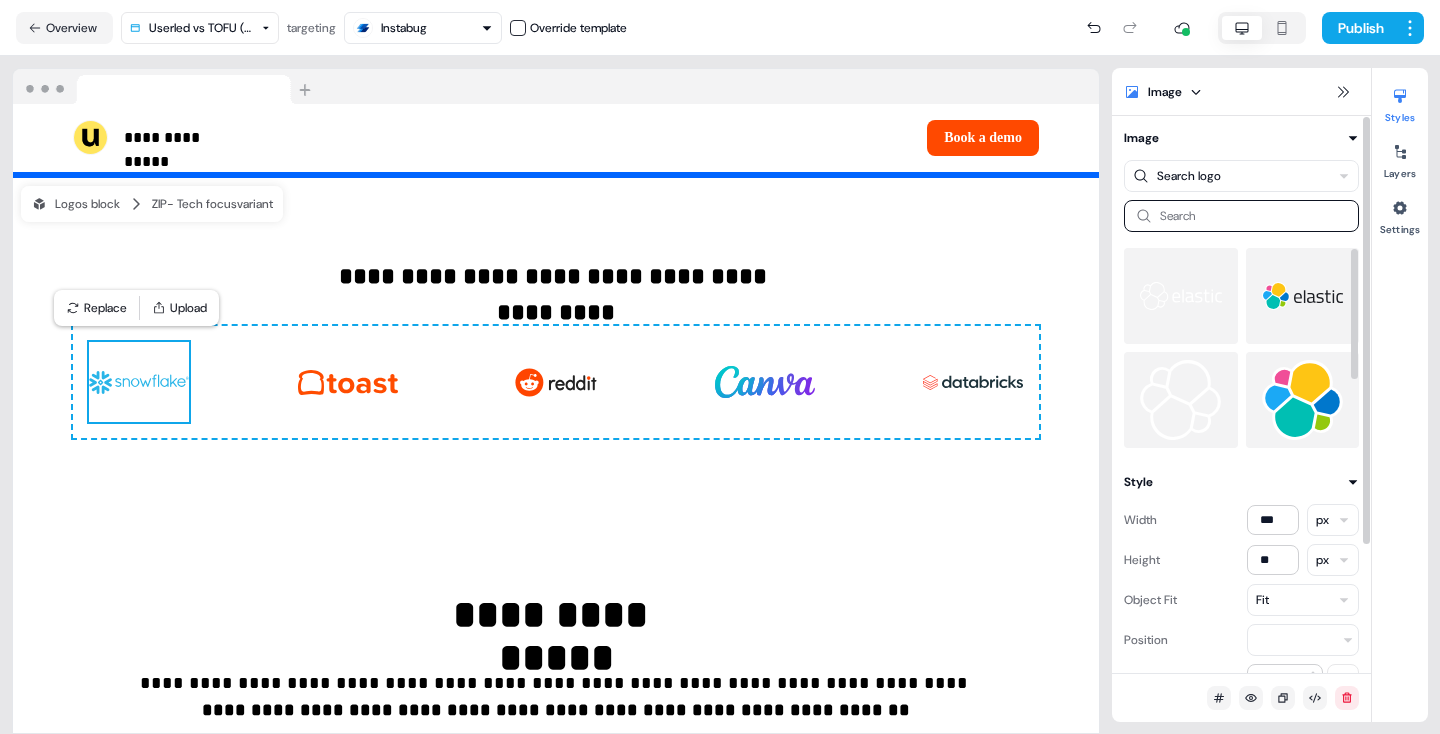 click at bounding box center [1303, 296] 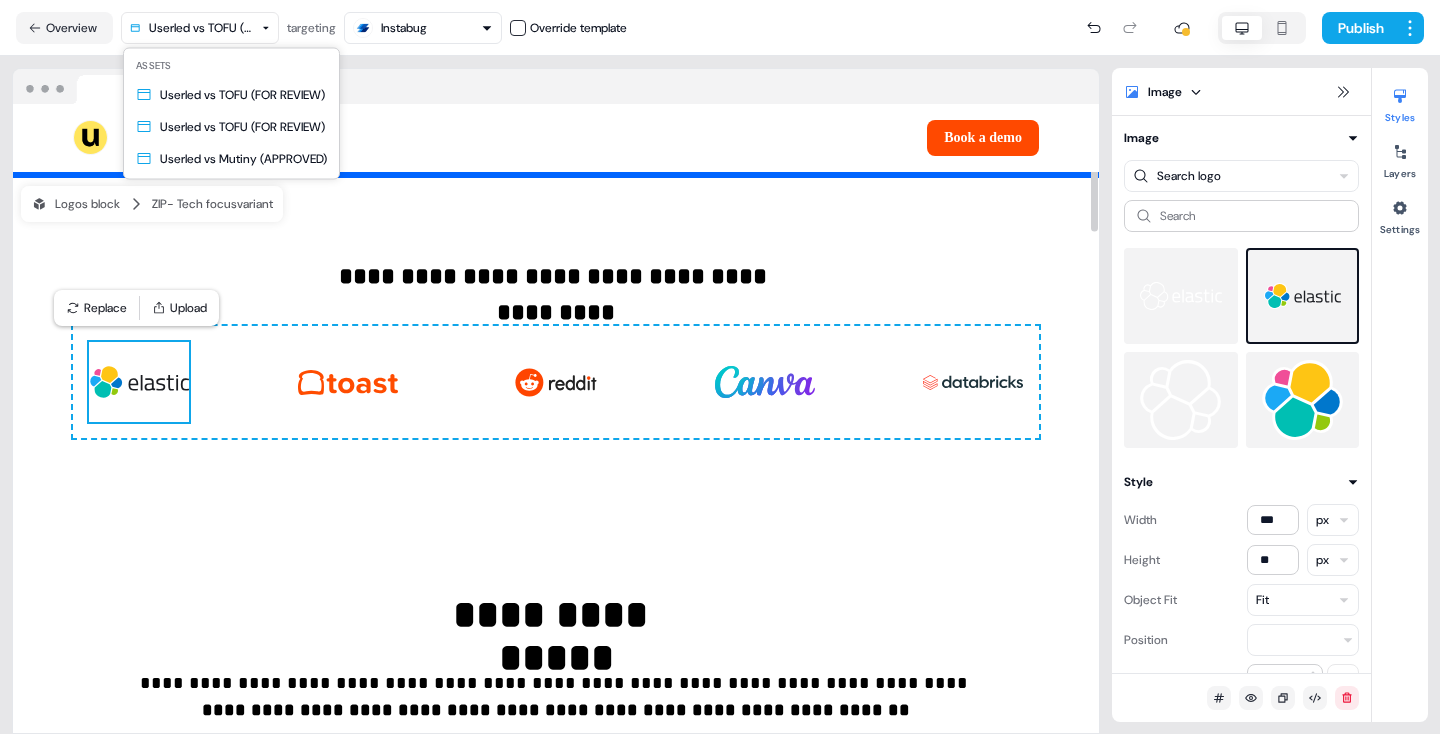 click on "**********" at bounding box center [720, 367] 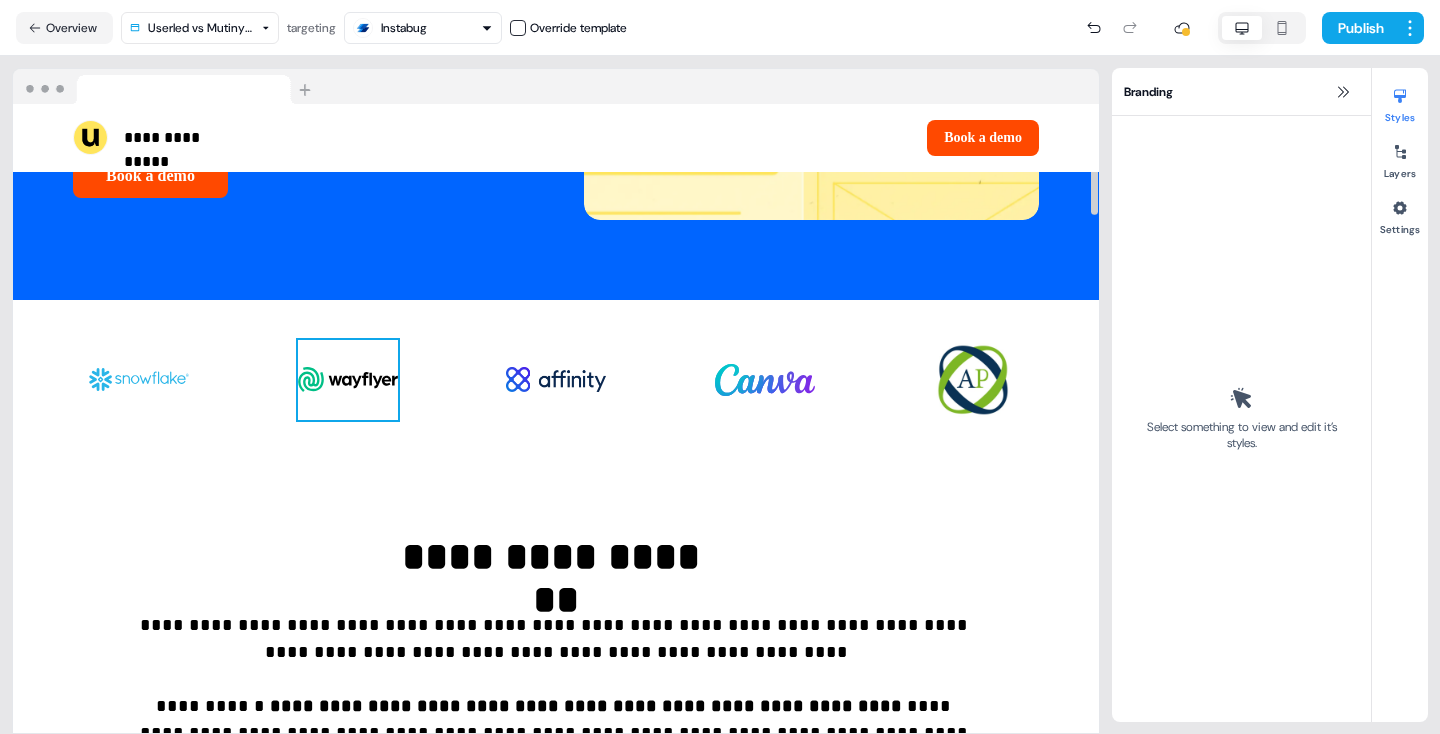 scroll, scrollTop: 480, scrollLeft: 0, axis: vertical 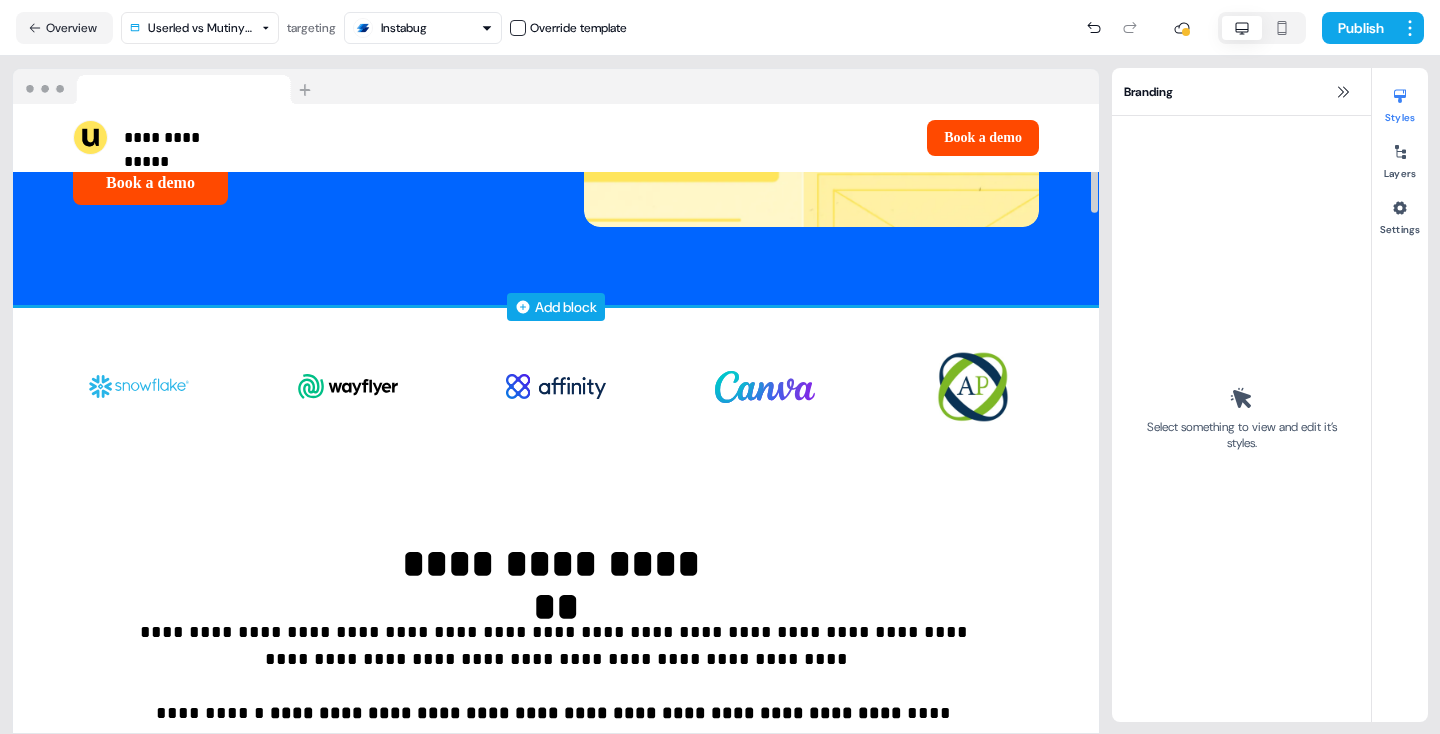 click on "Add block" at bounding box center (566, 307) 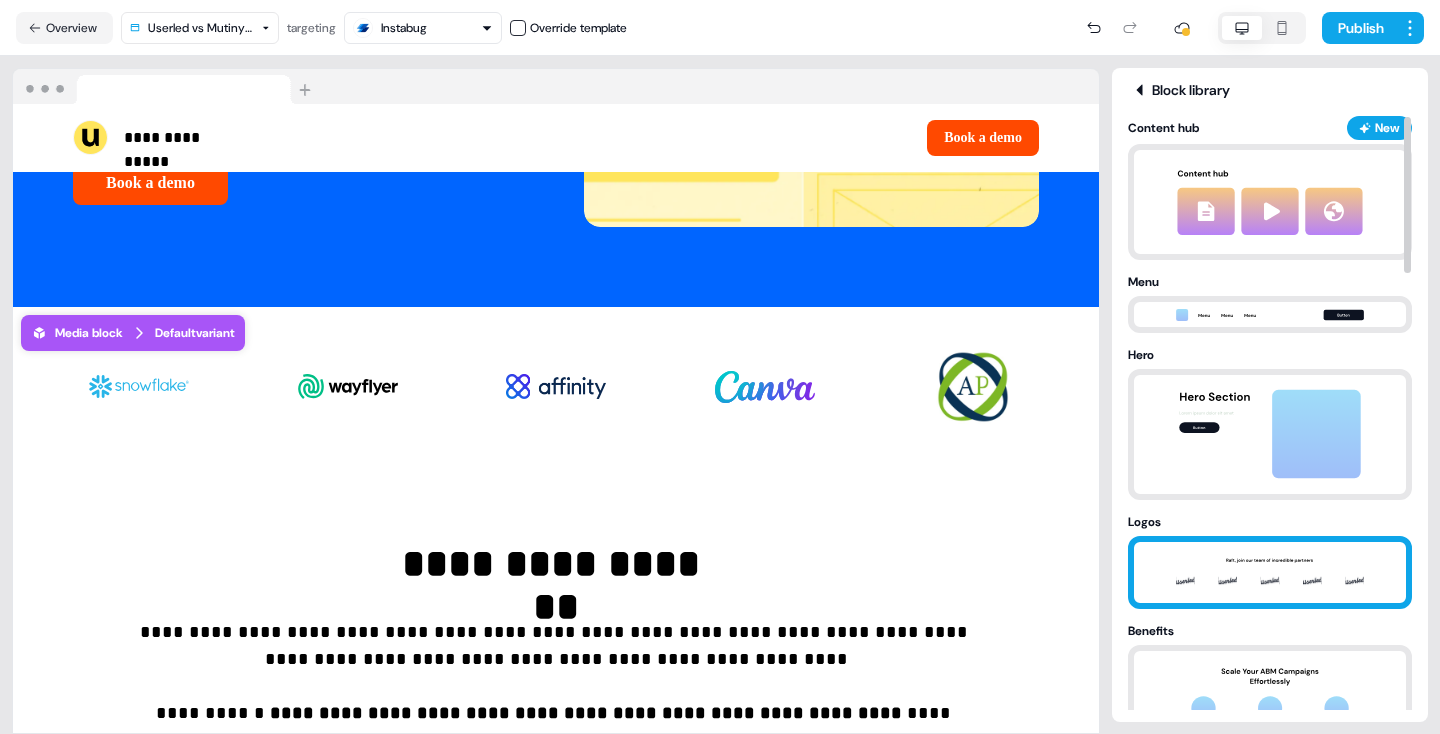 click at bounding box center [1270, 572] 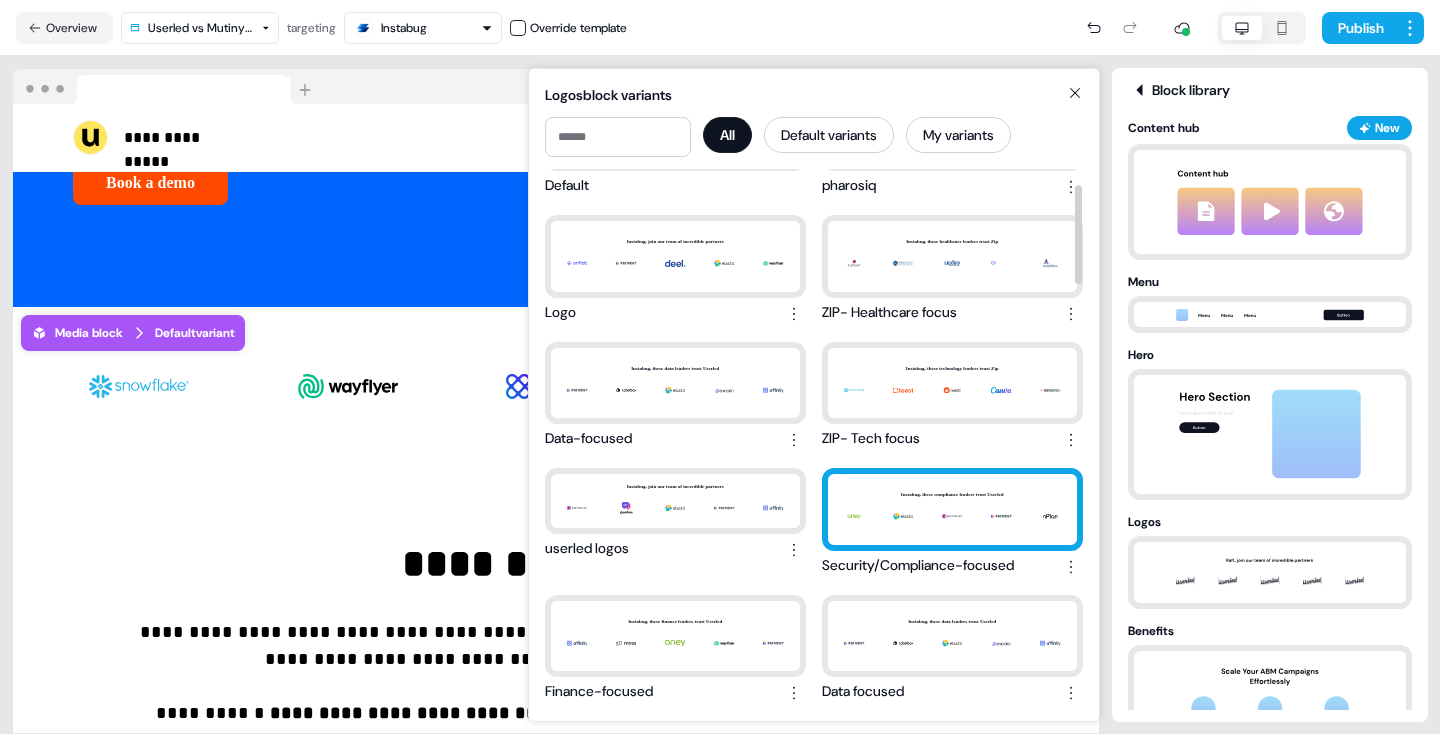 scroll, scrollTop: 82, scrollLeft: 0, axis: vertical 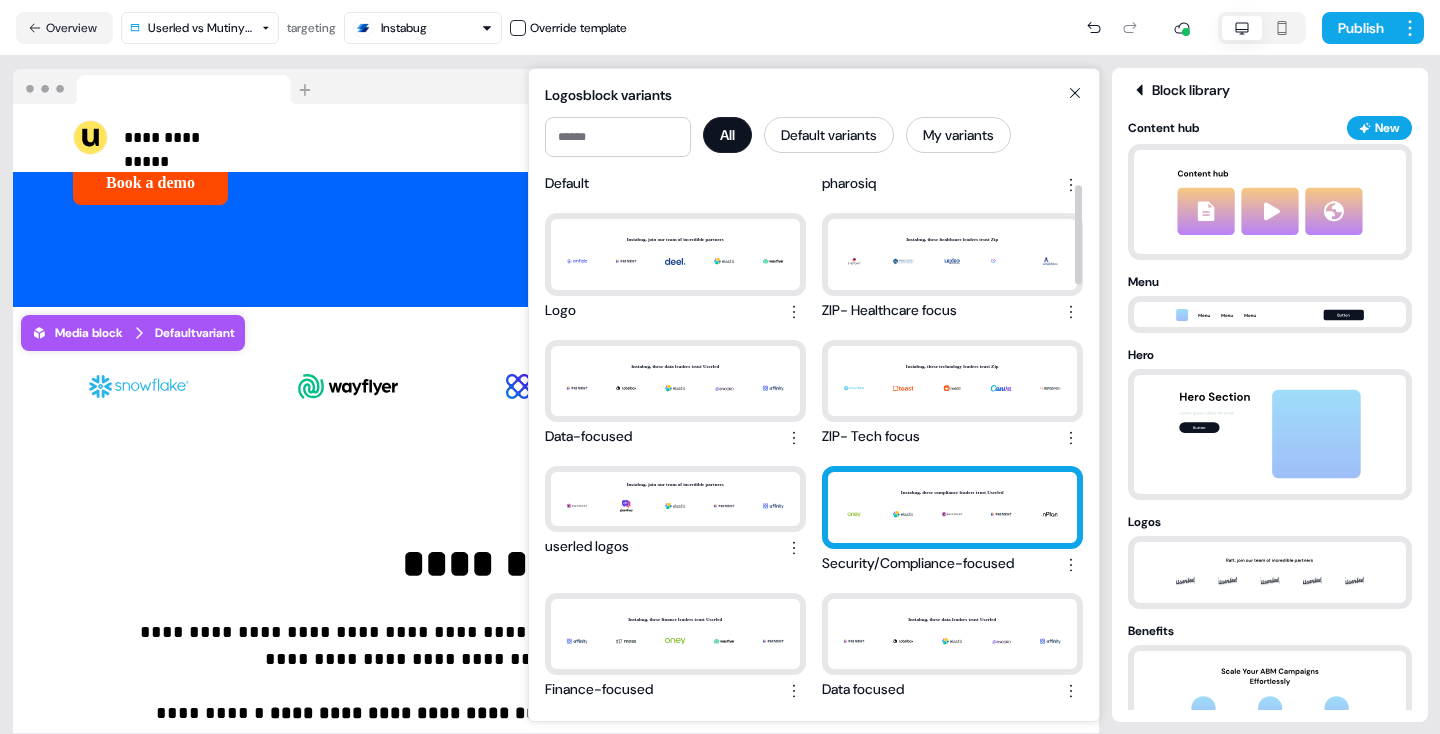 click on "Instabug, these compliance leaders trust Userled" at bounding box center (952, 507) 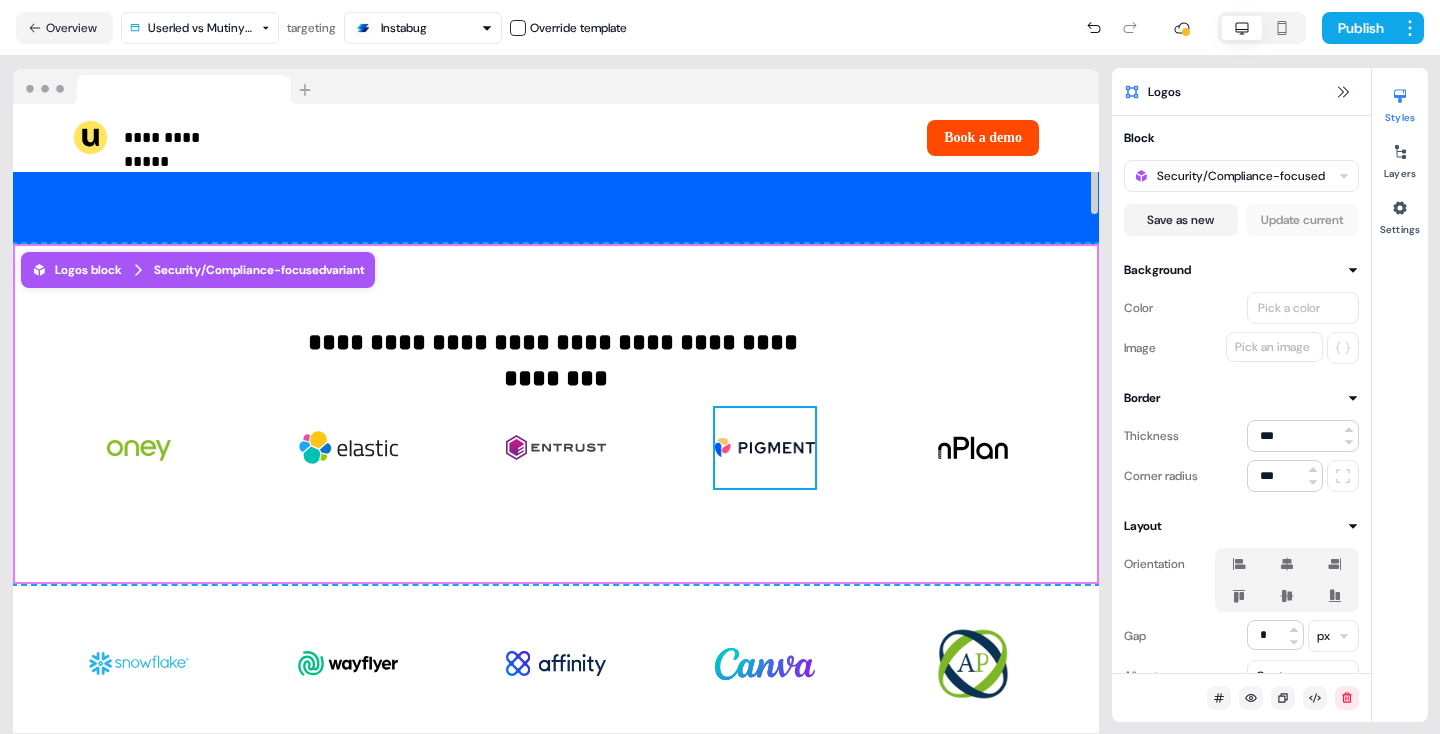 scroll, scrollTop: 550, scrollLeft: 0, axis: vertical 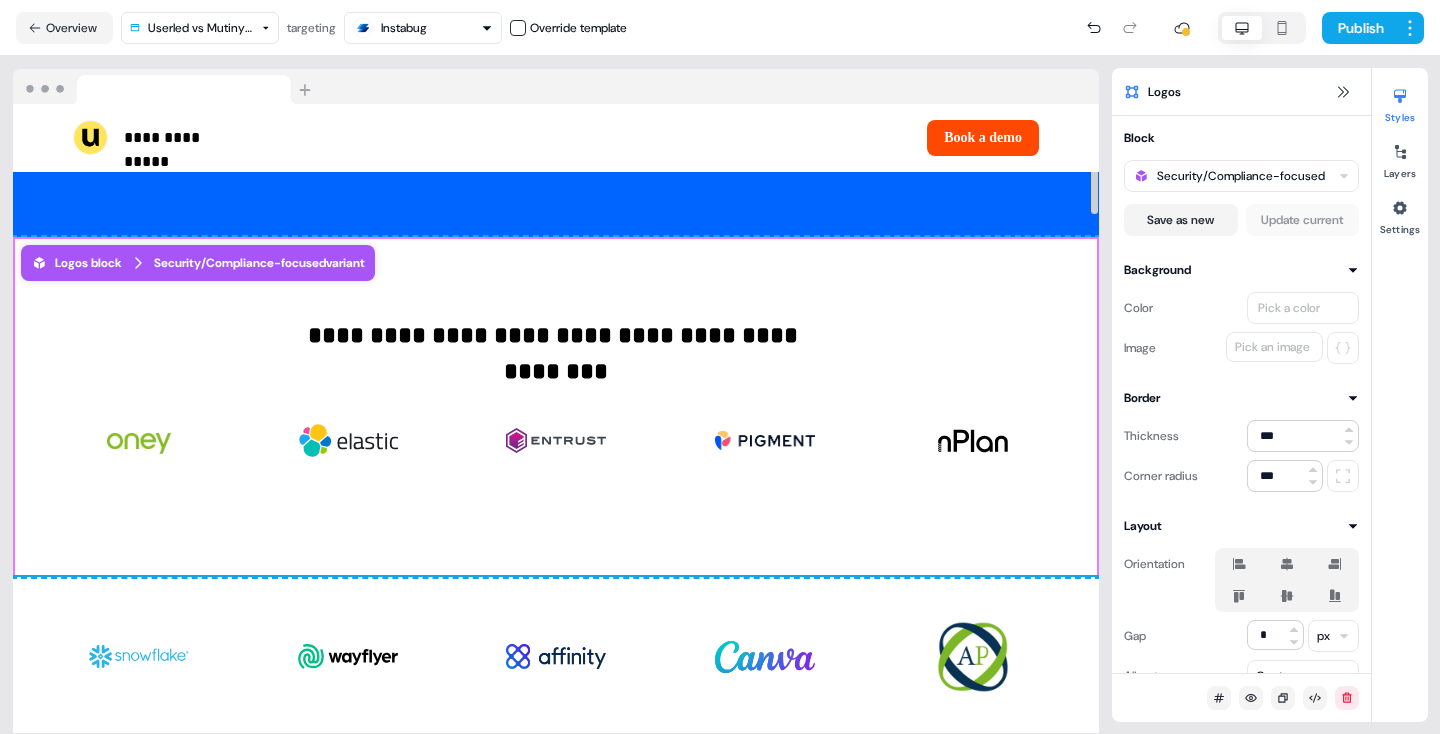 click on "To pick up a draggable item, press the space bar.
While dragging, use the arrow keys to move the item.
Press space again to drop the item in its new position, or press escape to cancel.
To pick up a draggable item, press the space bar.
While dragging, use the arrow keys to move the item.
Press space again to drop the item in its new position, or press escape to cancel." at bounding box center [556, 657] 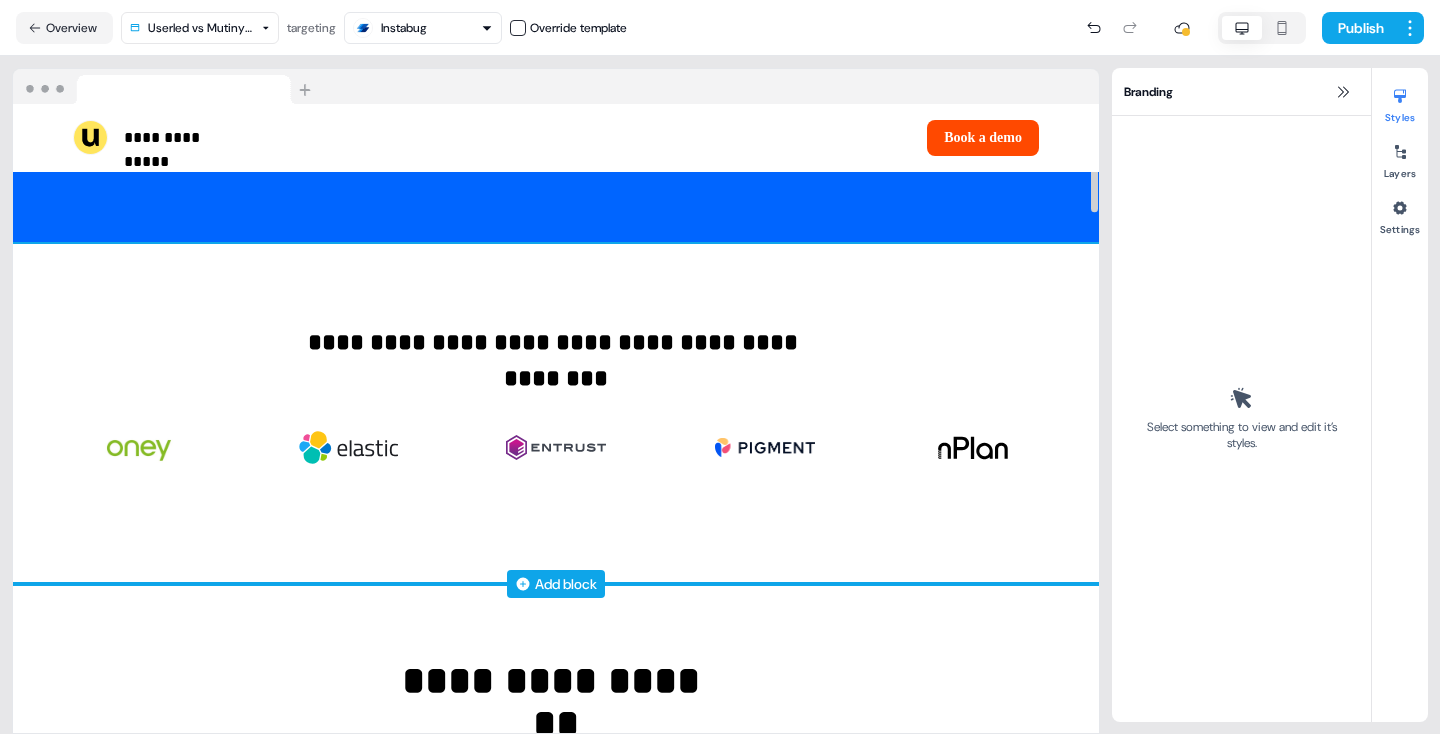 scroll, scrollTop: 509, scrollLeft: 0, axis: vertical 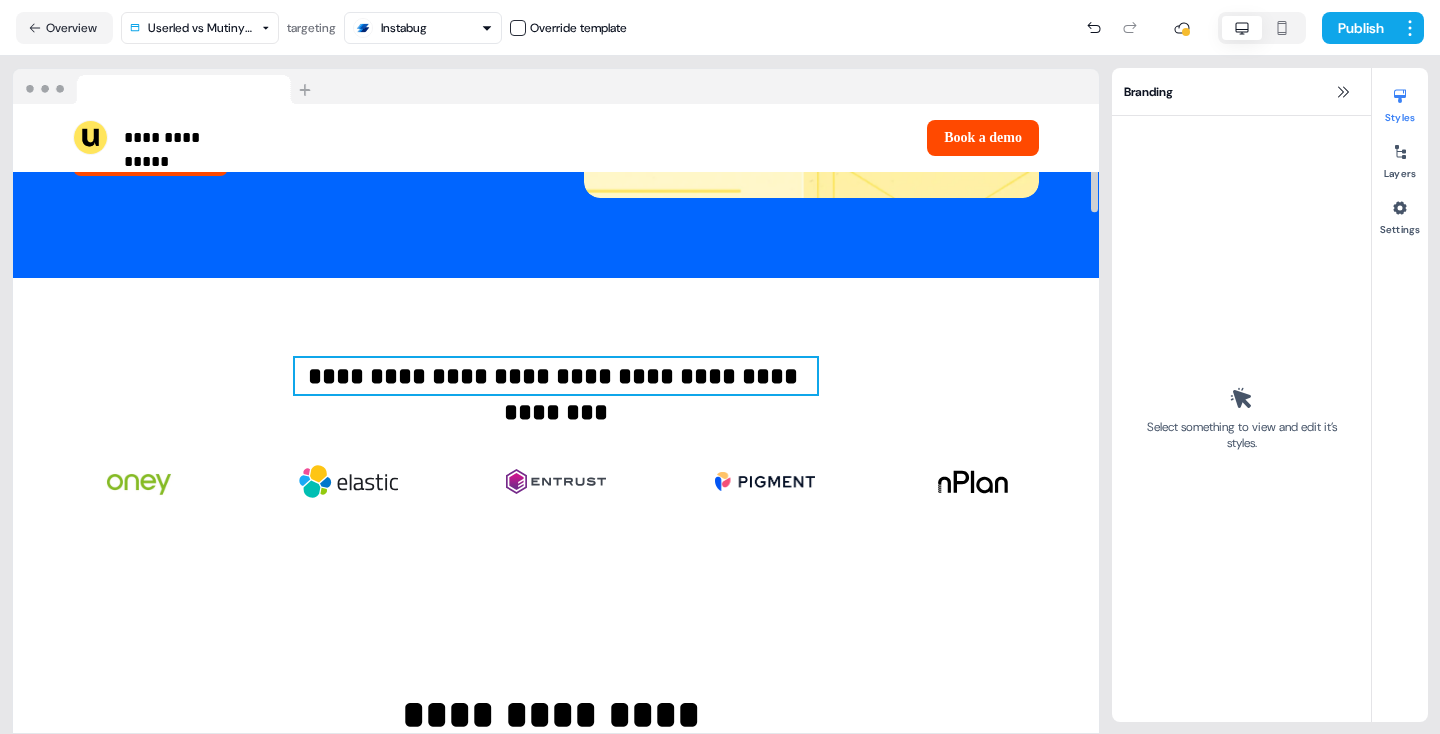 click on "**********" at bounding box center (556, 376) 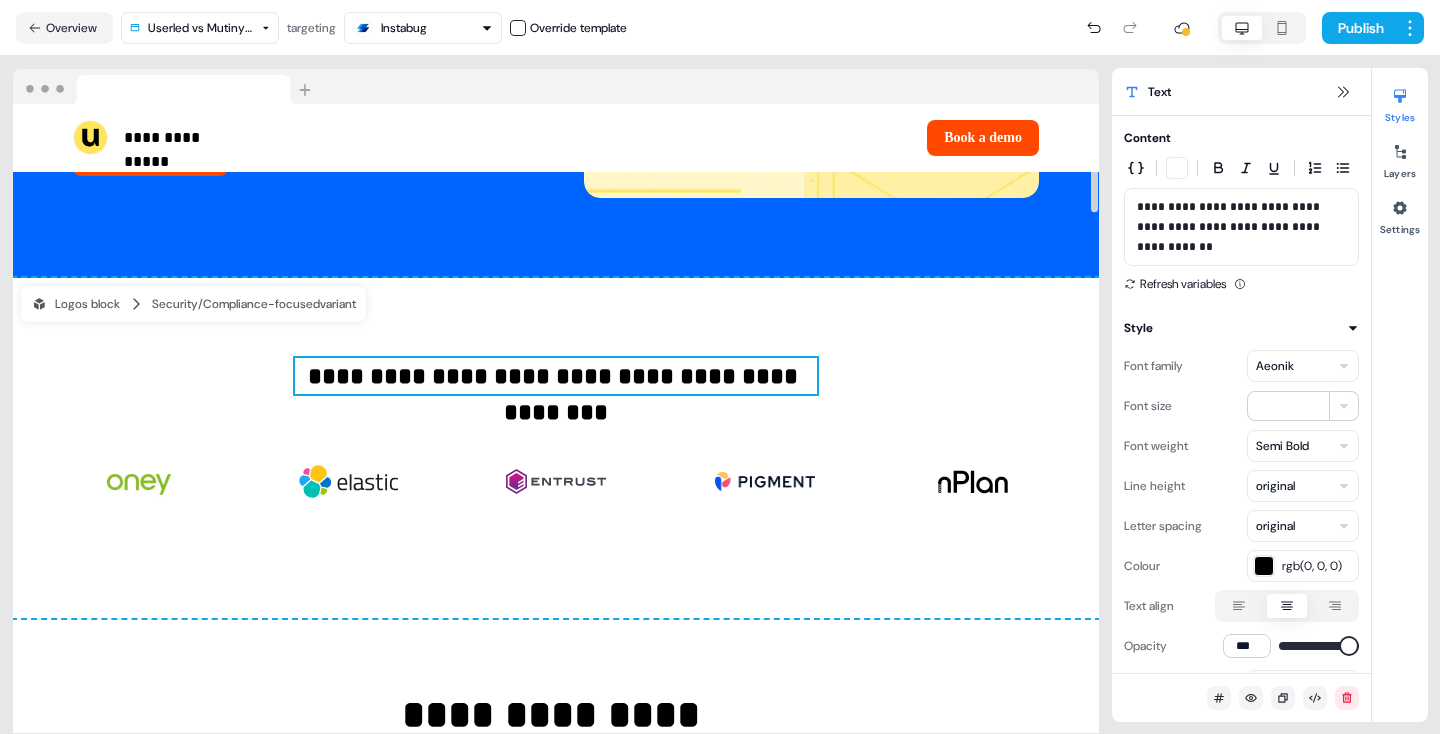 click on "**********" at bounding box center [556, 376] 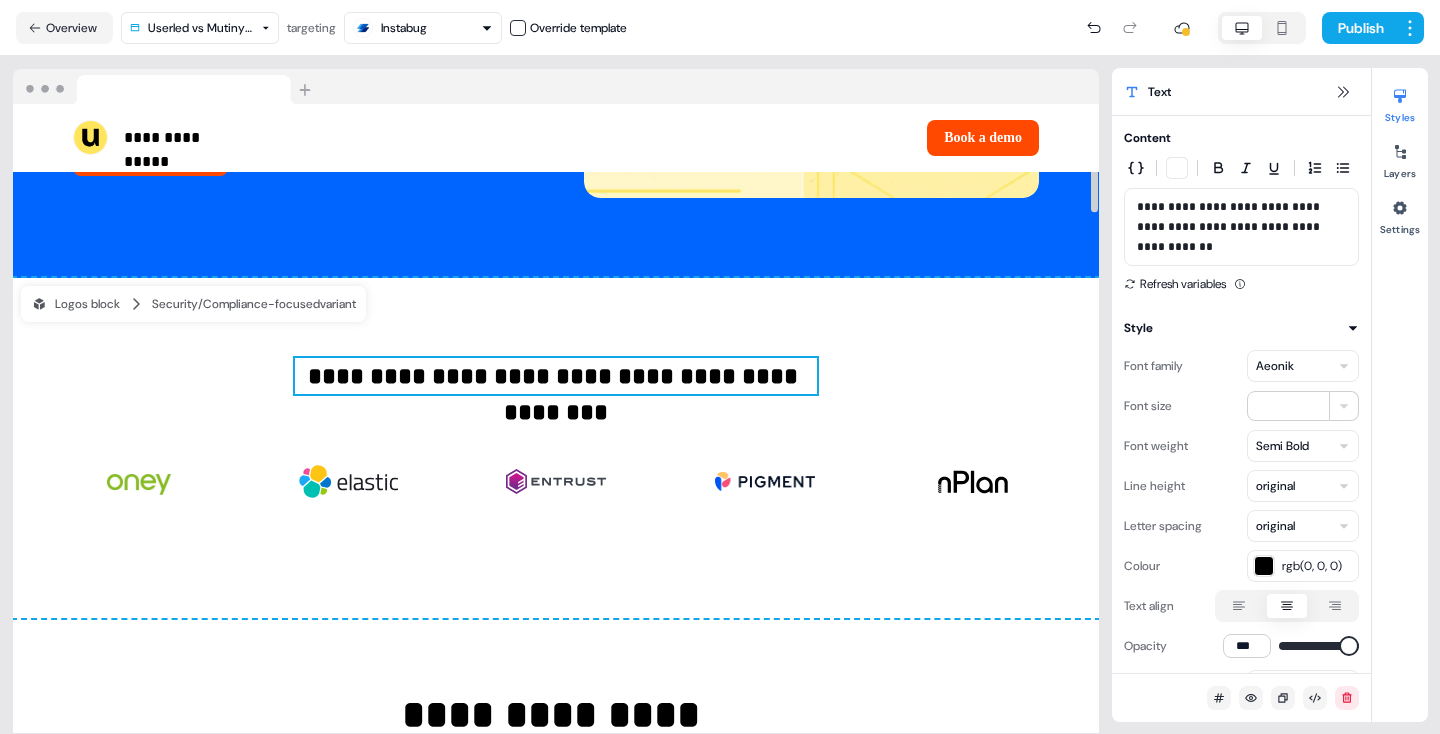 click on "**********" at bounding box center (556, 376) 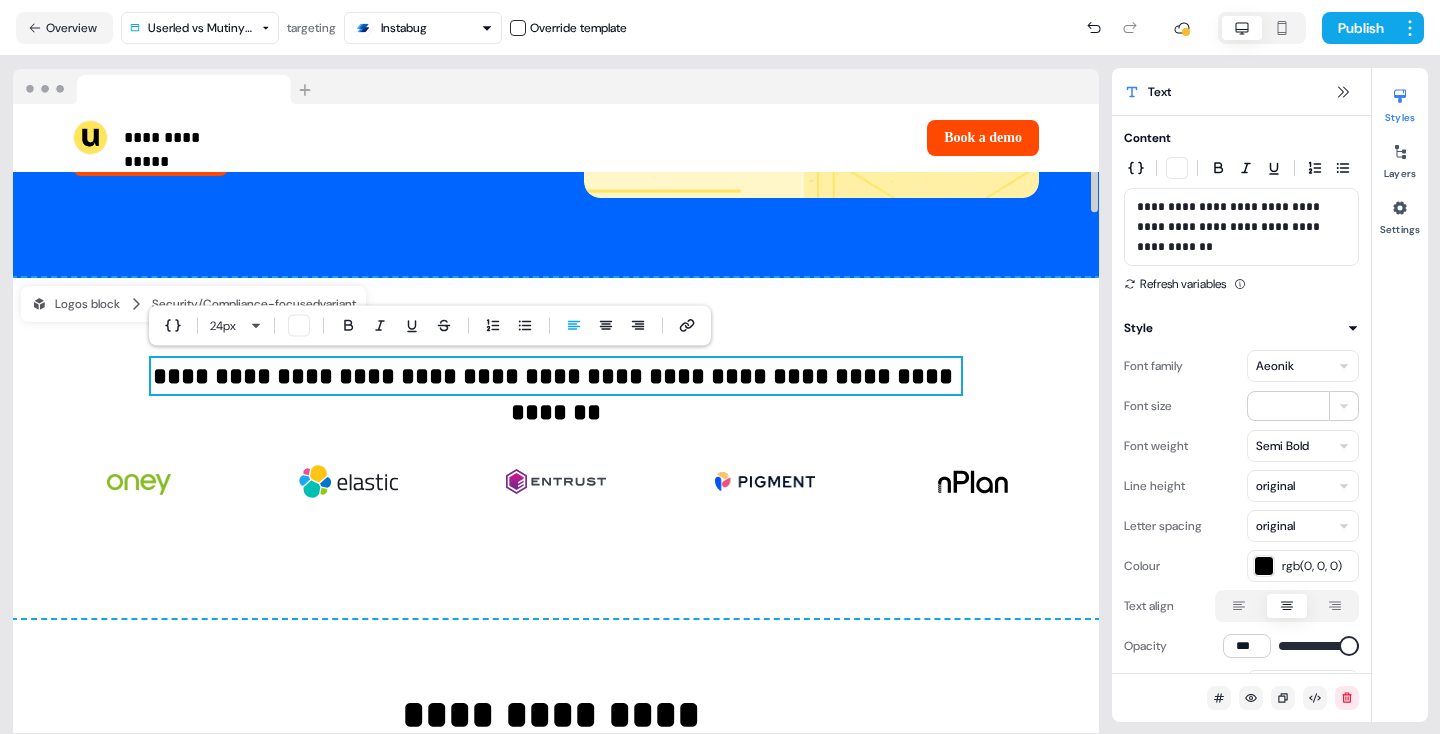 click on "**********" at bounding box center [556, 376] 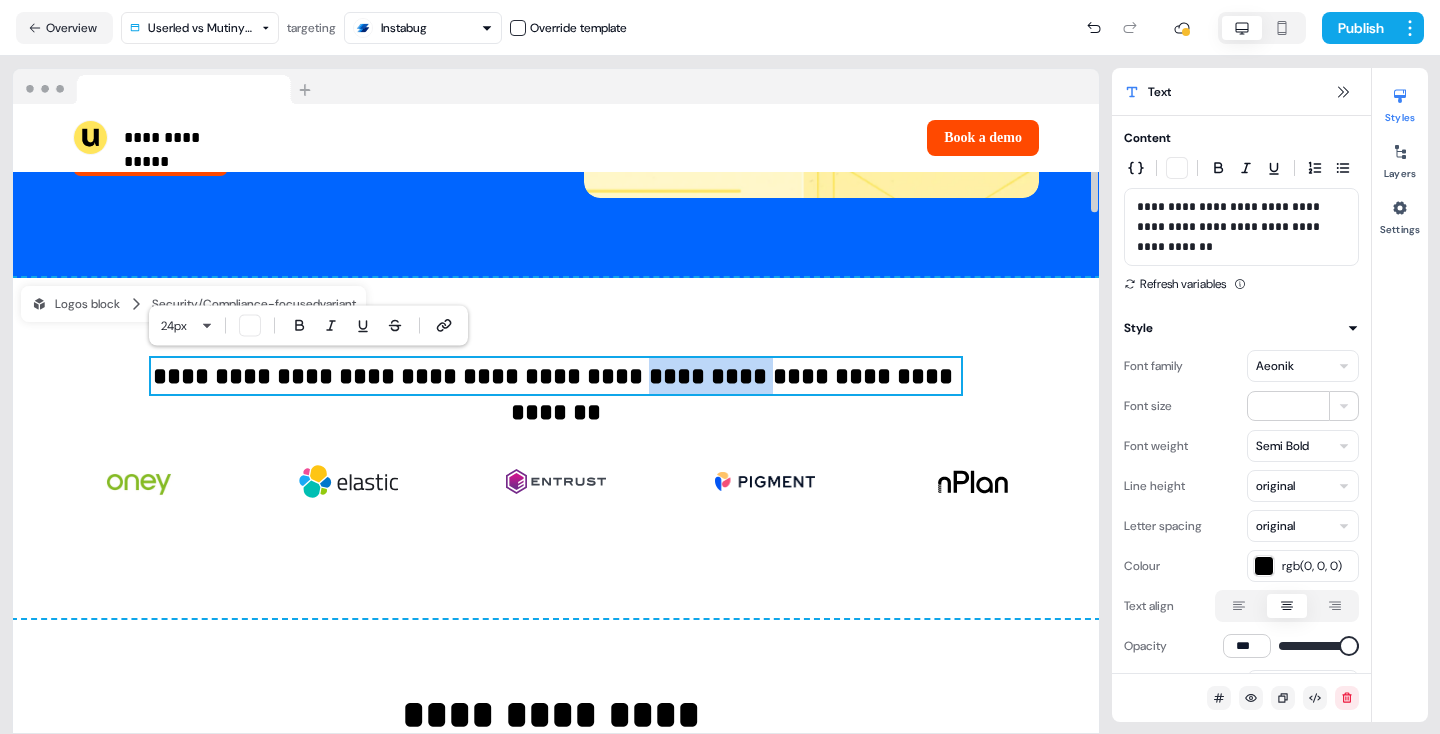 click on "**********" at bounding box center [556, 376] 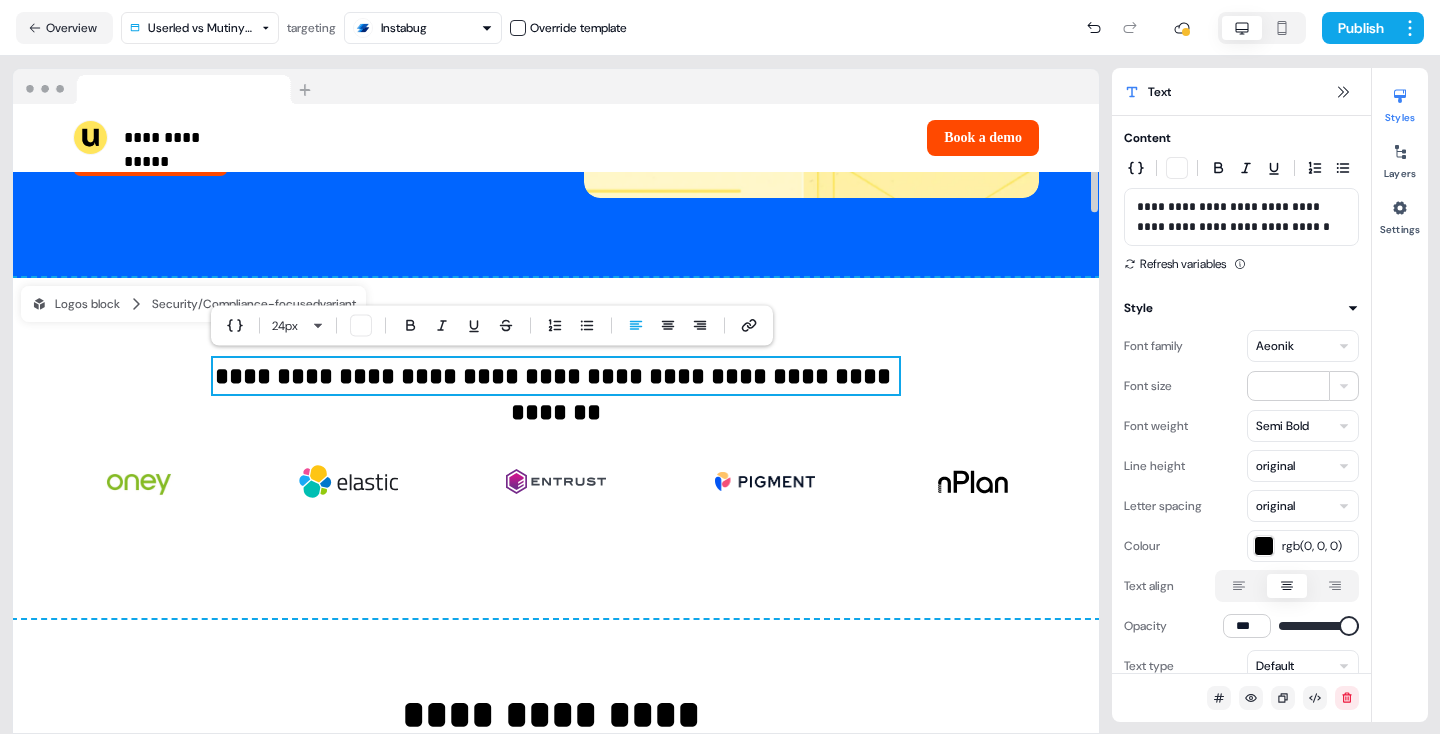 type 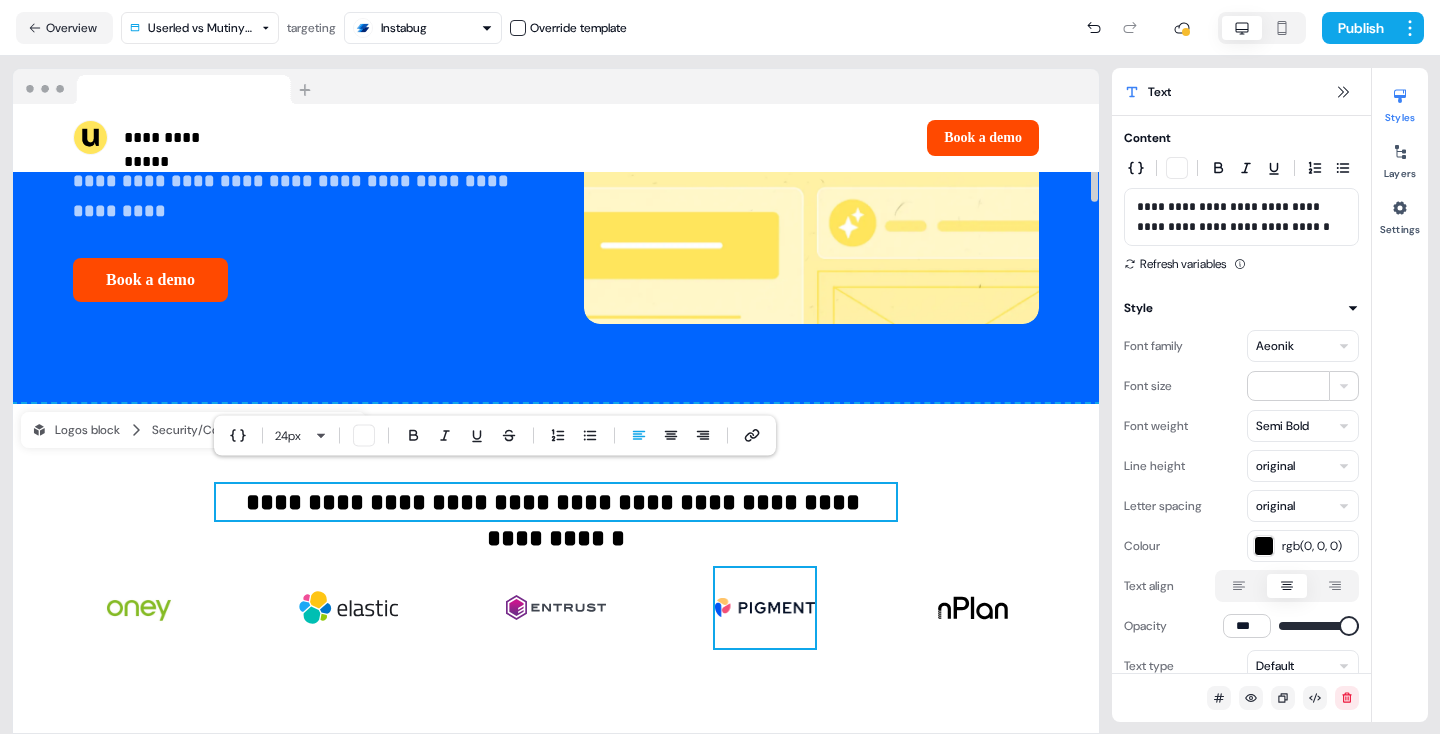 scroll, scrollTop: 333, scrollLeft: 0, axis: vertical 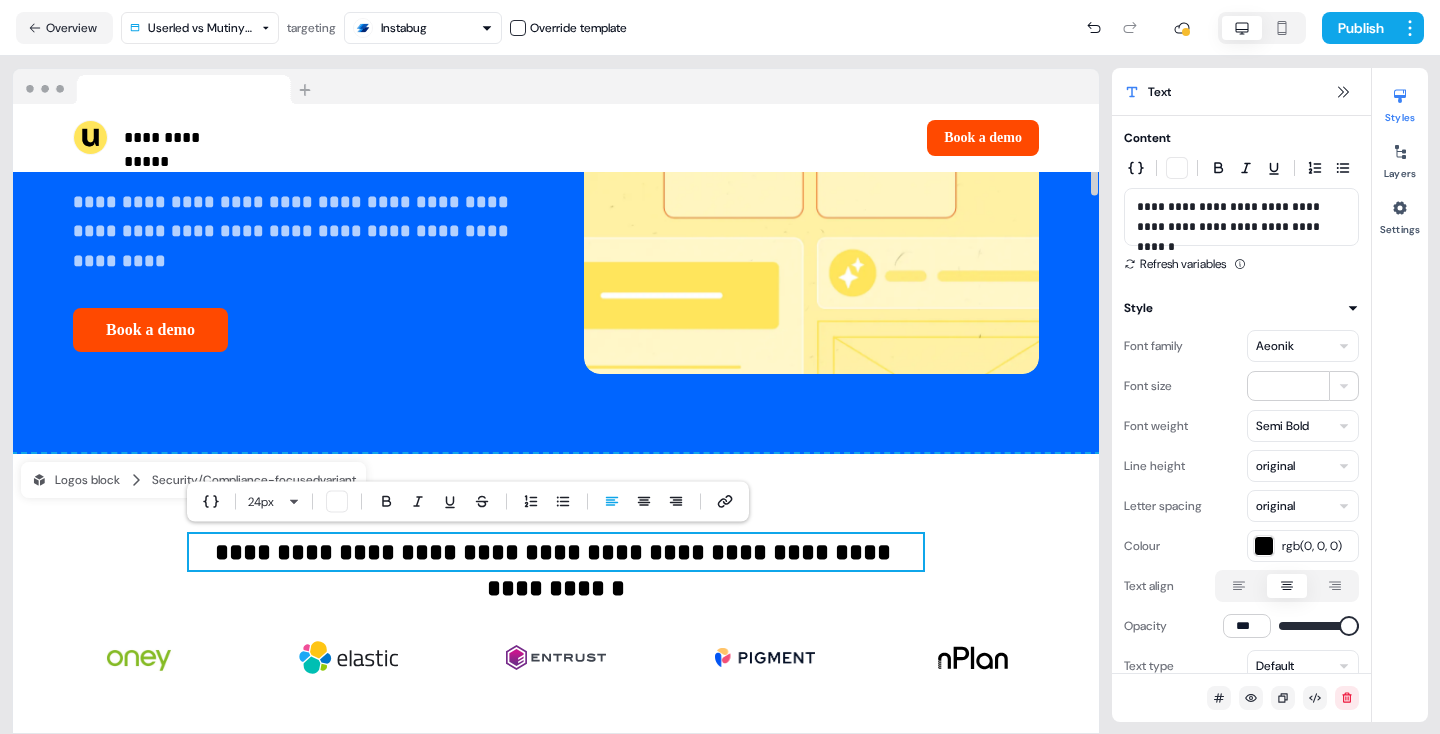click on "**********" at bounding box center [720, 367] 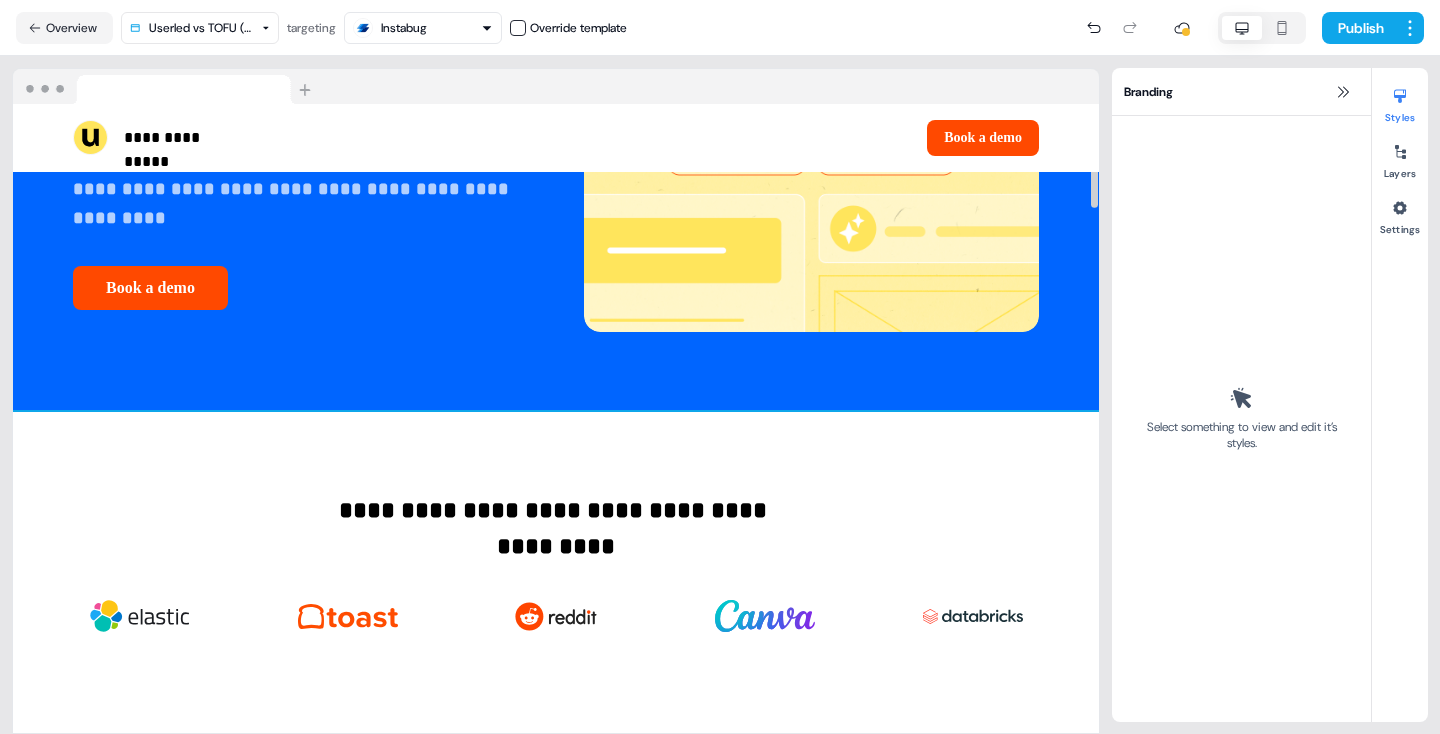 scroll, scrollTop: 381, scrollLeft: 0, axis: vertical 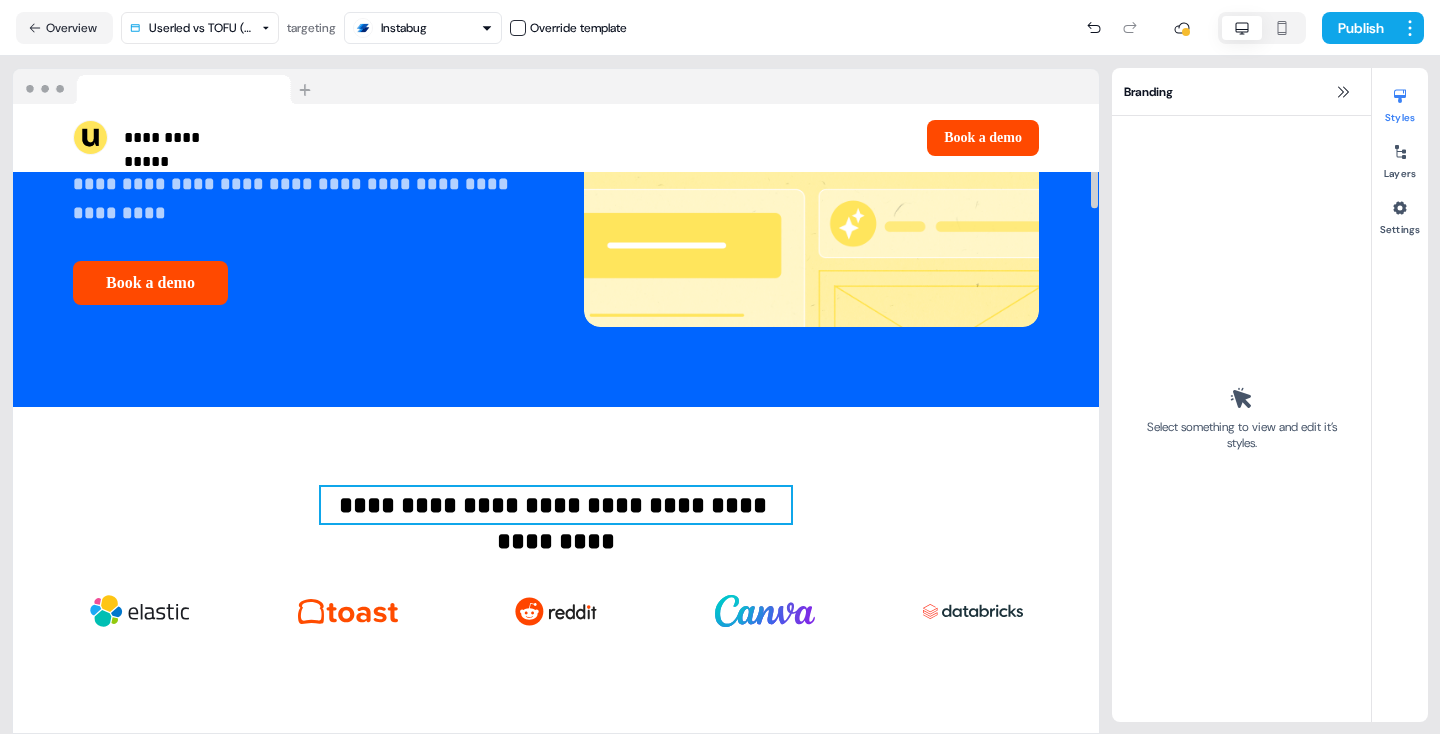click on "**********" at bounding box center [555, 505] 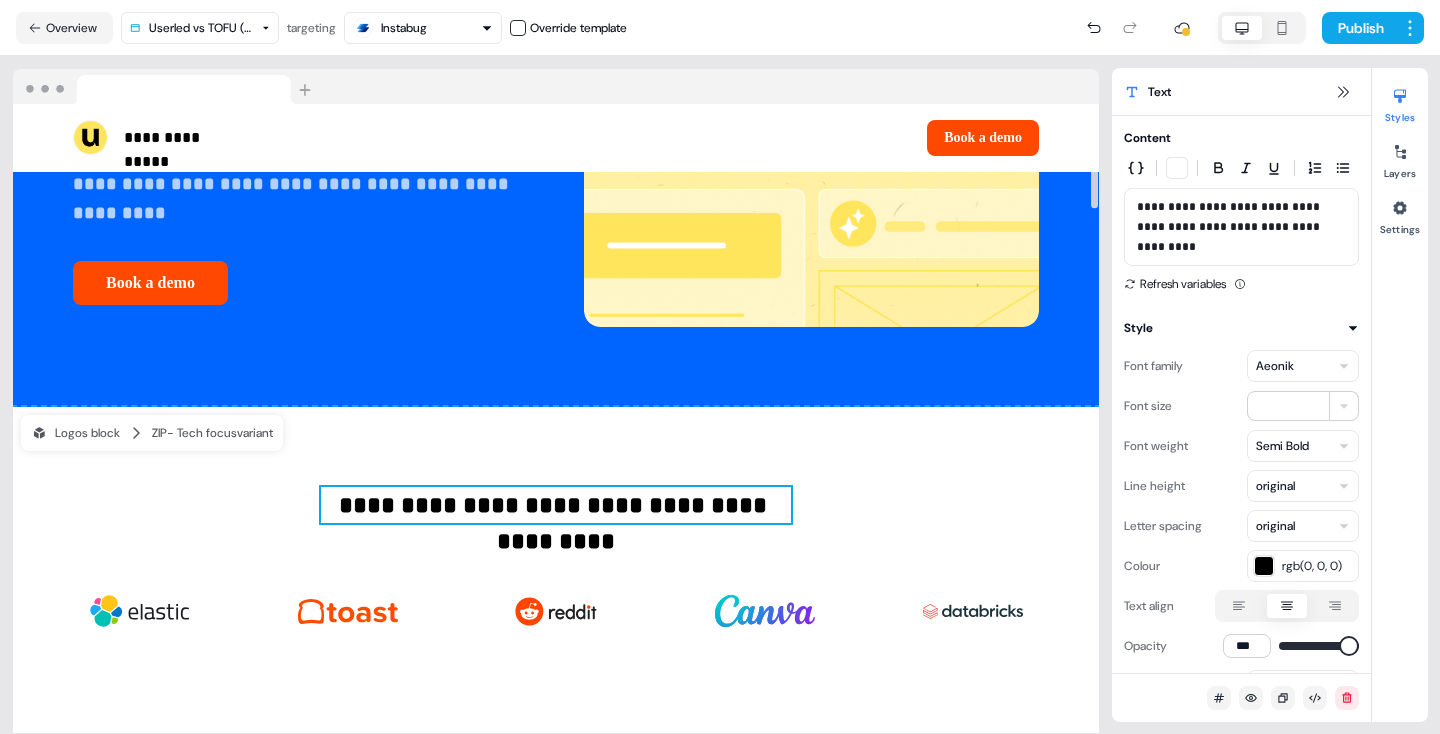 click on "**********" at bounding box center [555, 505] 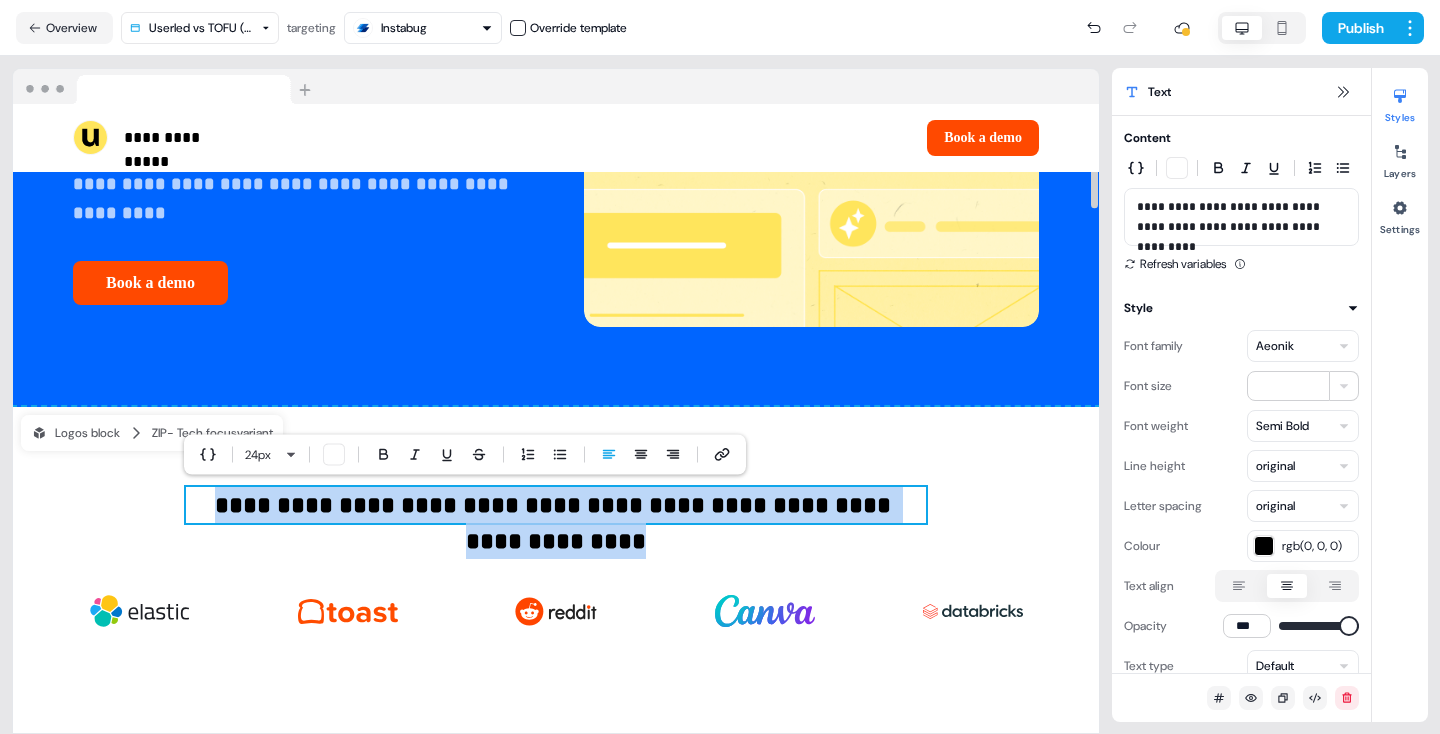 click on "**********" at bounding box center (556, 505) 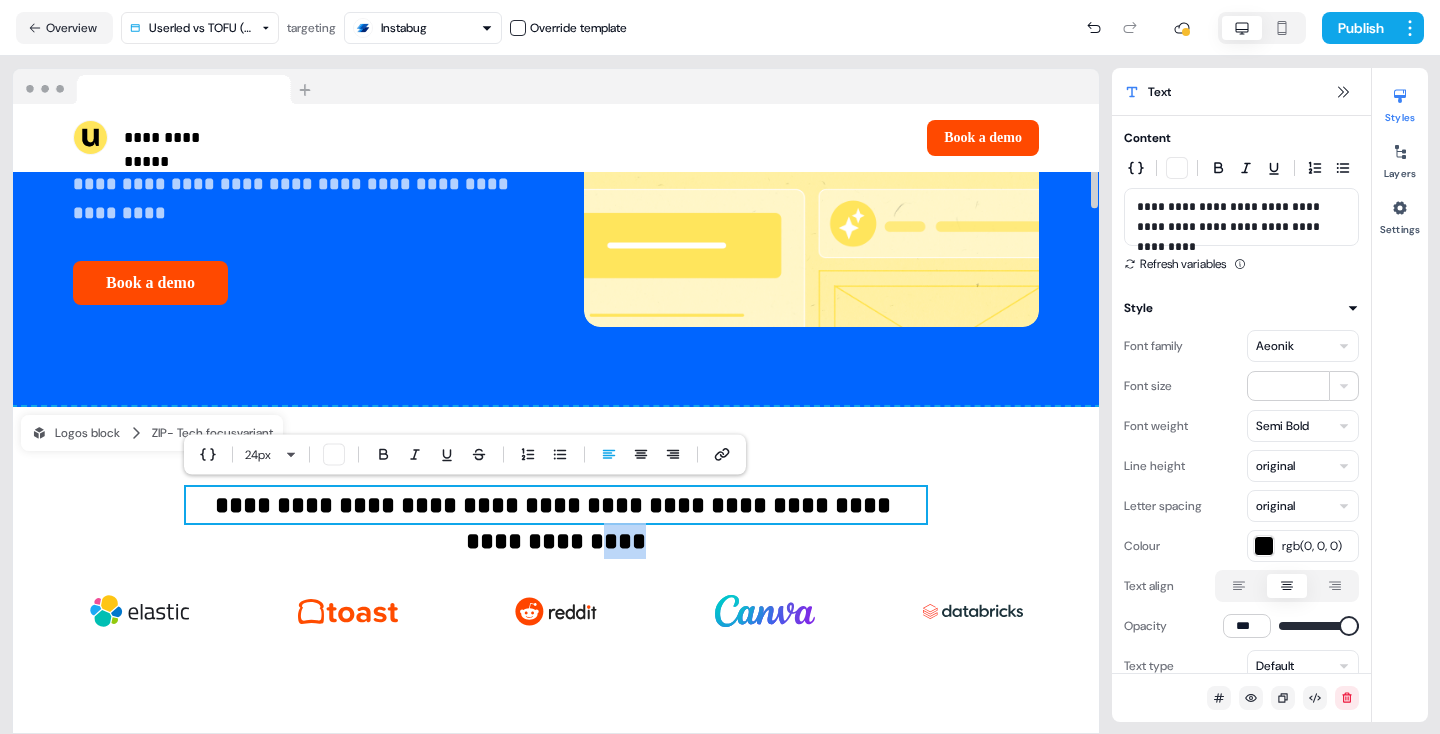 click on "**********" at bounding box center [556, 505] 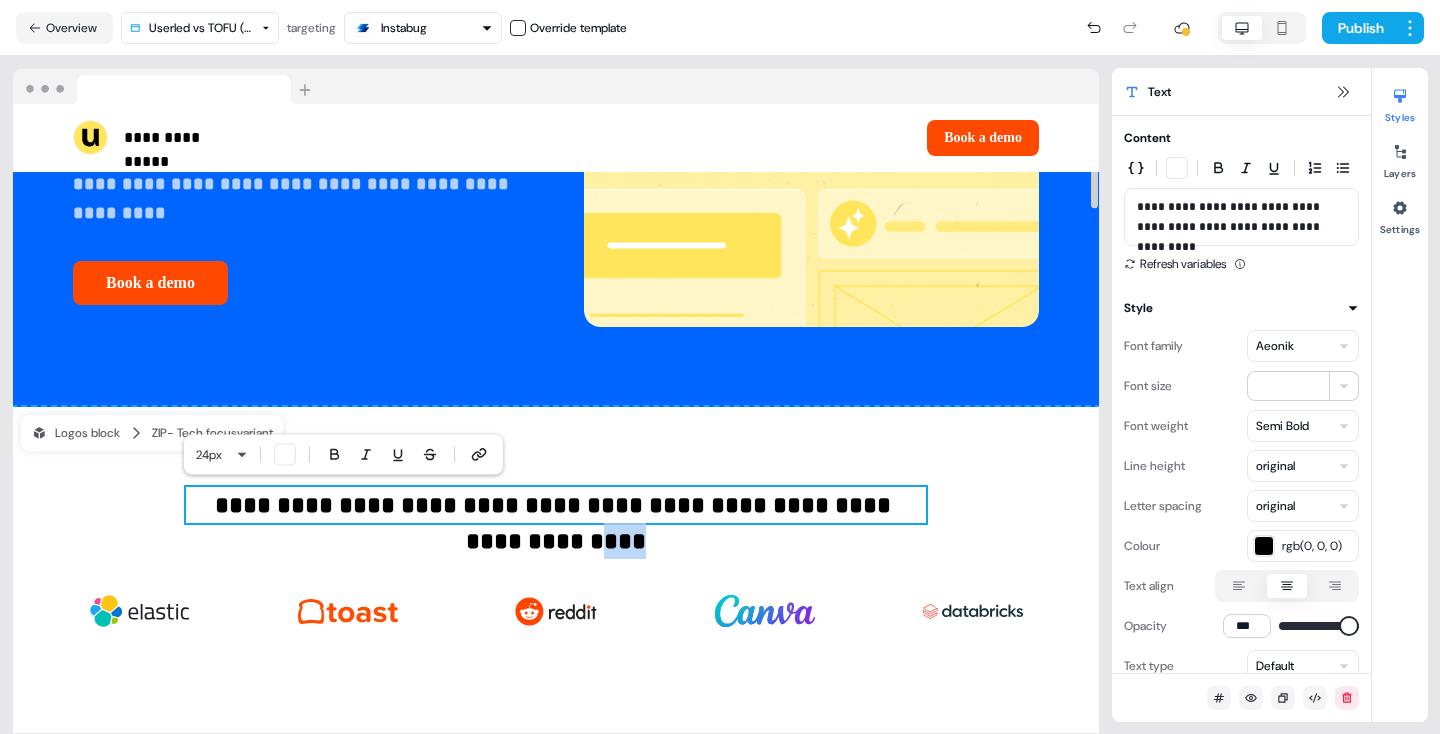 type 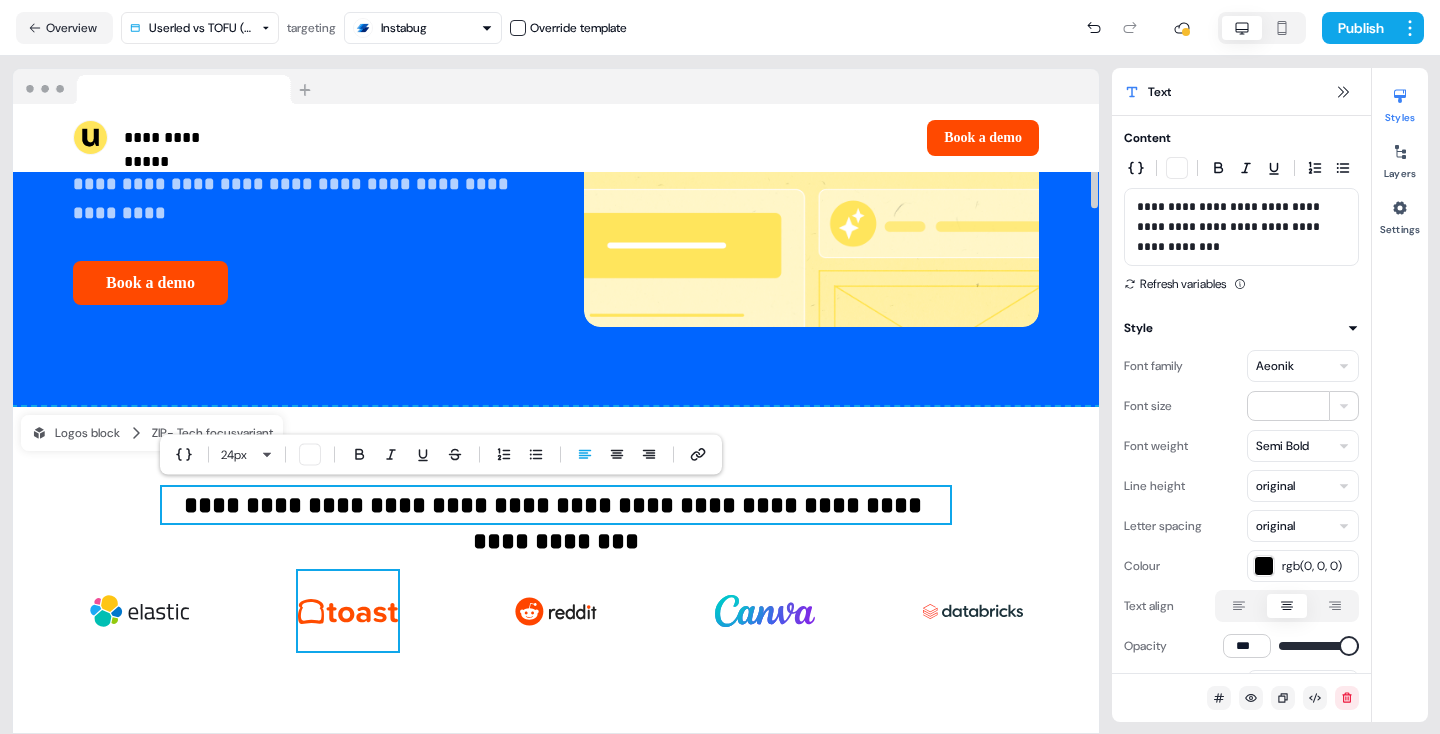 click at bounding box center (348, 611) 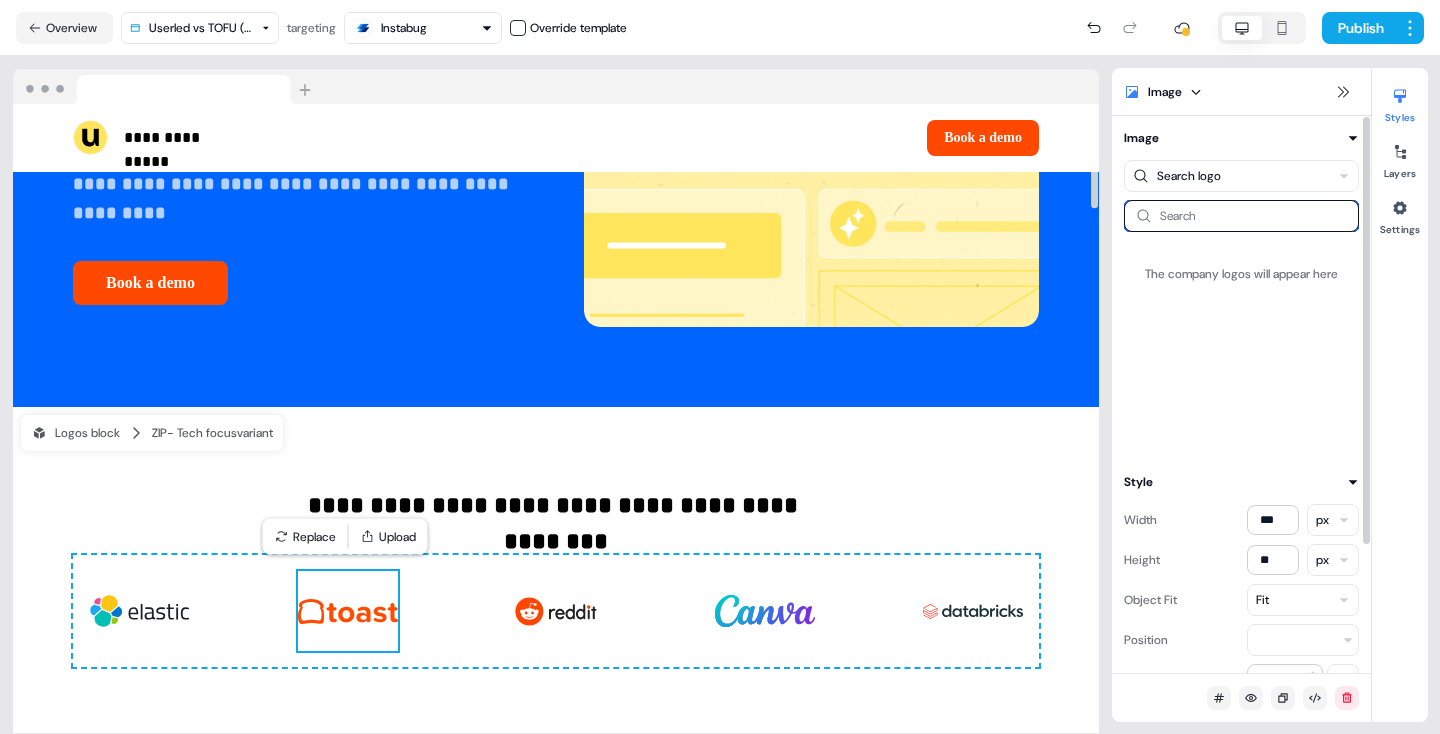 click at bounding box center [1241, 216] 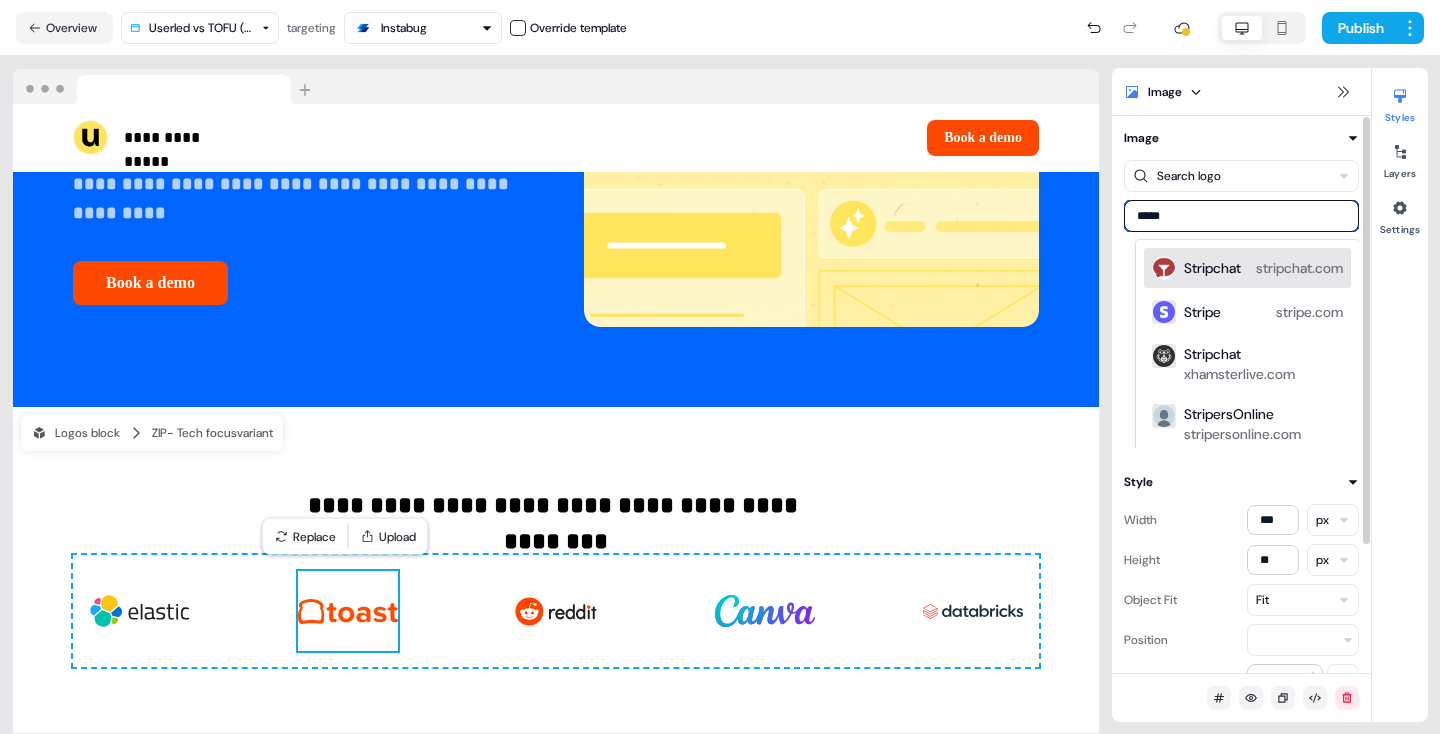 type on "******" 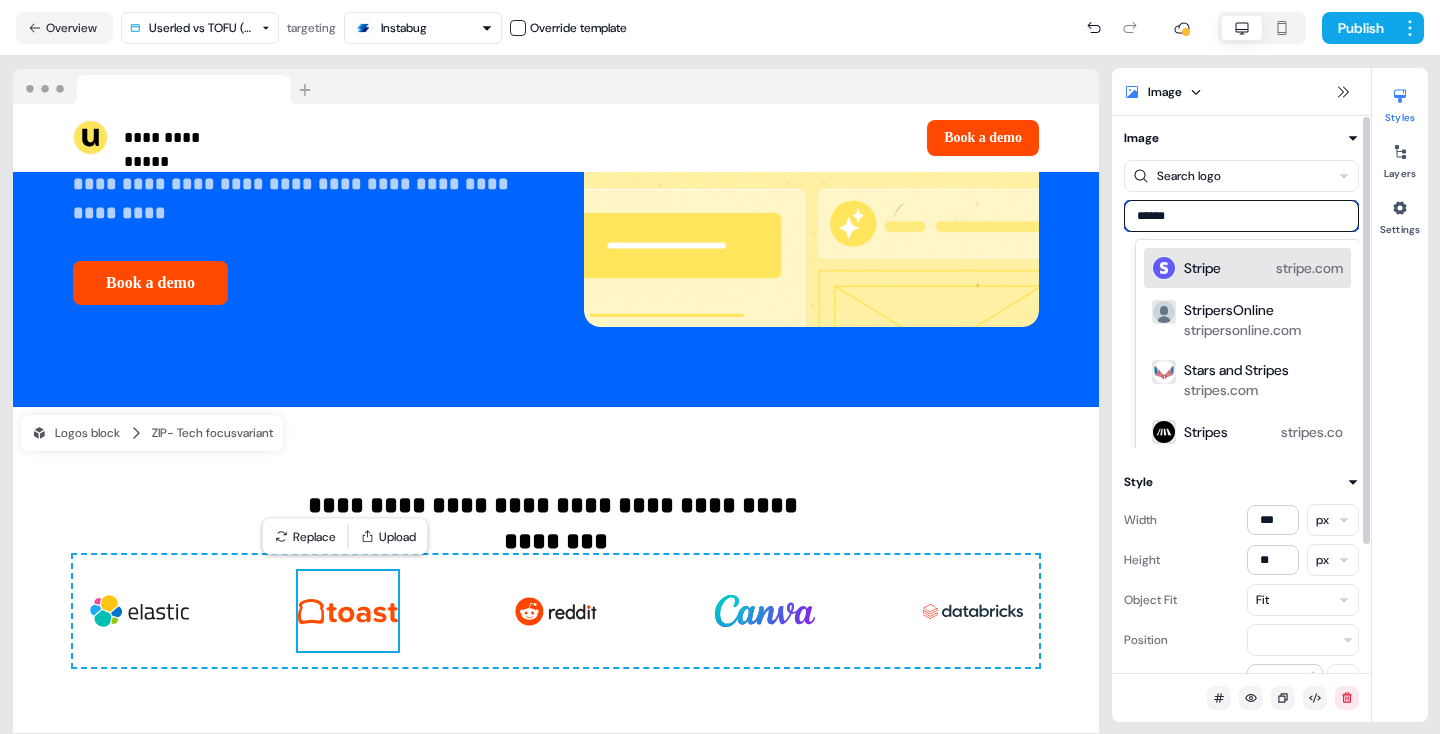 click on "Stripe stripe.com" at bounding box center (1247, 268) 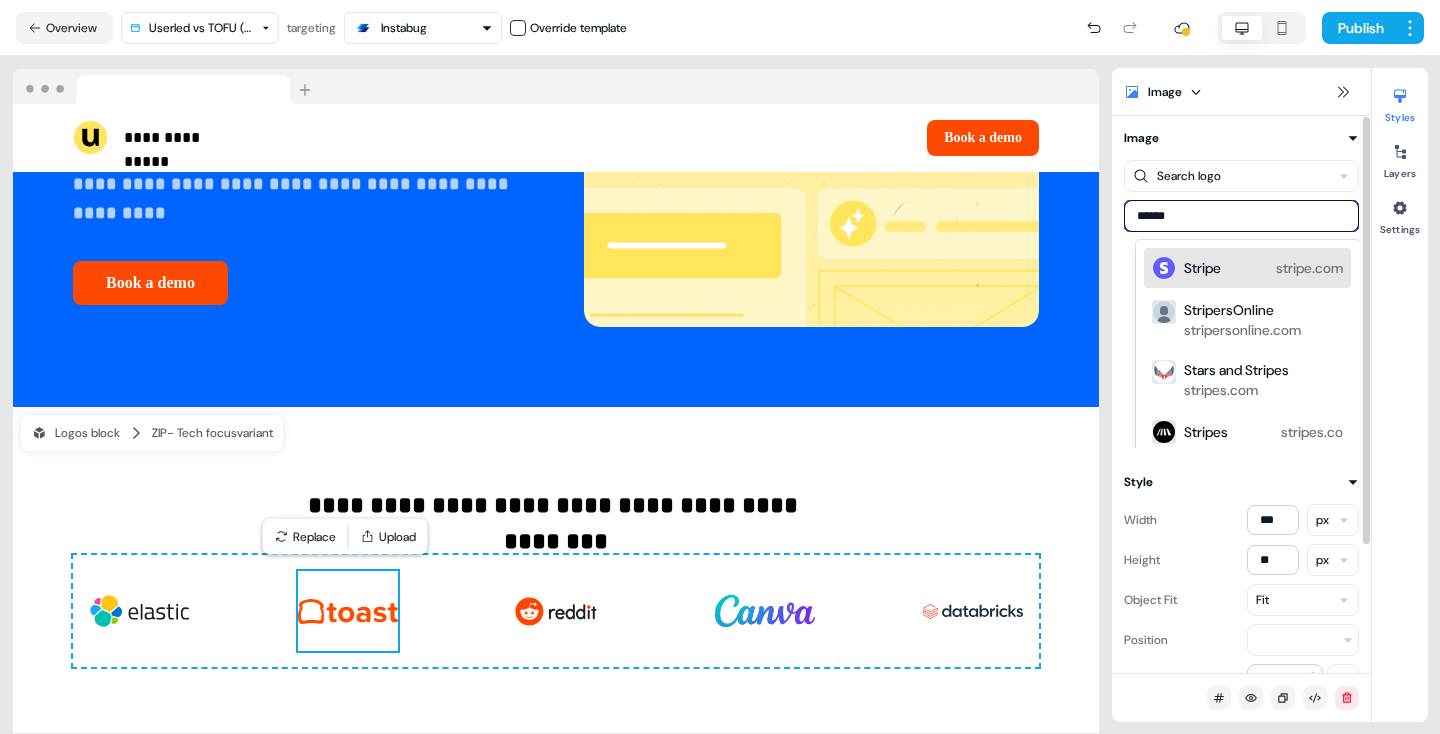 type 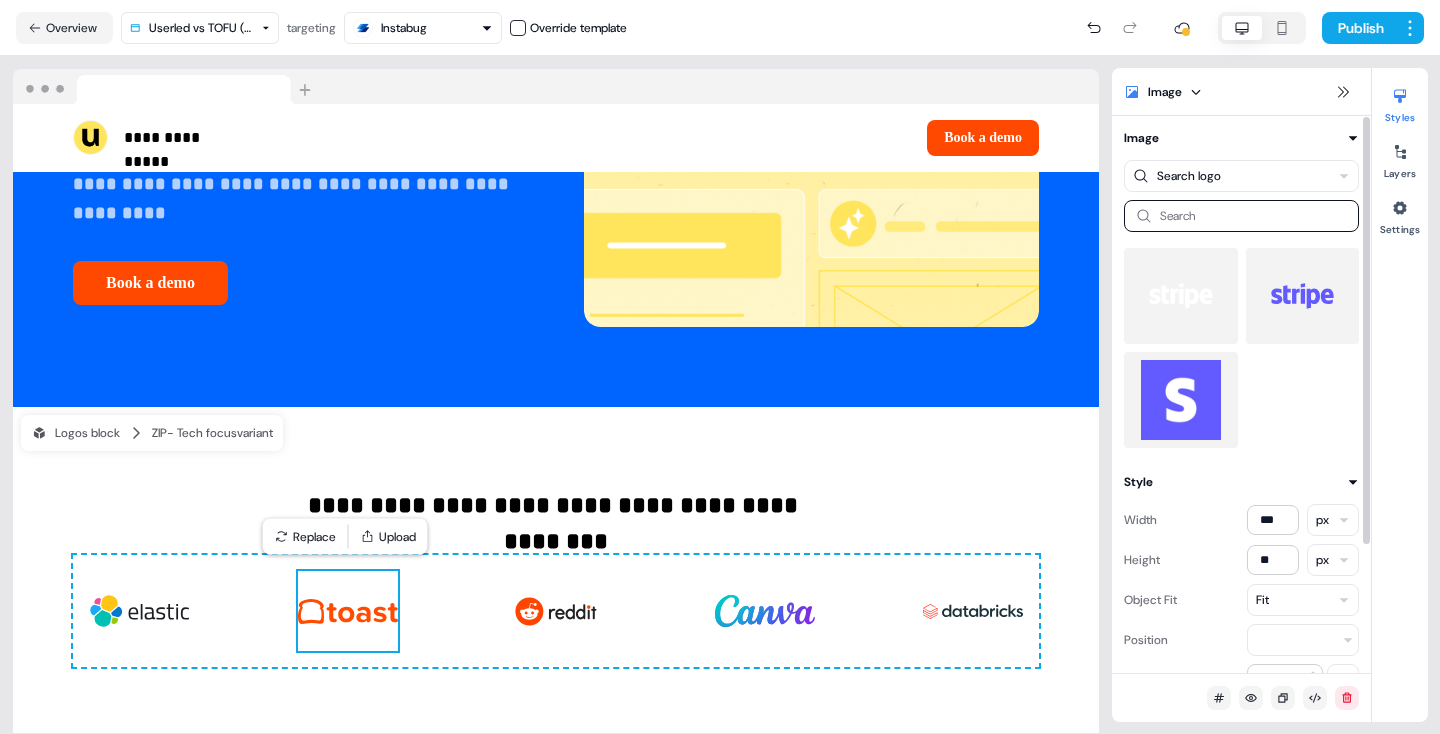 click at bounding box center [1303, 296] 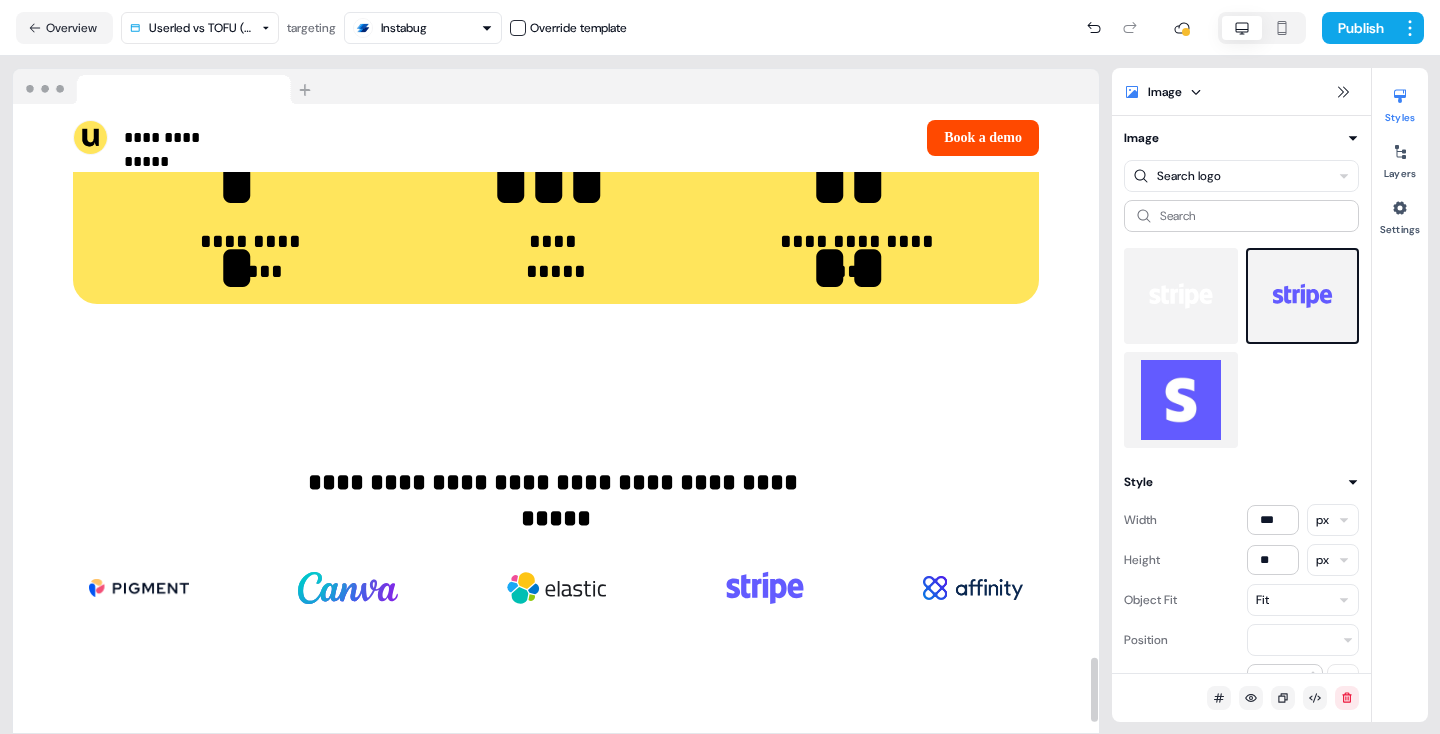 scroll, scrollTop: 5488, scrollLeft: 0, axis: vertical 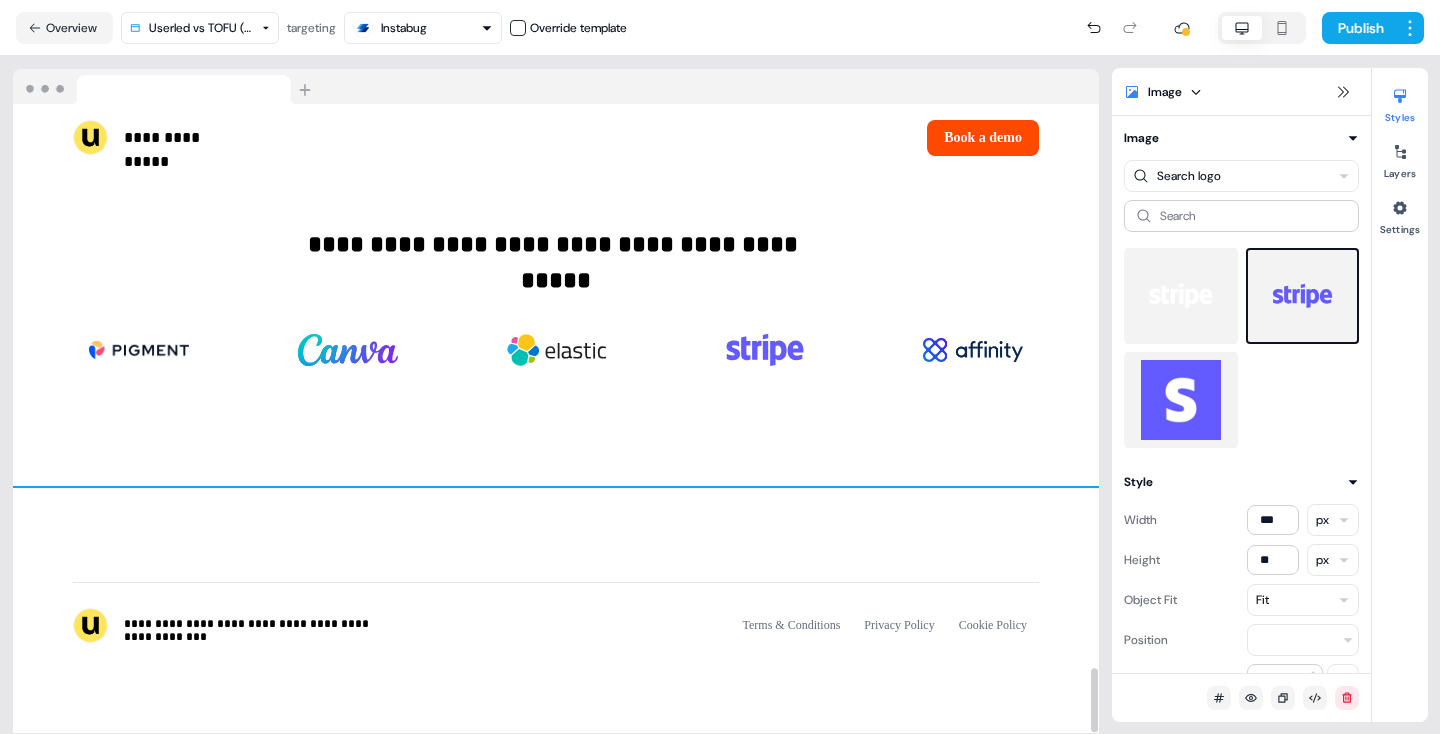 click on "**********" at bounding box center (556, 316) 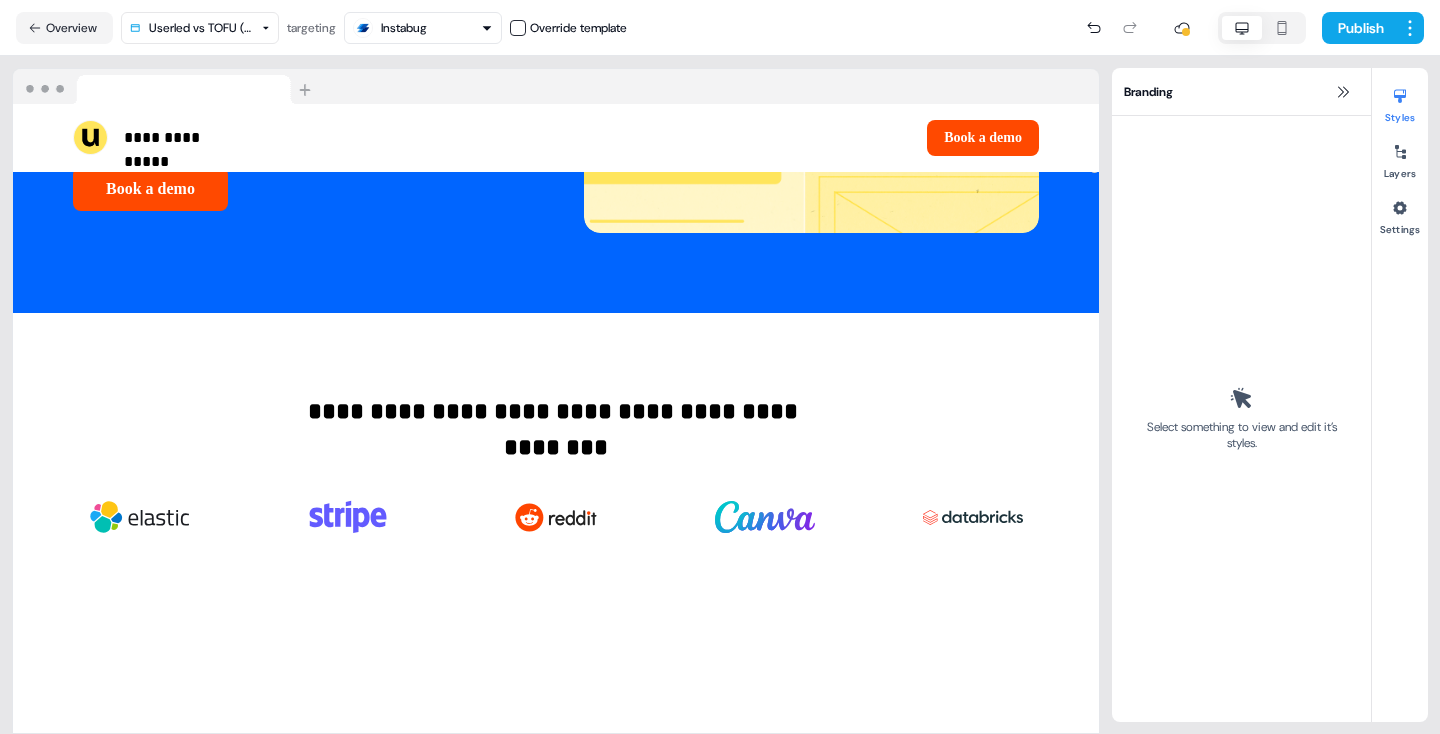 scroll, scrollTop: 0, scrollLeft: 0, axis: both 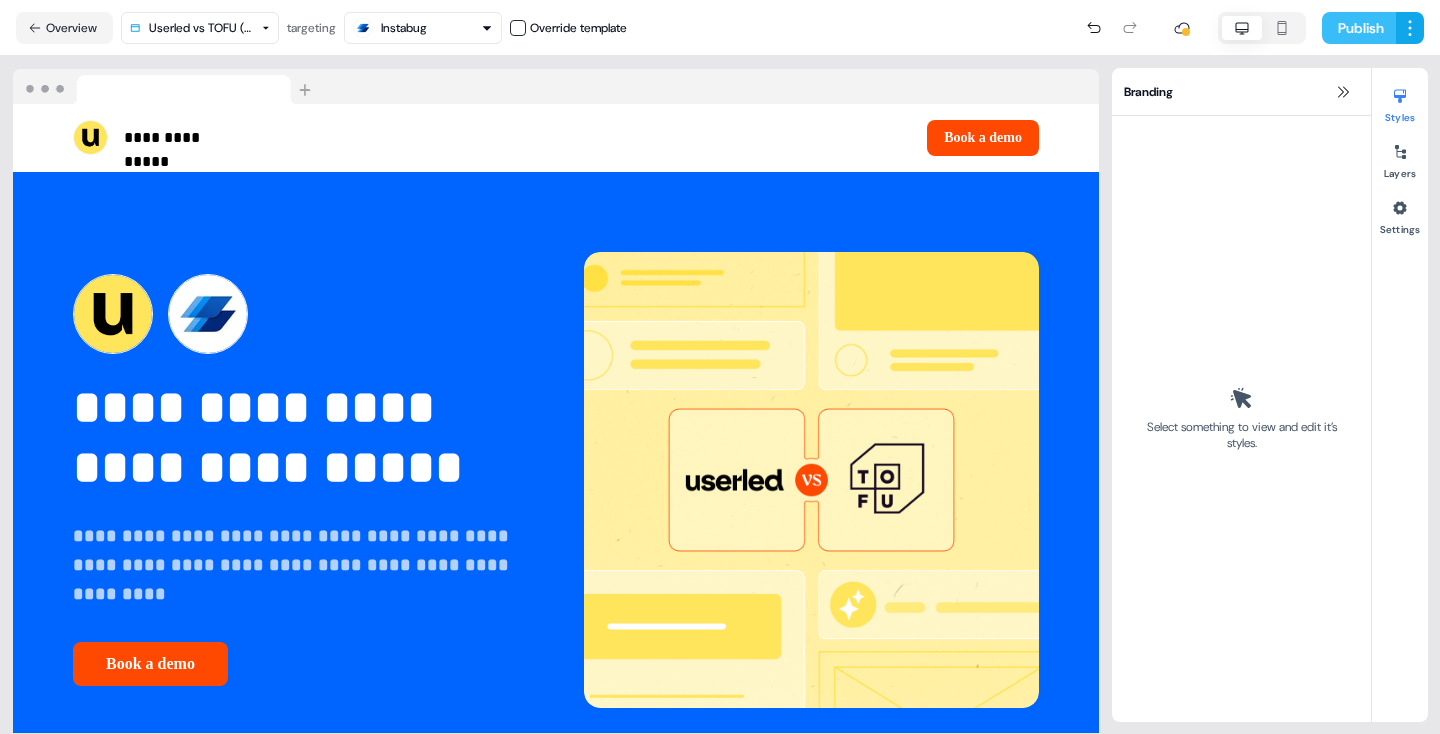 click on "Publish" at bounding box center (1359, 28) 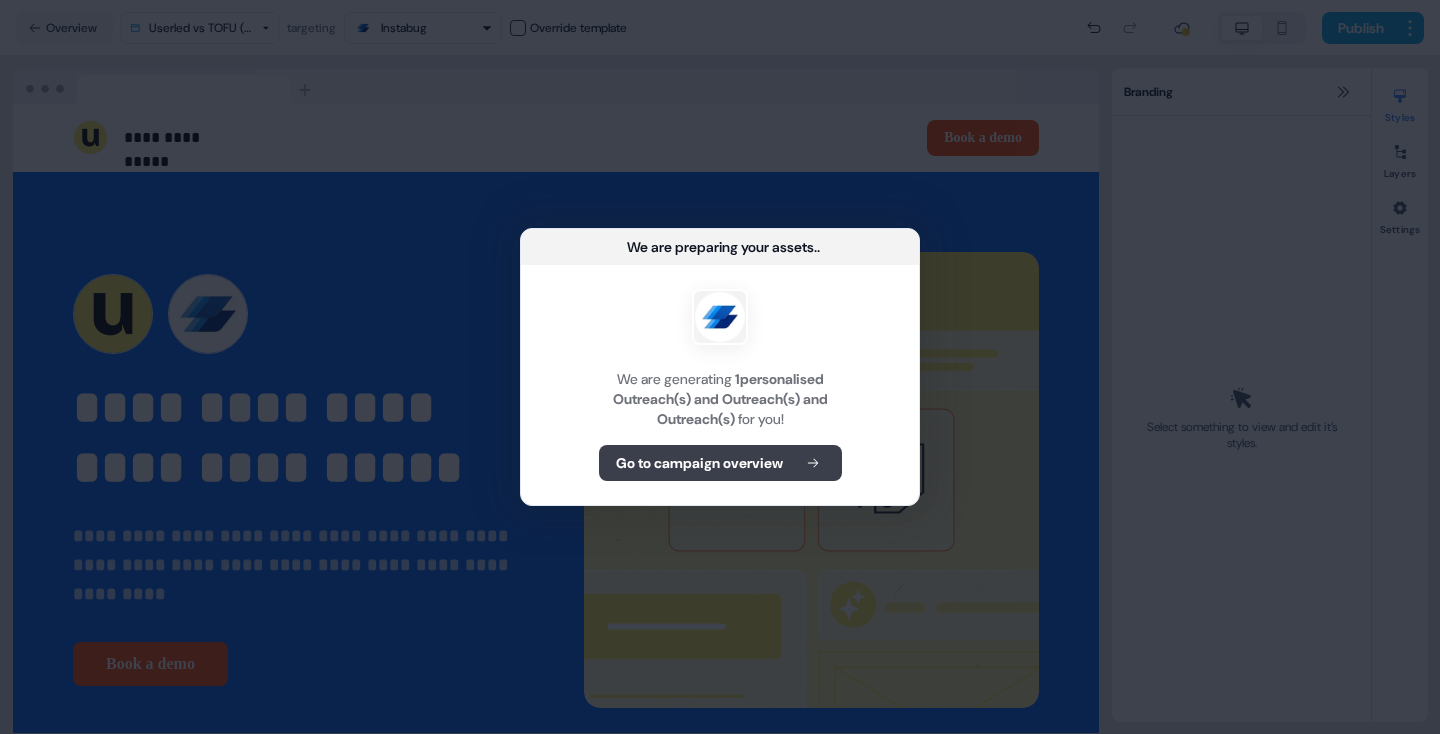 click on "Go to campaign overview" at bounding box center (720, 463) 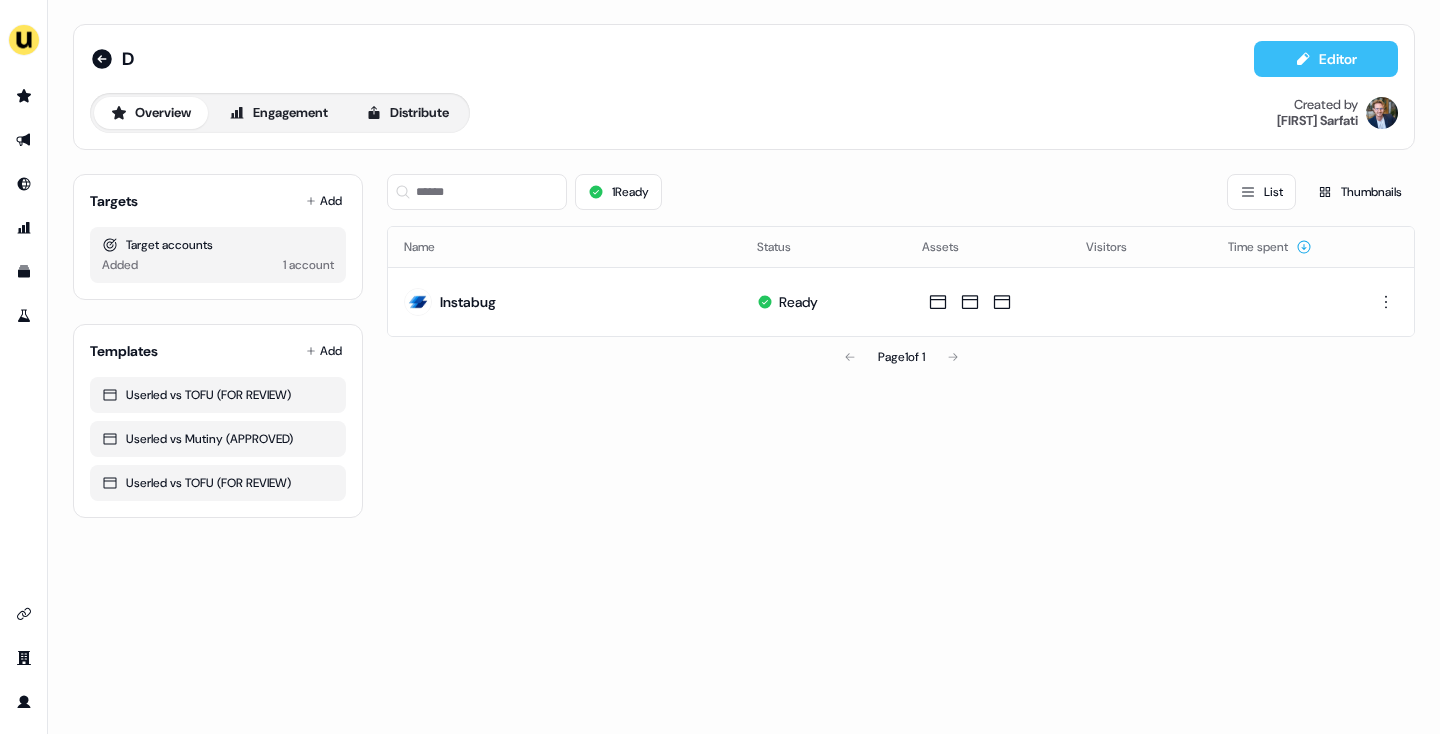 click on "Editor" at bounding box center (1326, 59) 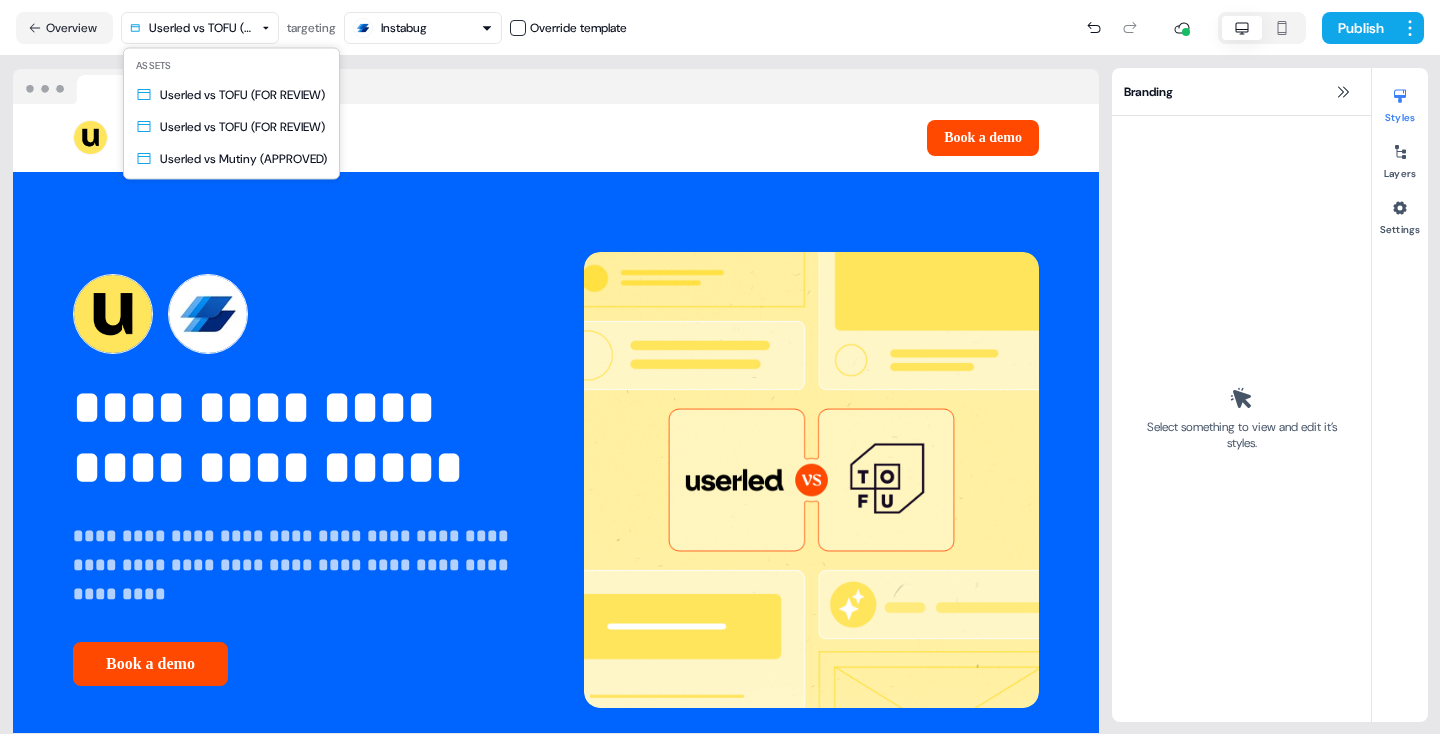 click on "**********" at bounding box center [720, 367] 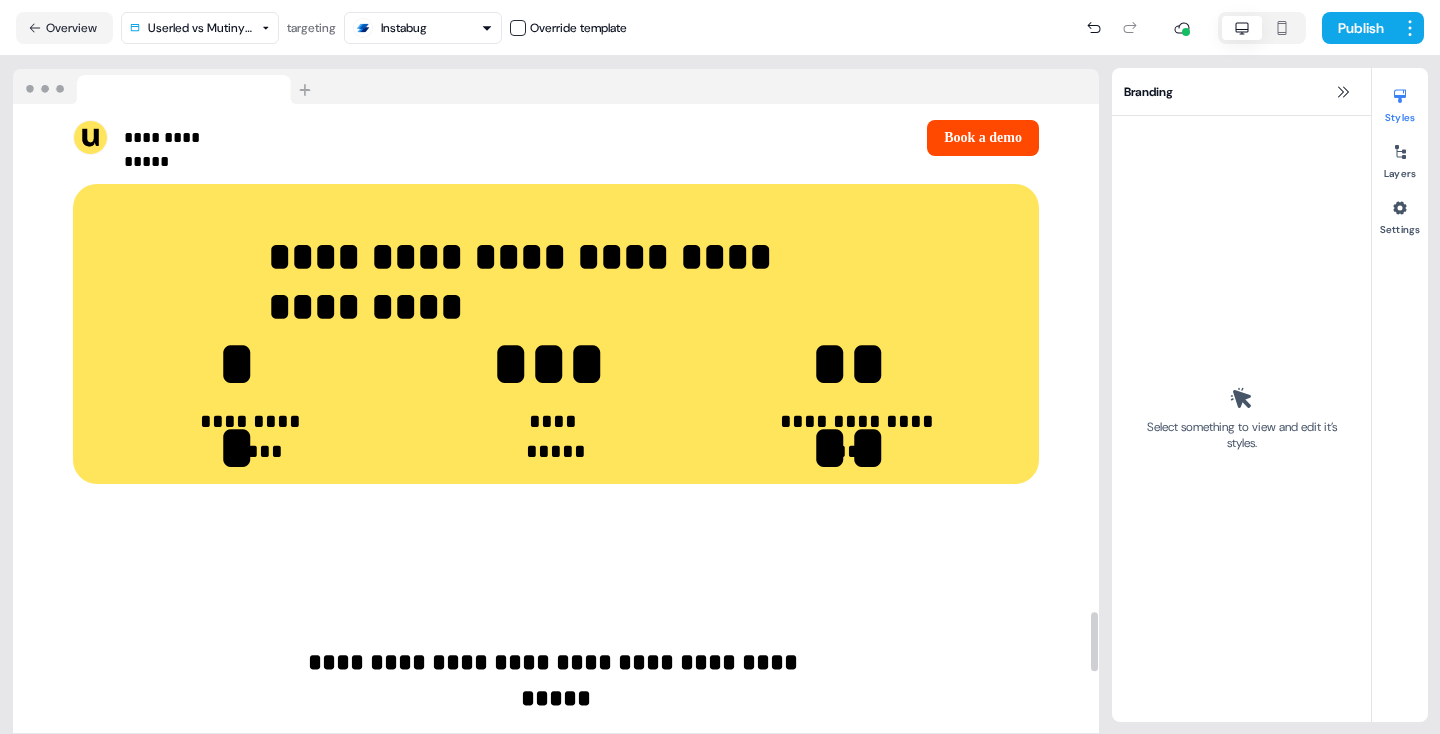 scroll, scrollTop: 5996, scrollLeft: 0, axis: vertical 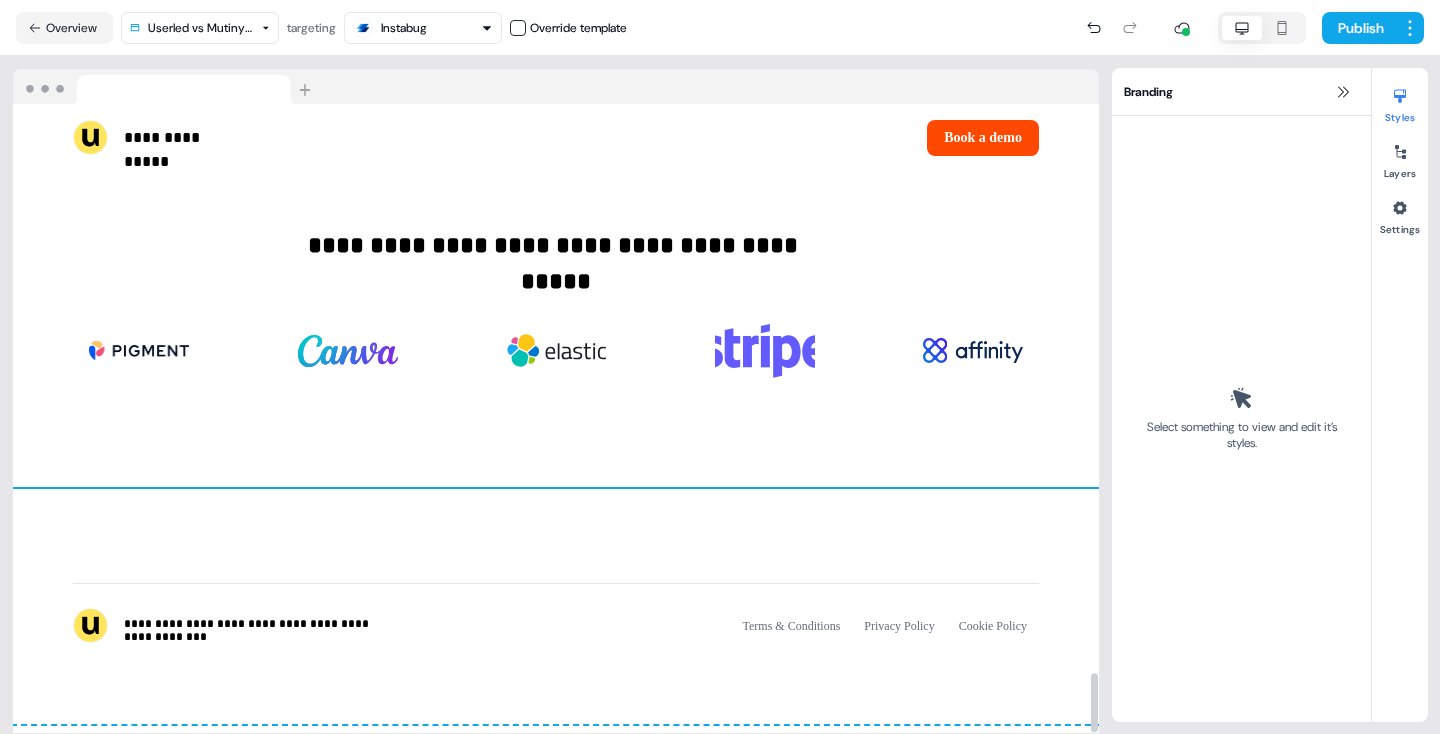 click on "**********" at bounding box center [556, 317] 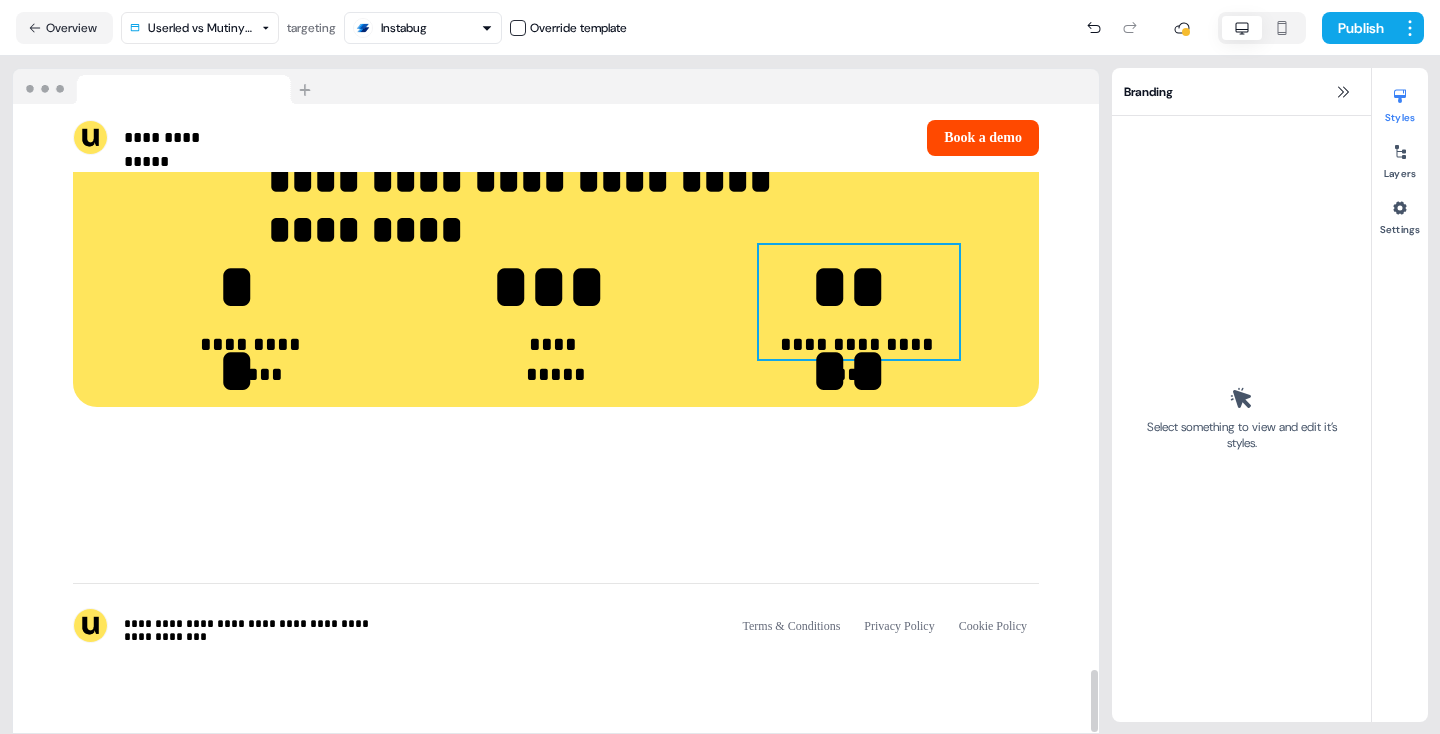 scroll, scrollTop: 5656, scrollLeft: 0, axis: vertical 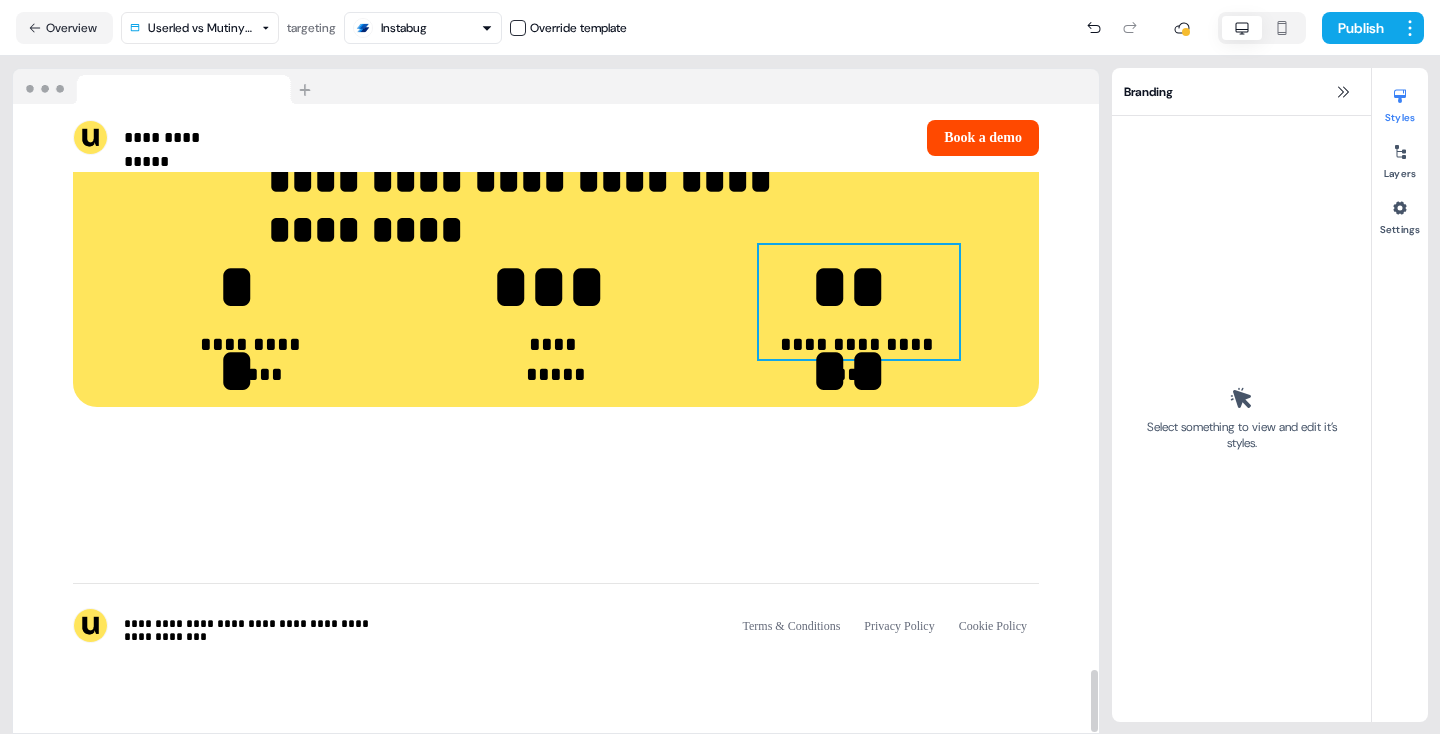 click on "**********" at bounding box center [859, 302] 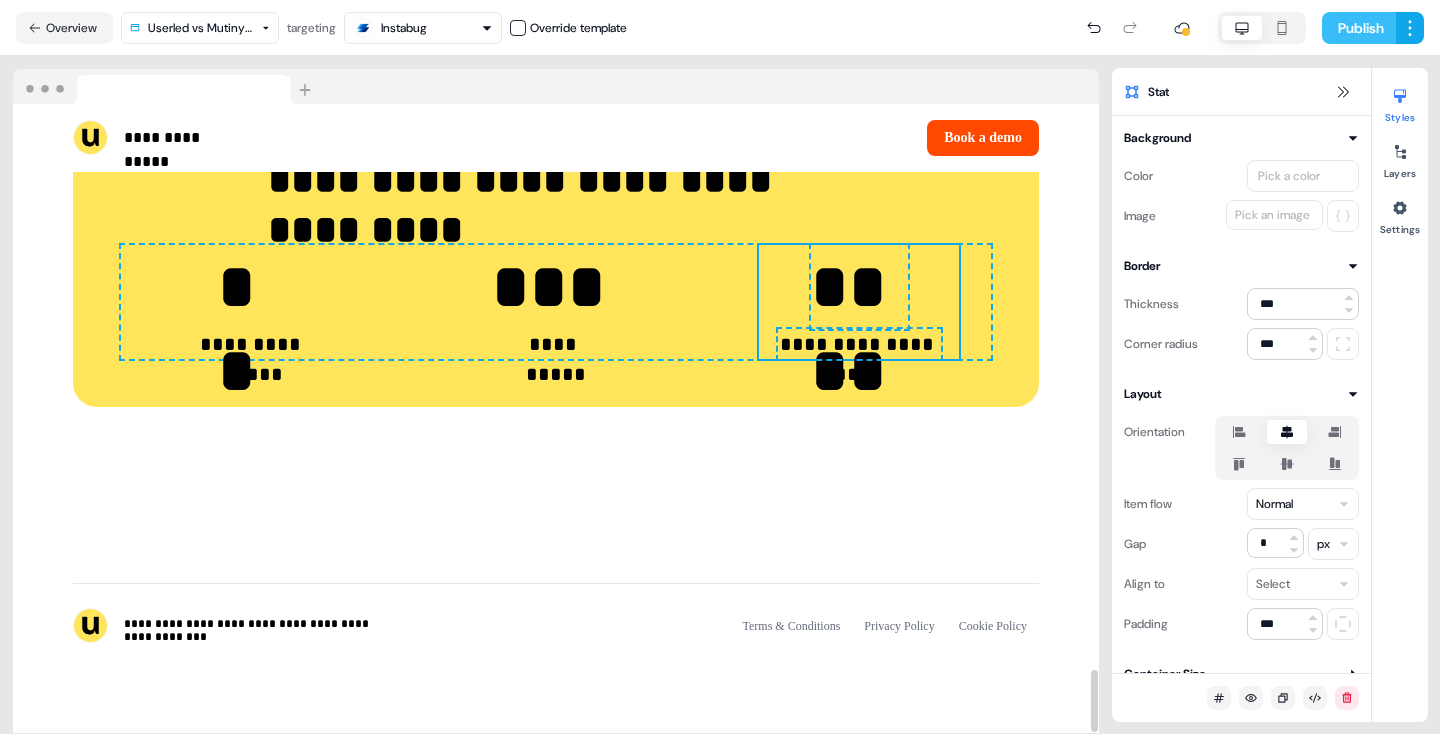 click on "Publish" at bounding box center (1359, 28) 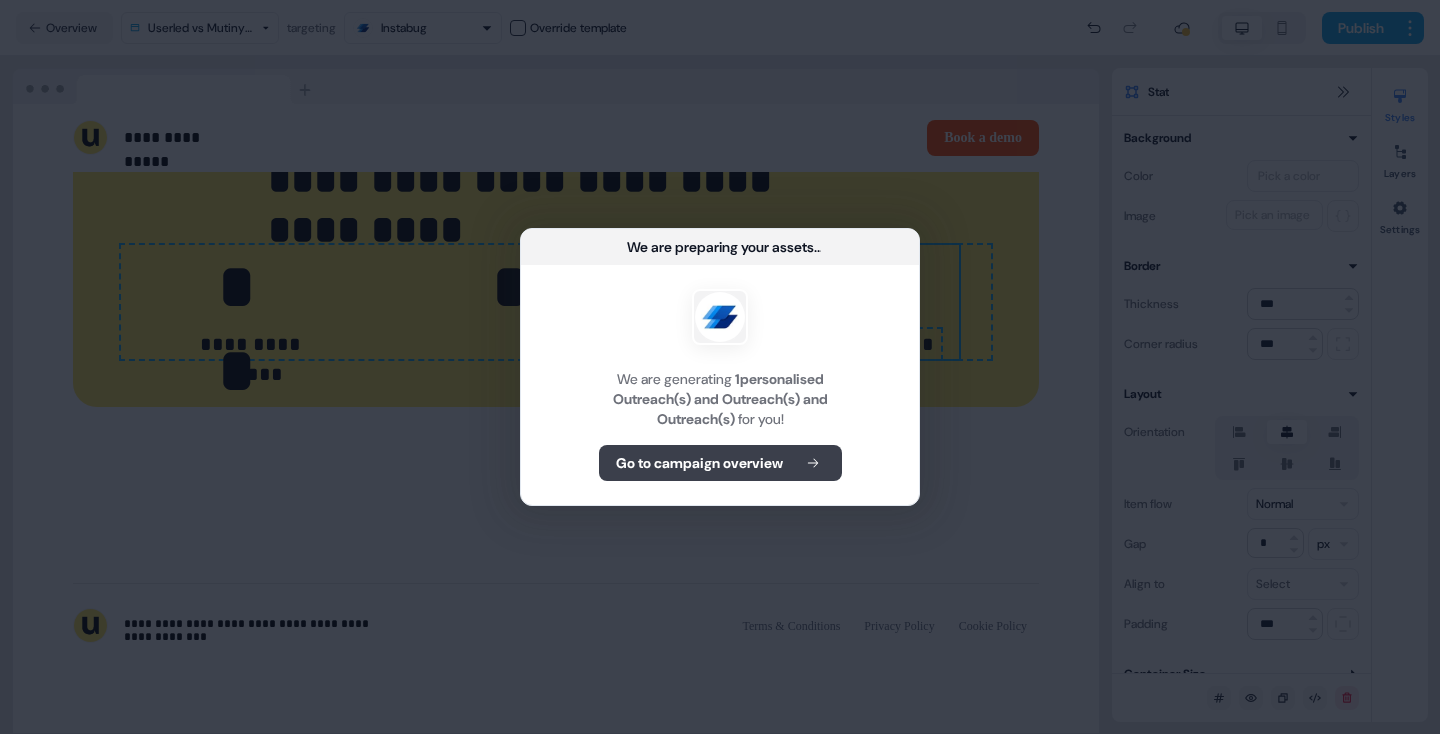 click on "Go to campaign overview" at bounding box center (720, 463) 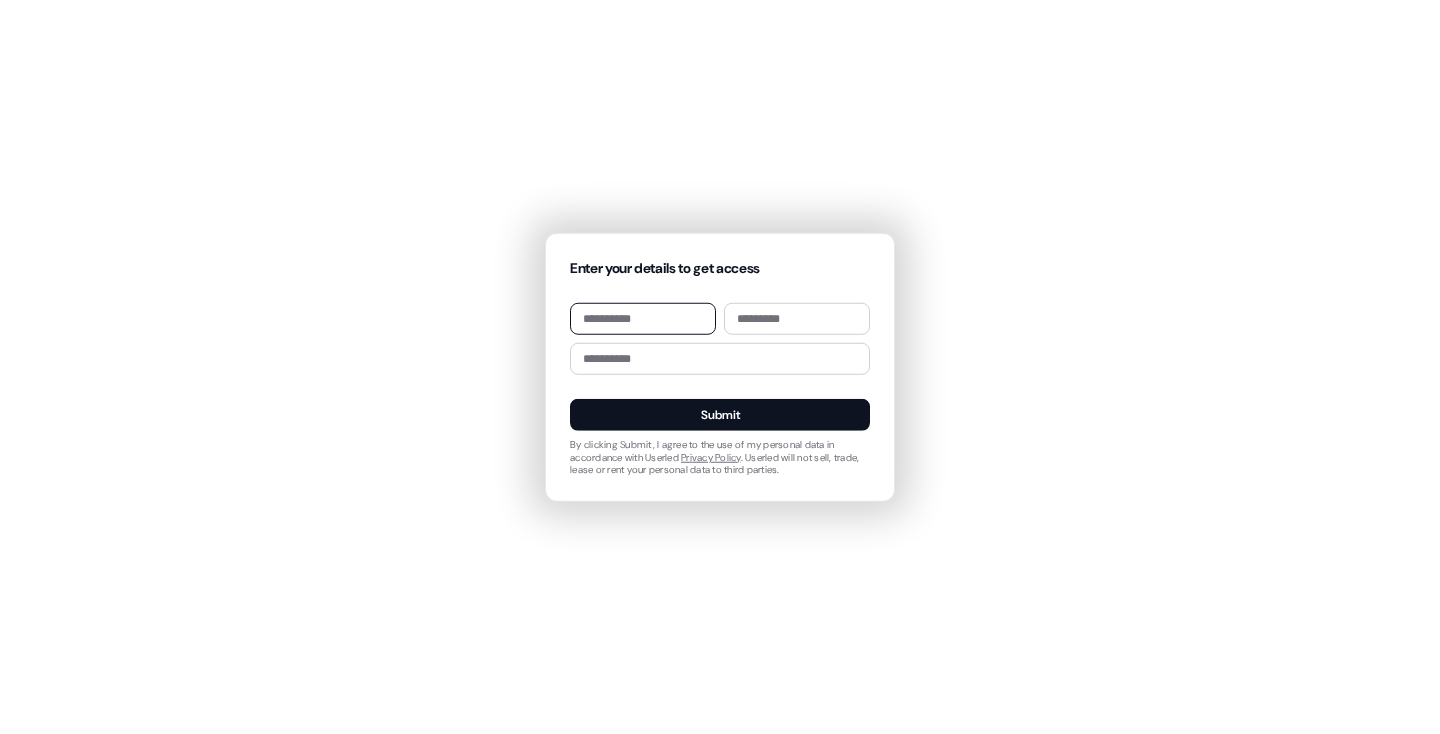 scroll, scrollTop: 0, scrollLeft: 0, axis: both 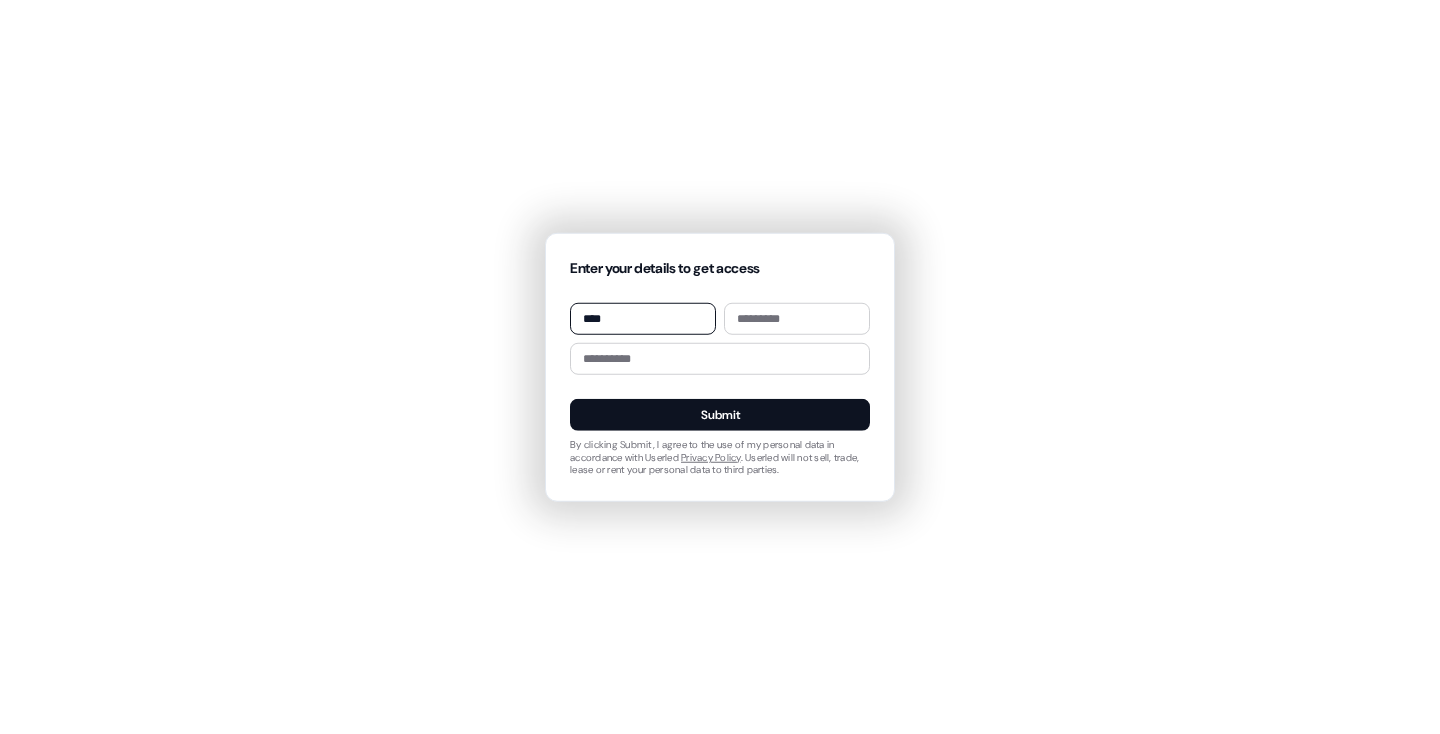 type on "*******" 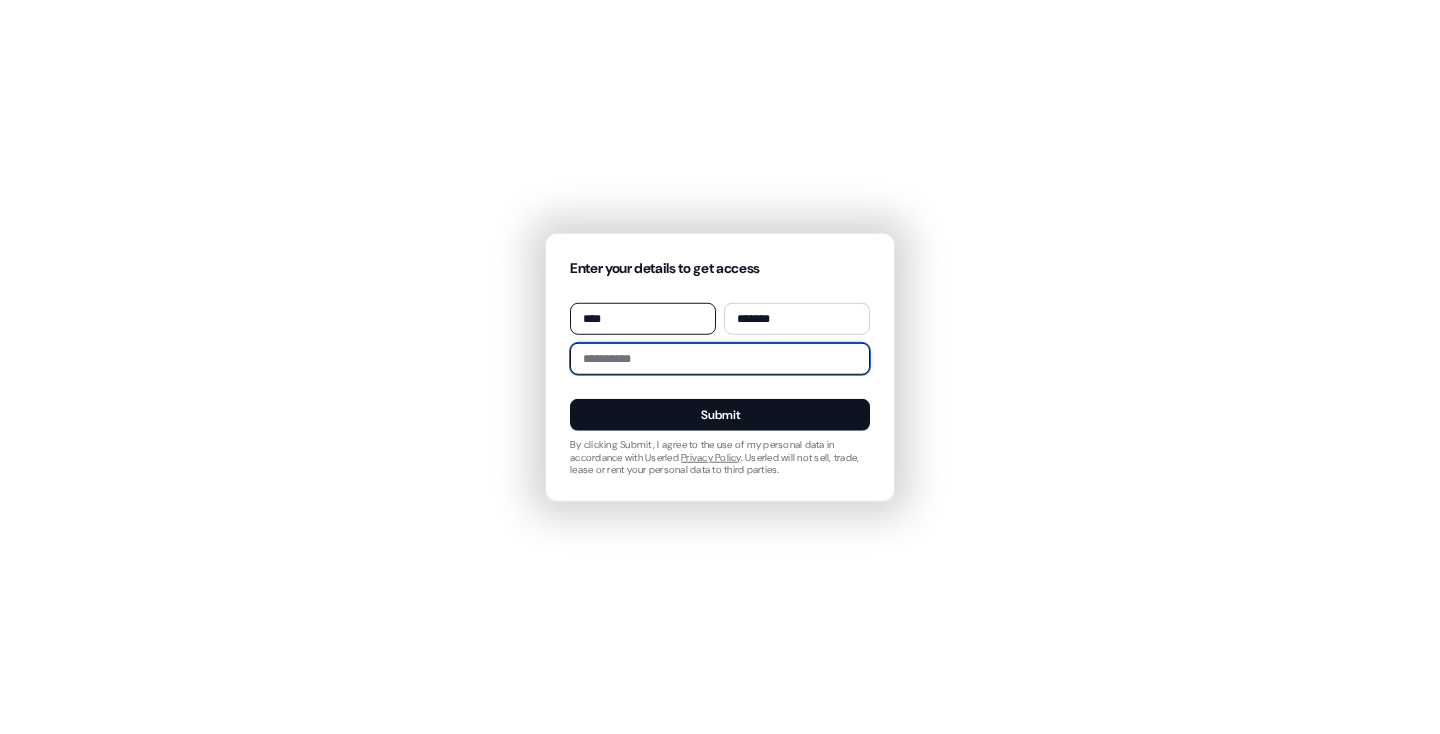 type on "**********" 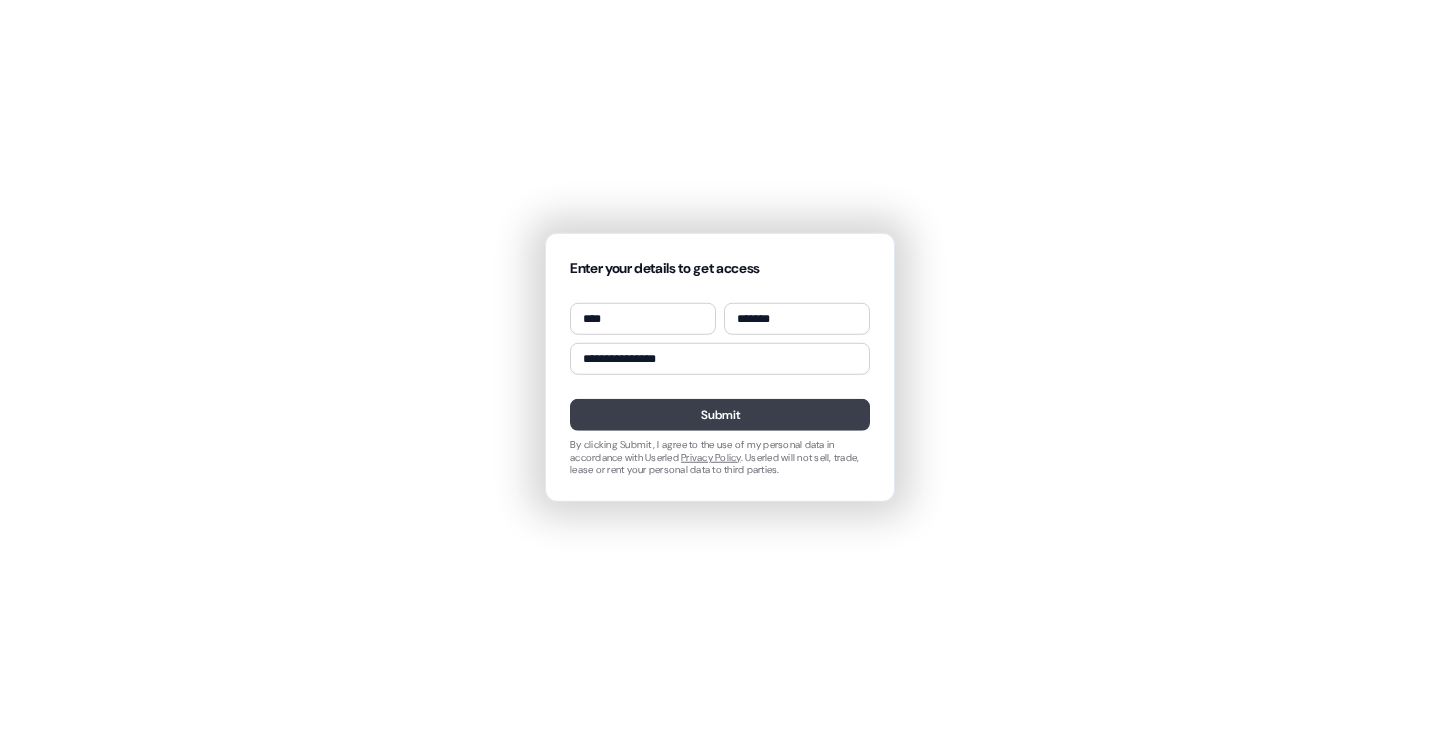 click on "Submit" at bounding box center [720, 415] 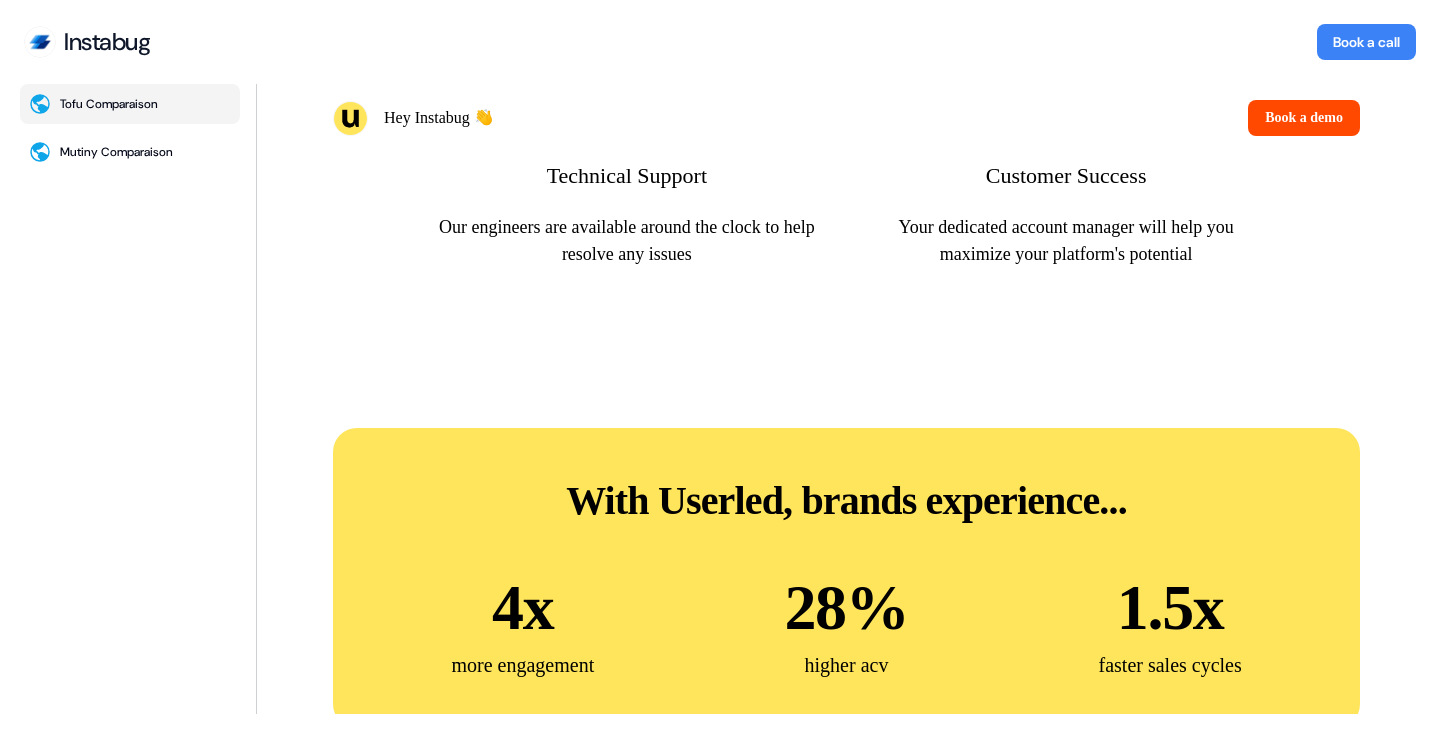scroll, scrollTop: 5165, scrollLeft: 0, axis: vertical 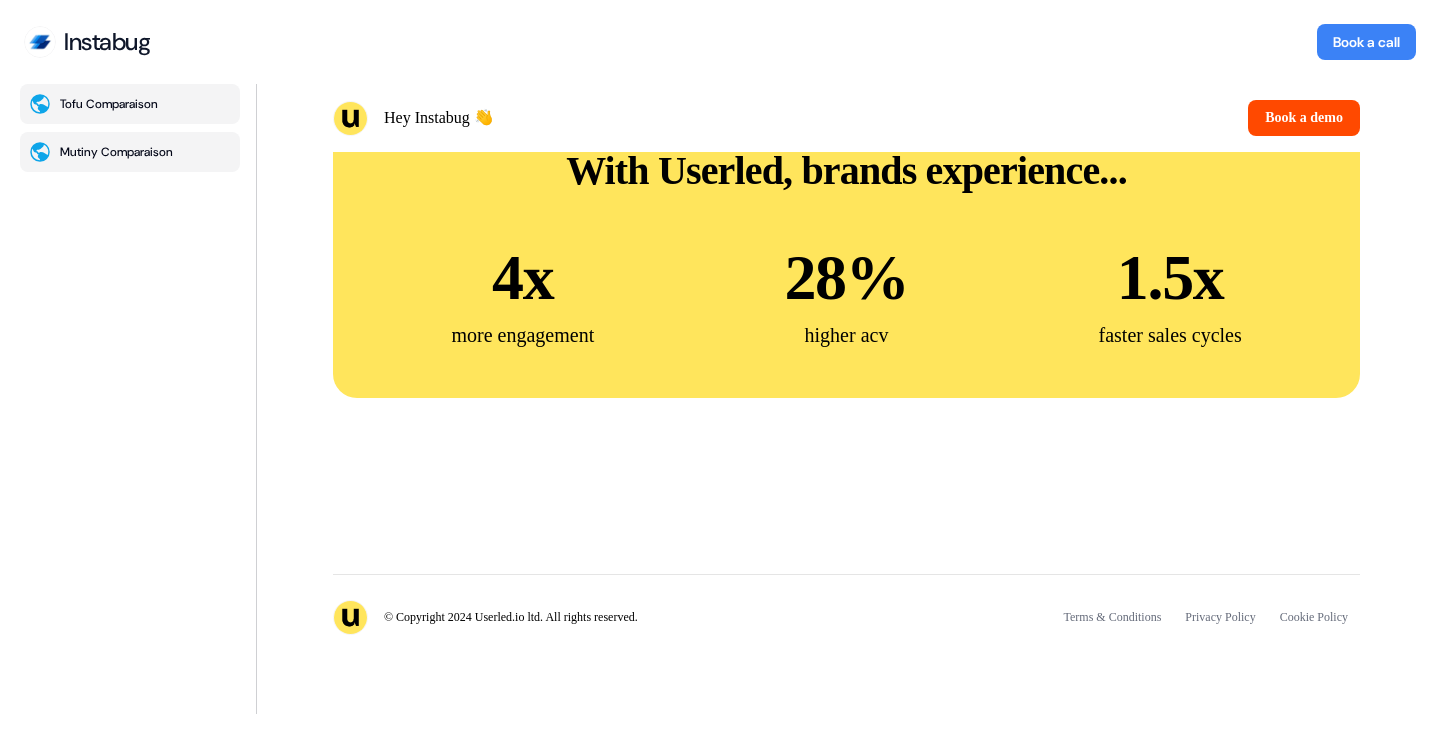 click on "Mutiny Comparaison" at bounding box center (130, 152) 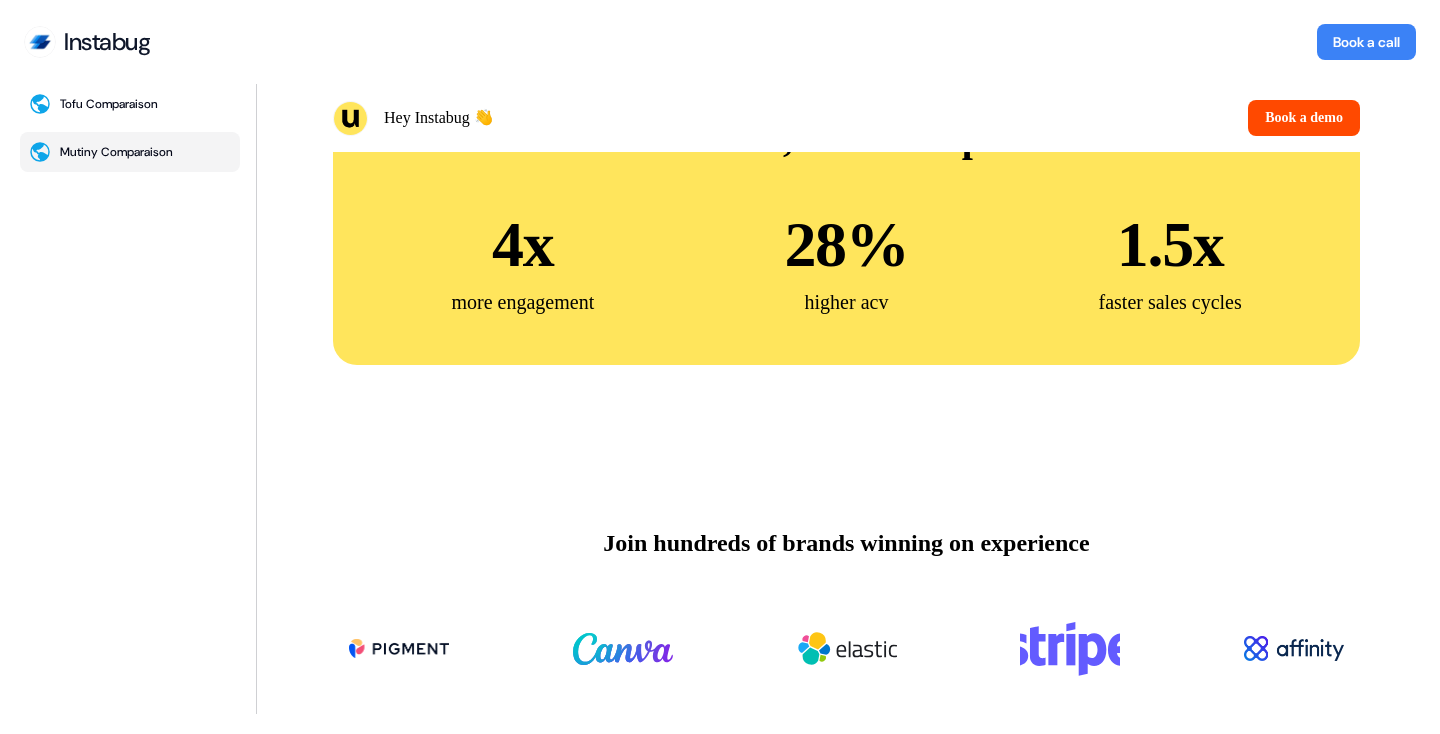 scroll, scrollTop: 5641, scrollLeft: 0, axis: vertical 